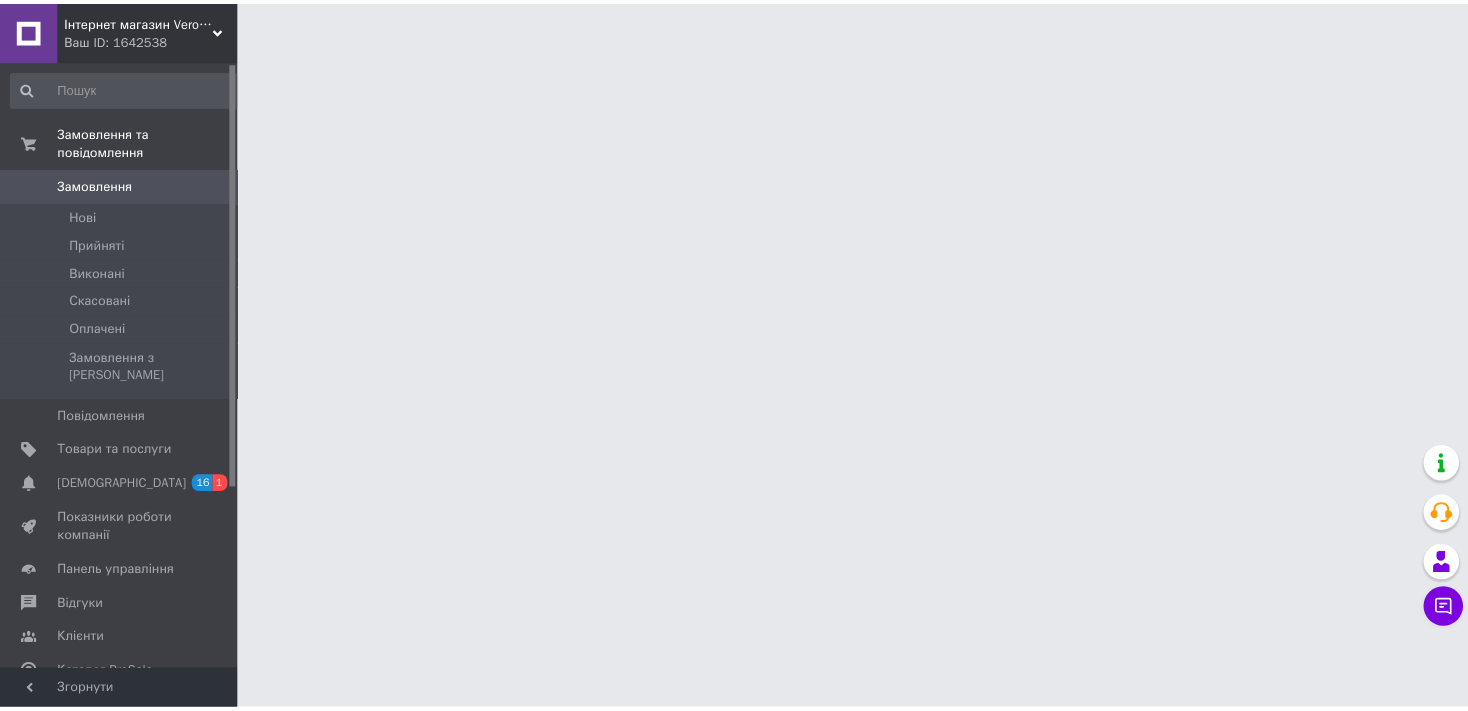 scroll, scrollTop: 0, scrollLeft: 0, axis: both 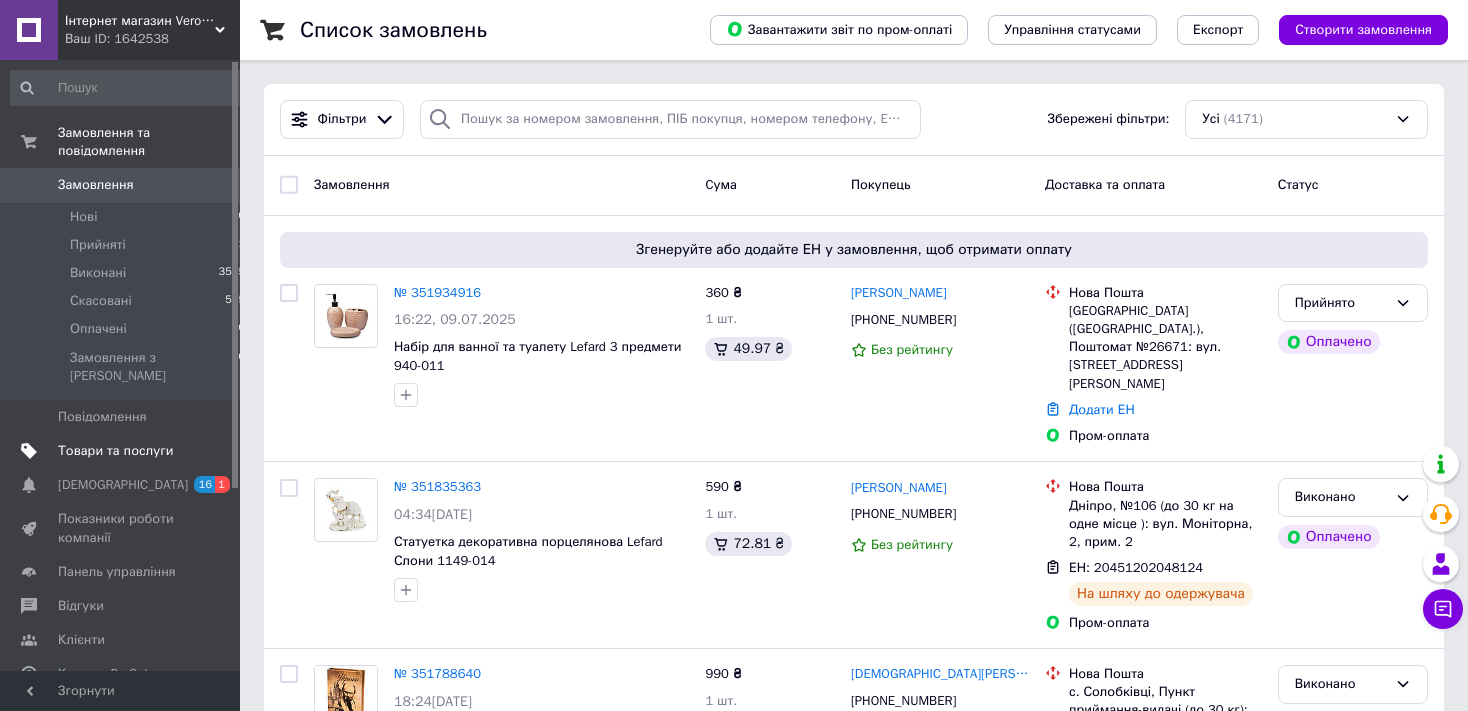 click on "Товари та послуги" at bounding box center (115, 451) 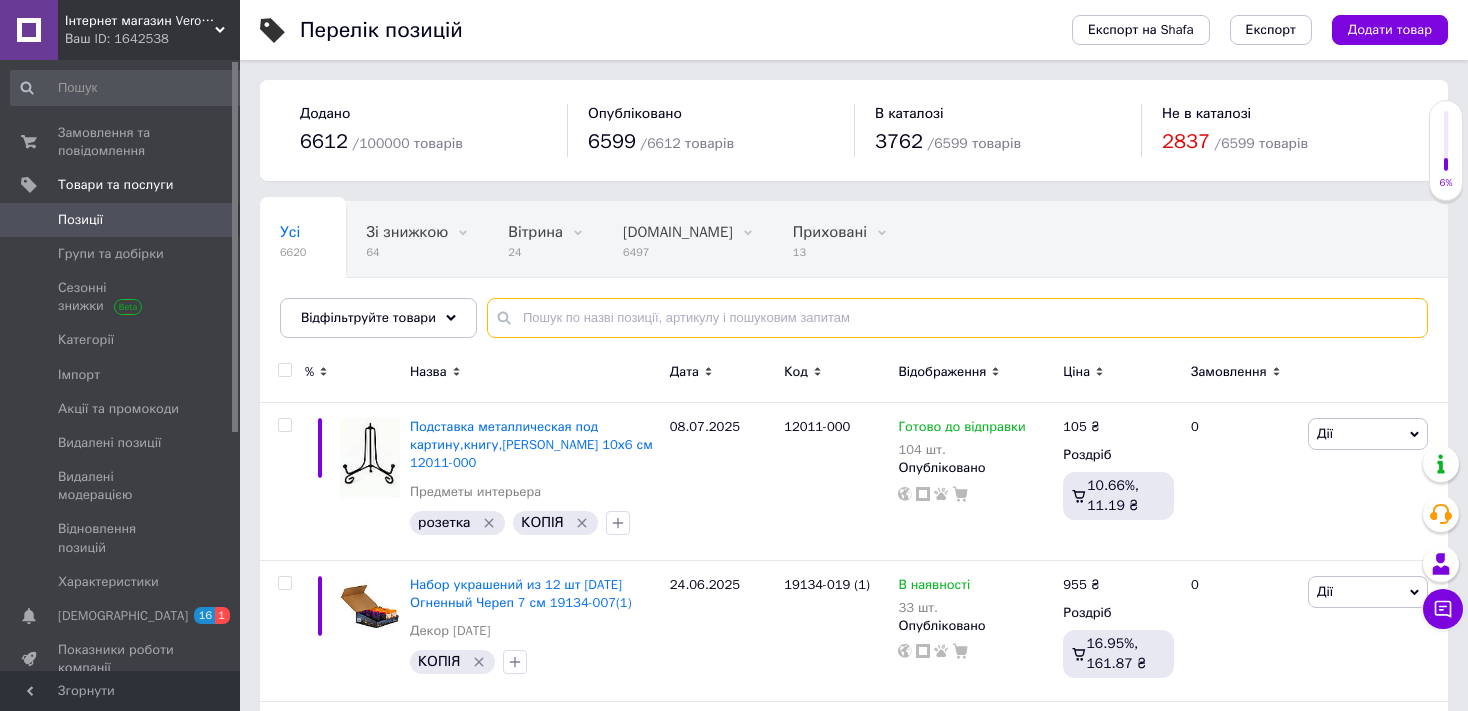 click at bounding box center (957, 318) 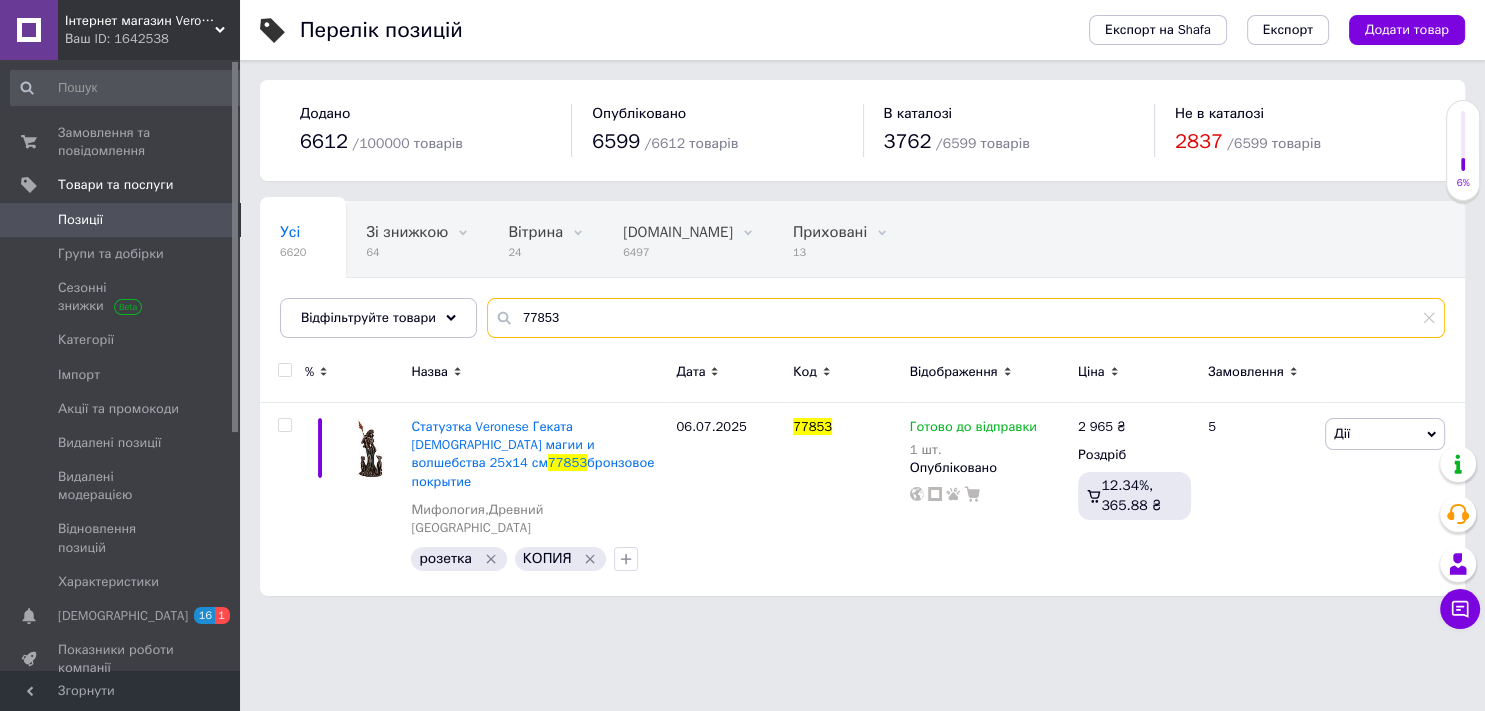 type on "77853" 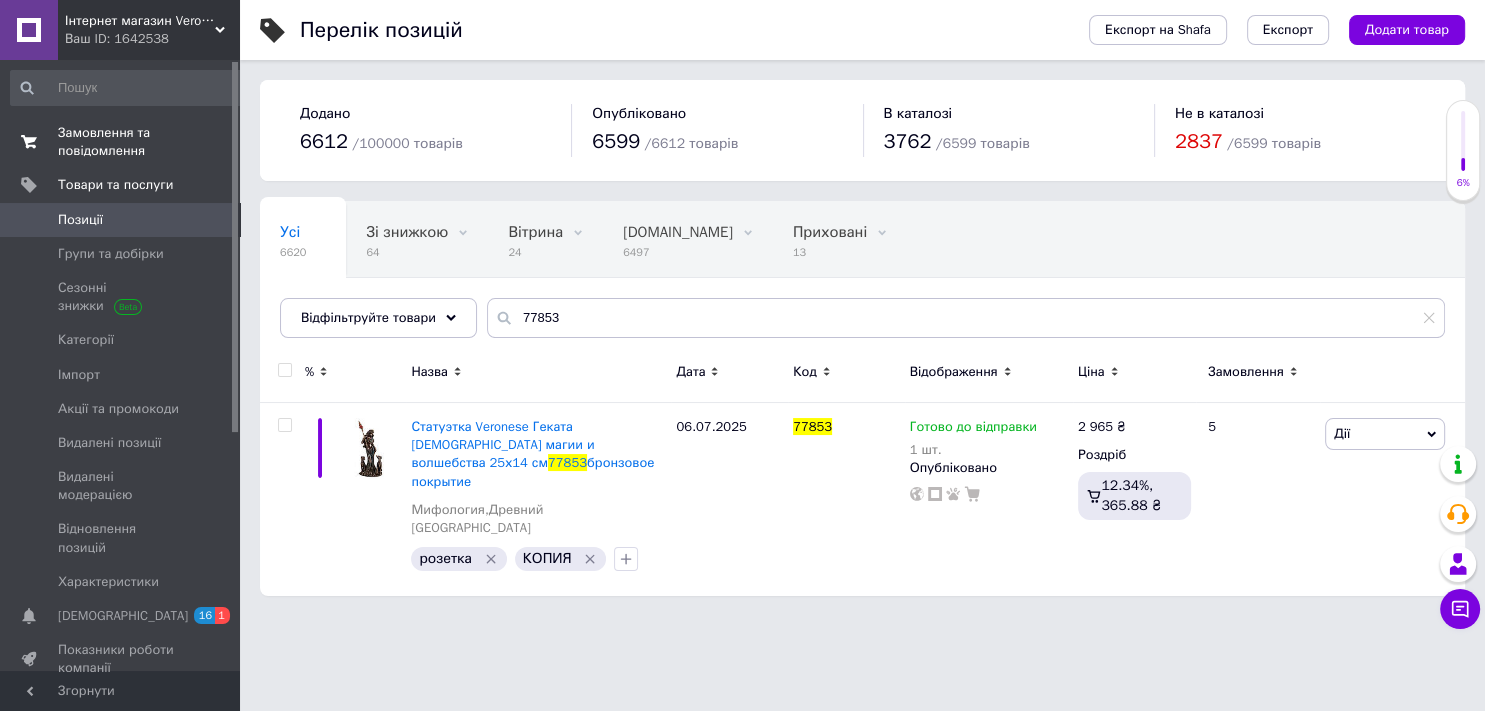click on "Замовлення та повідомлення" at bounding box center [121, 142] 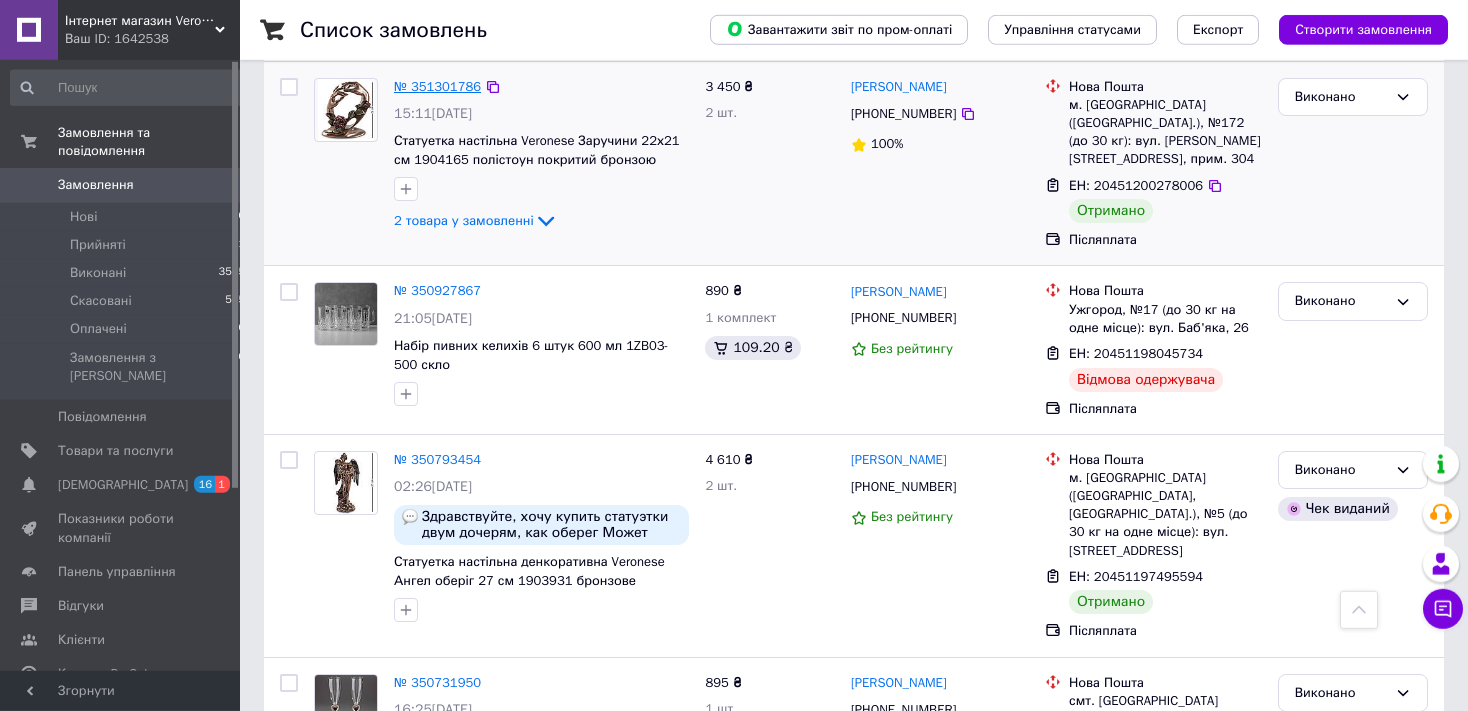 scroll, scrollTop: 844, scrollLeft: 0, axis: vertical 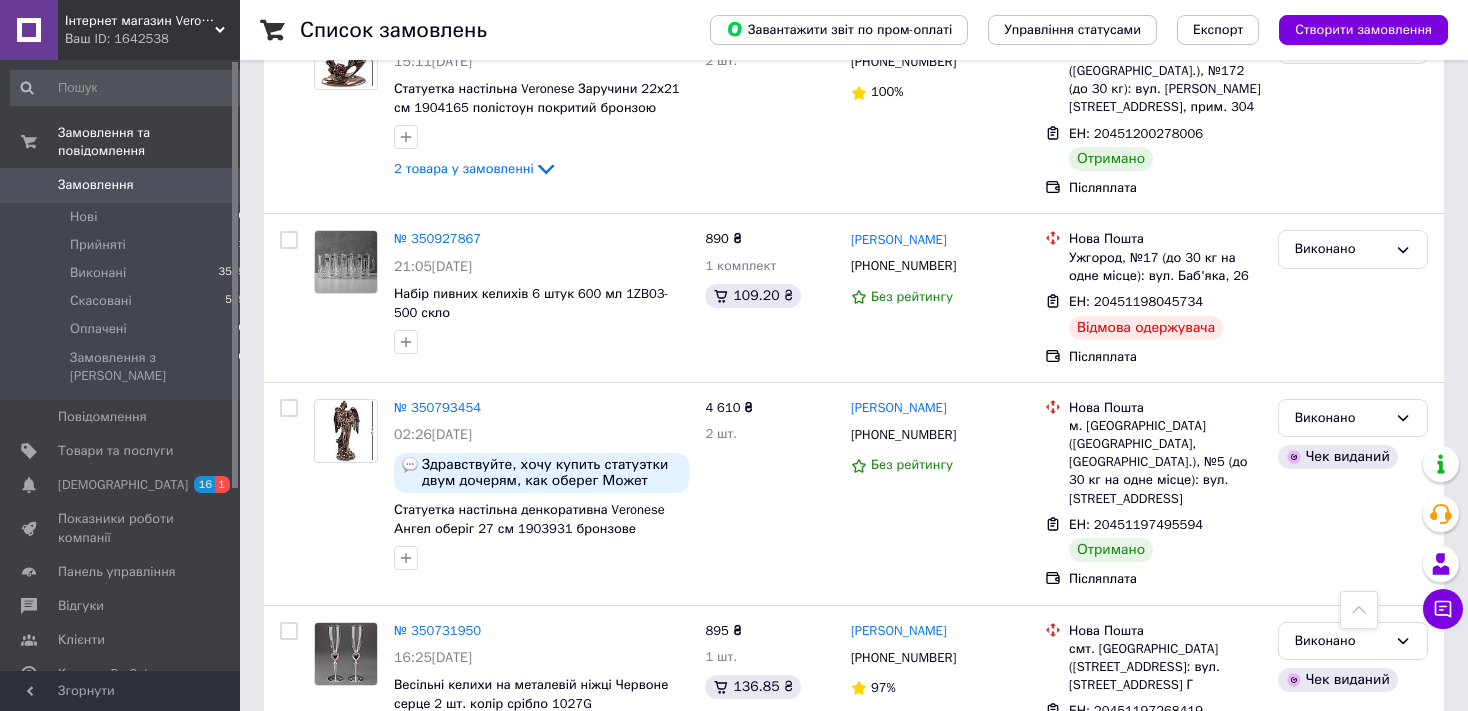click on "Інтернет магазин Veronеse" at bounding box center (140, 21) 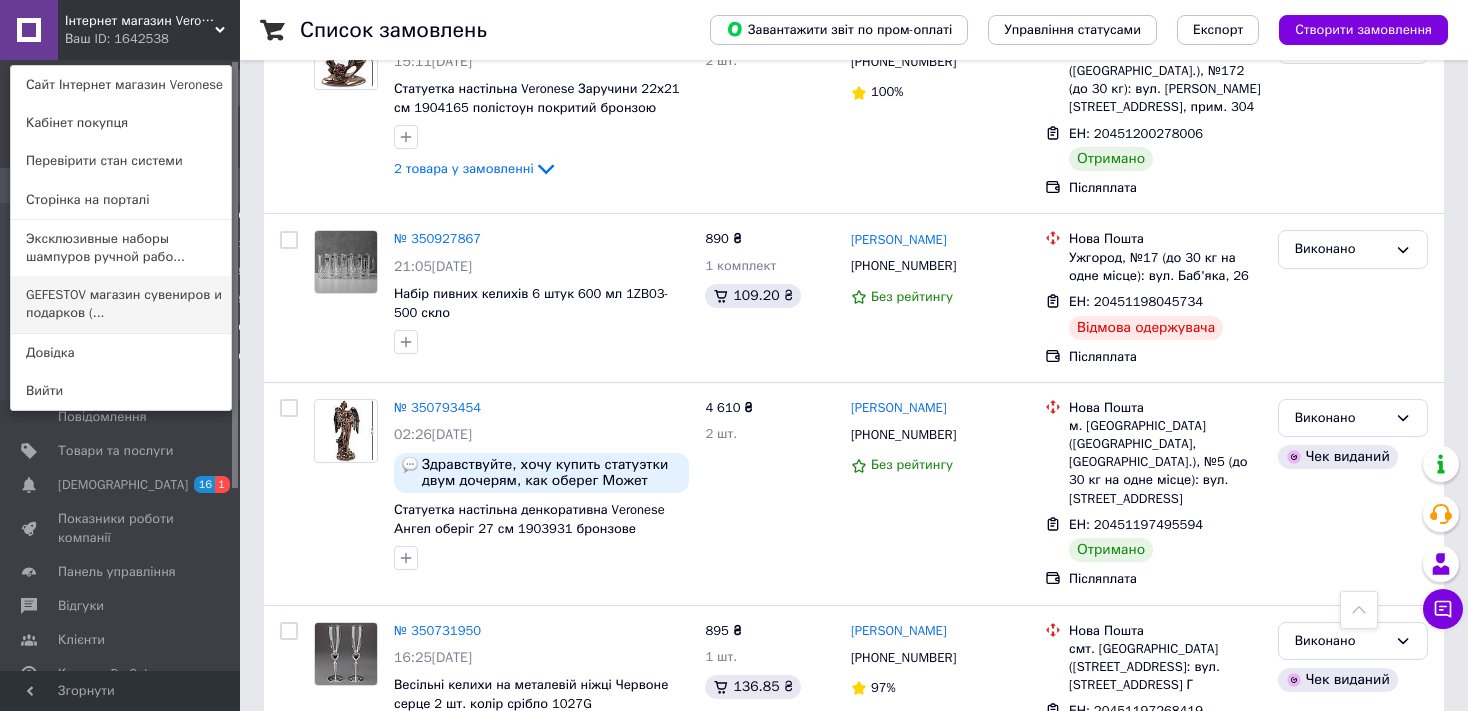 click on "GEFESTOV  магазин сувениров и подарков (..." at bounding box center [121, 304] 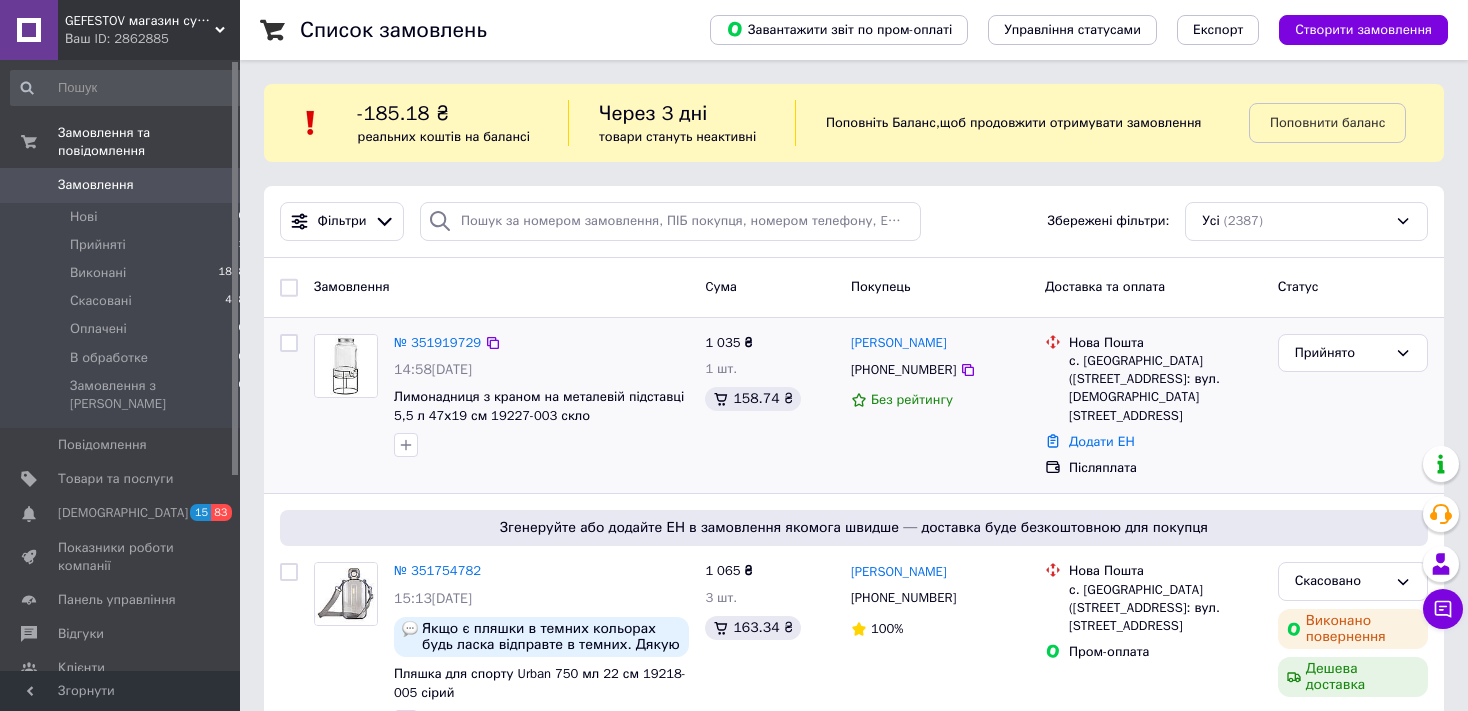 scroll, scrollTop: 422, scrollLeft: 0, axis: vertical 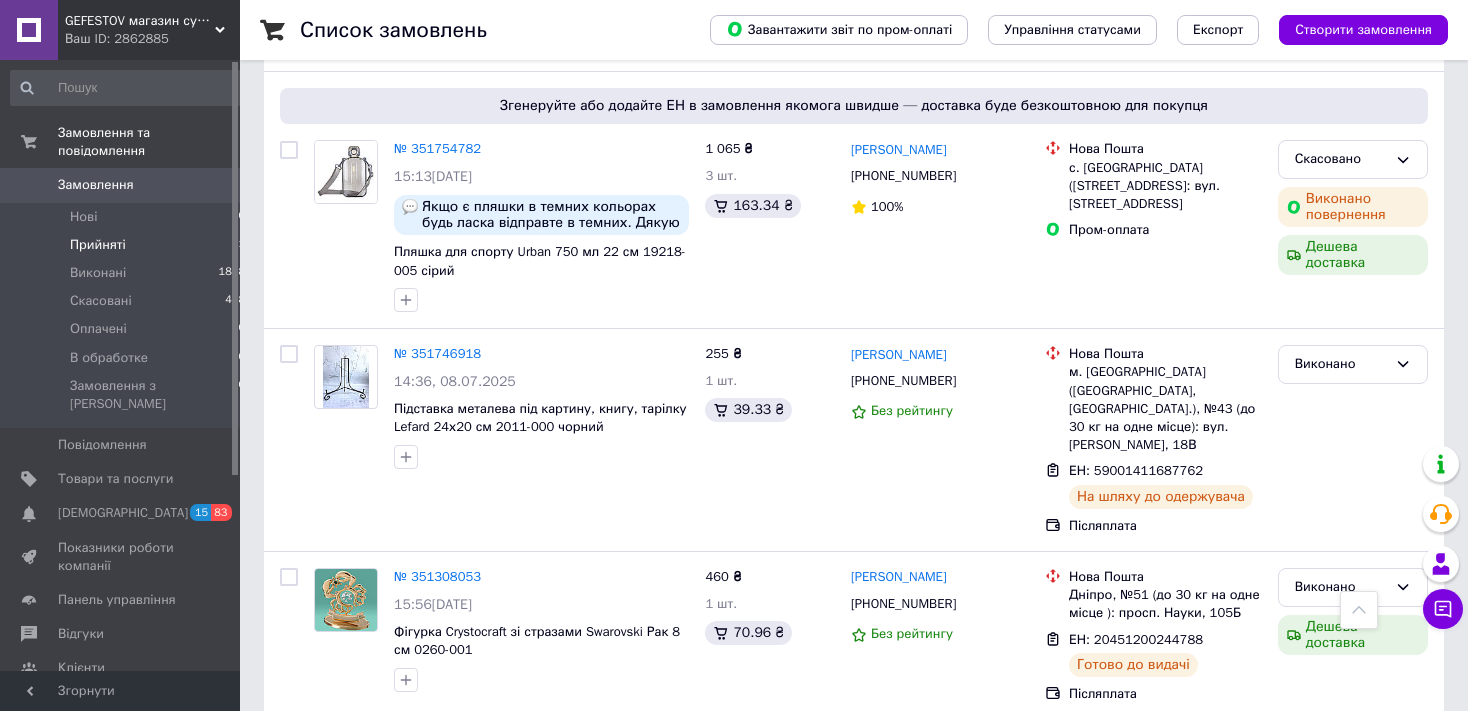 click on "Прийняті" at bounding box center [98, 245] 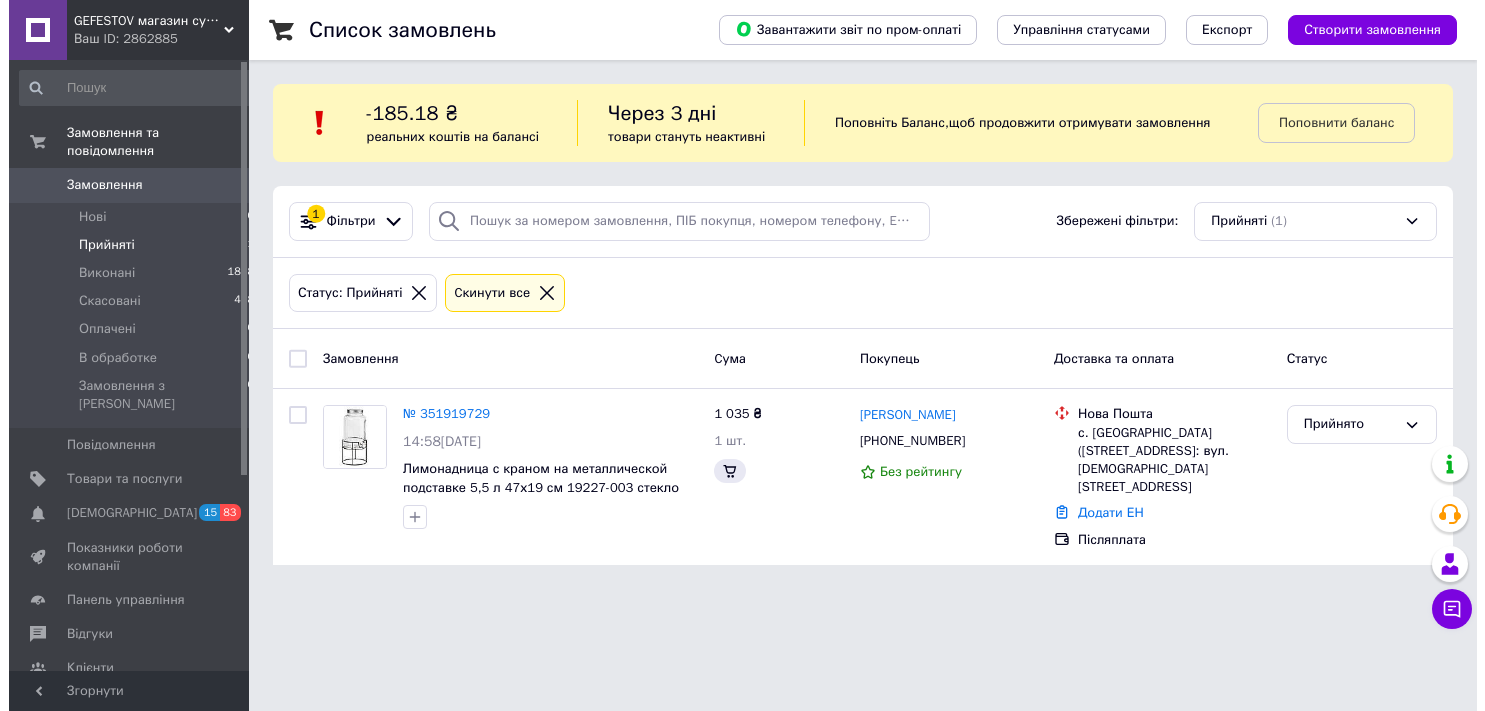 scroll, scrollTop: 0, scrollLeft: 0, axis: both 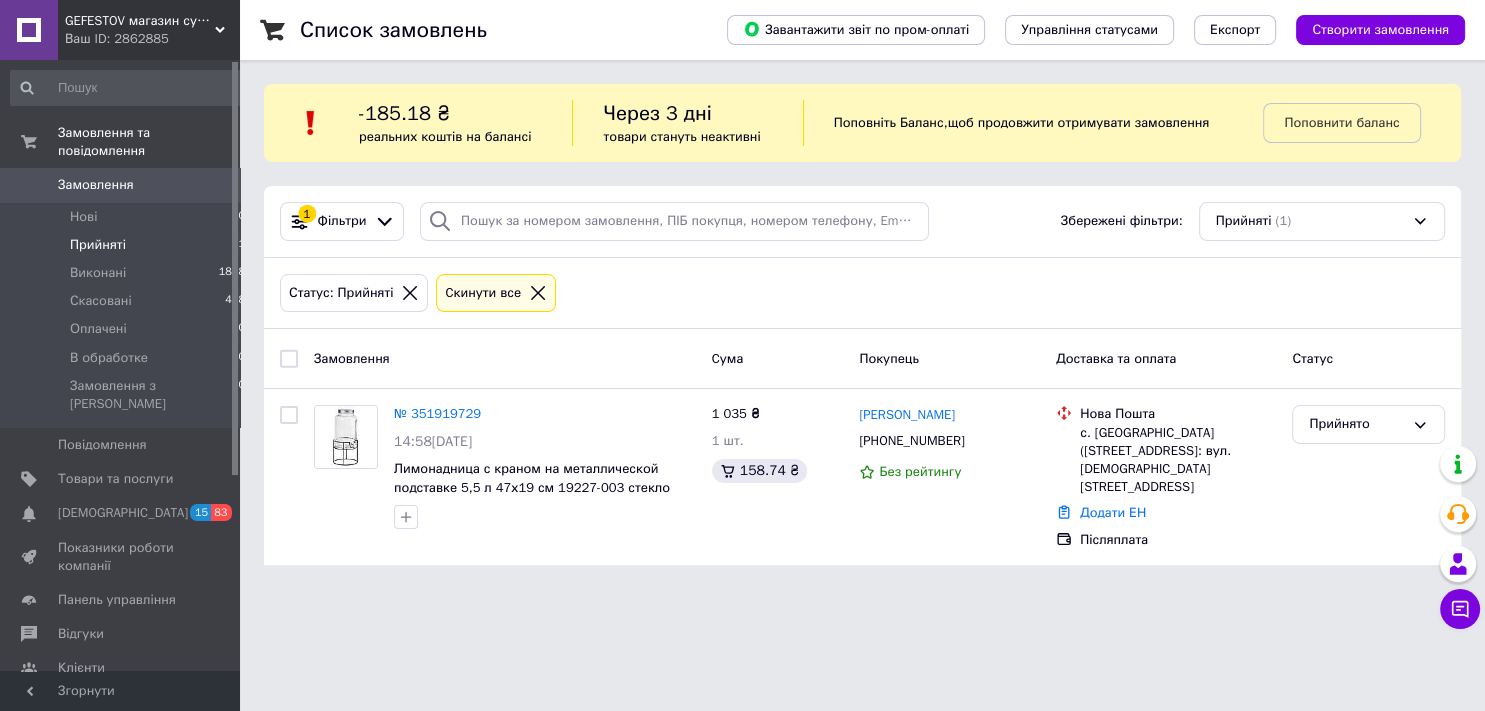 click on "Прийняті 1" at bounding box center [128, 245] 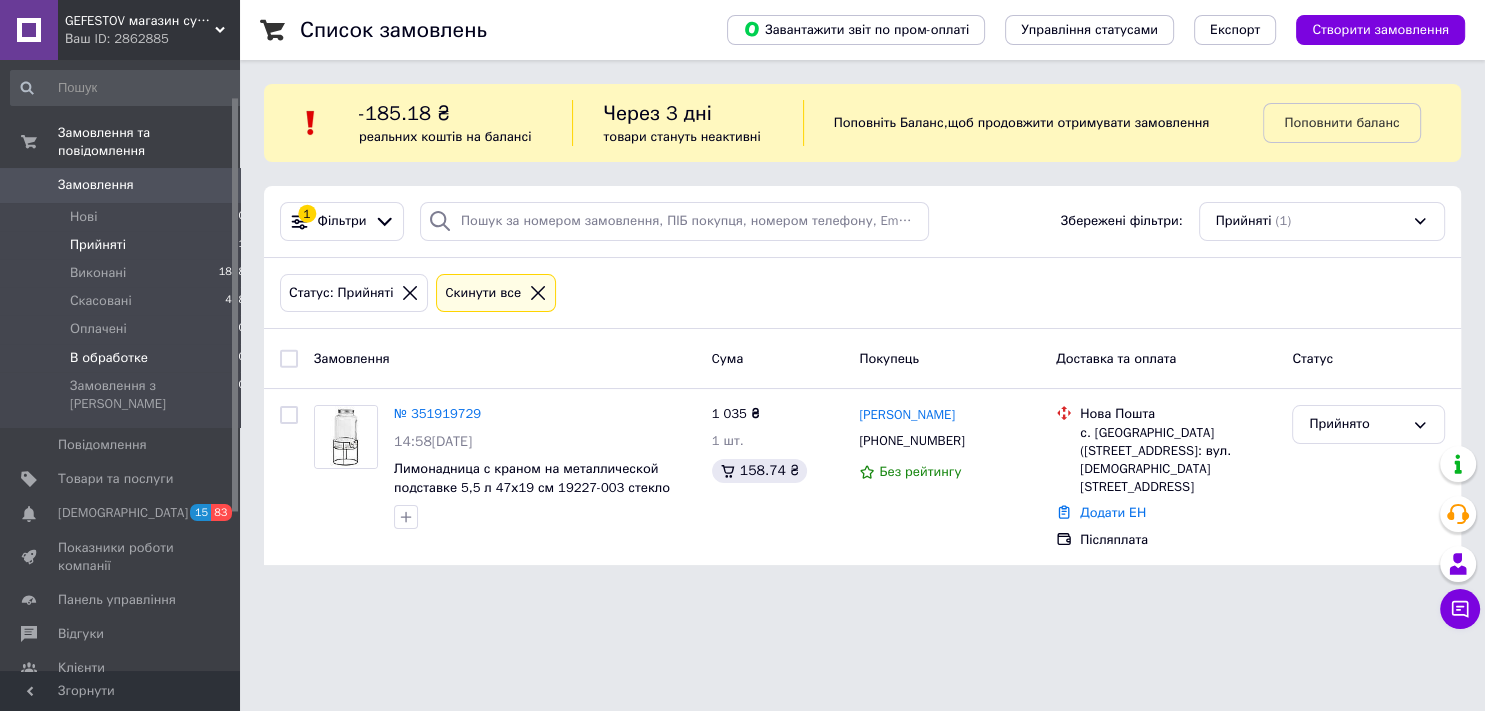 scroll, scrollTop: 288, scrollLeft: 0, axis: vertical 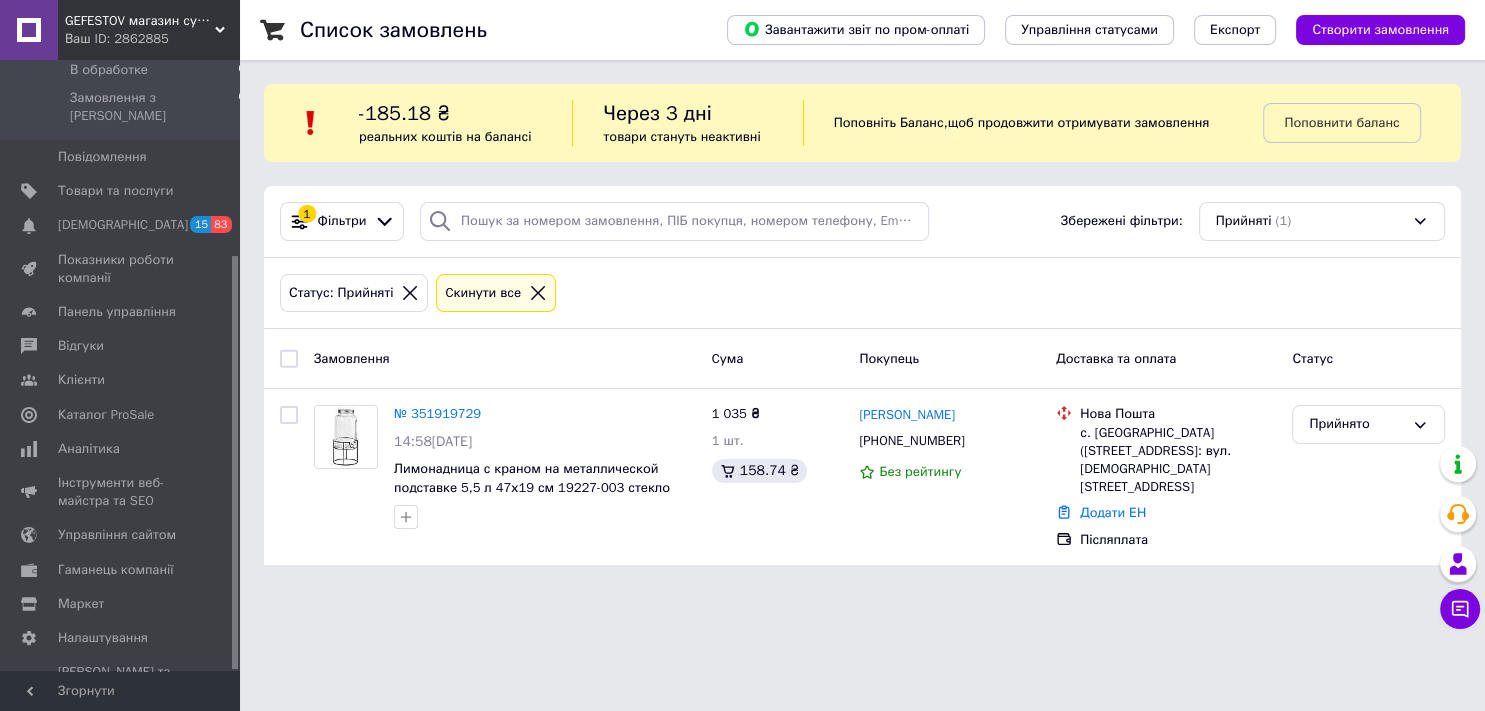 click on "GEFESTOV магазин сувенірів та подарунків (опт-роздріб)" at bounding box center [140, 21] 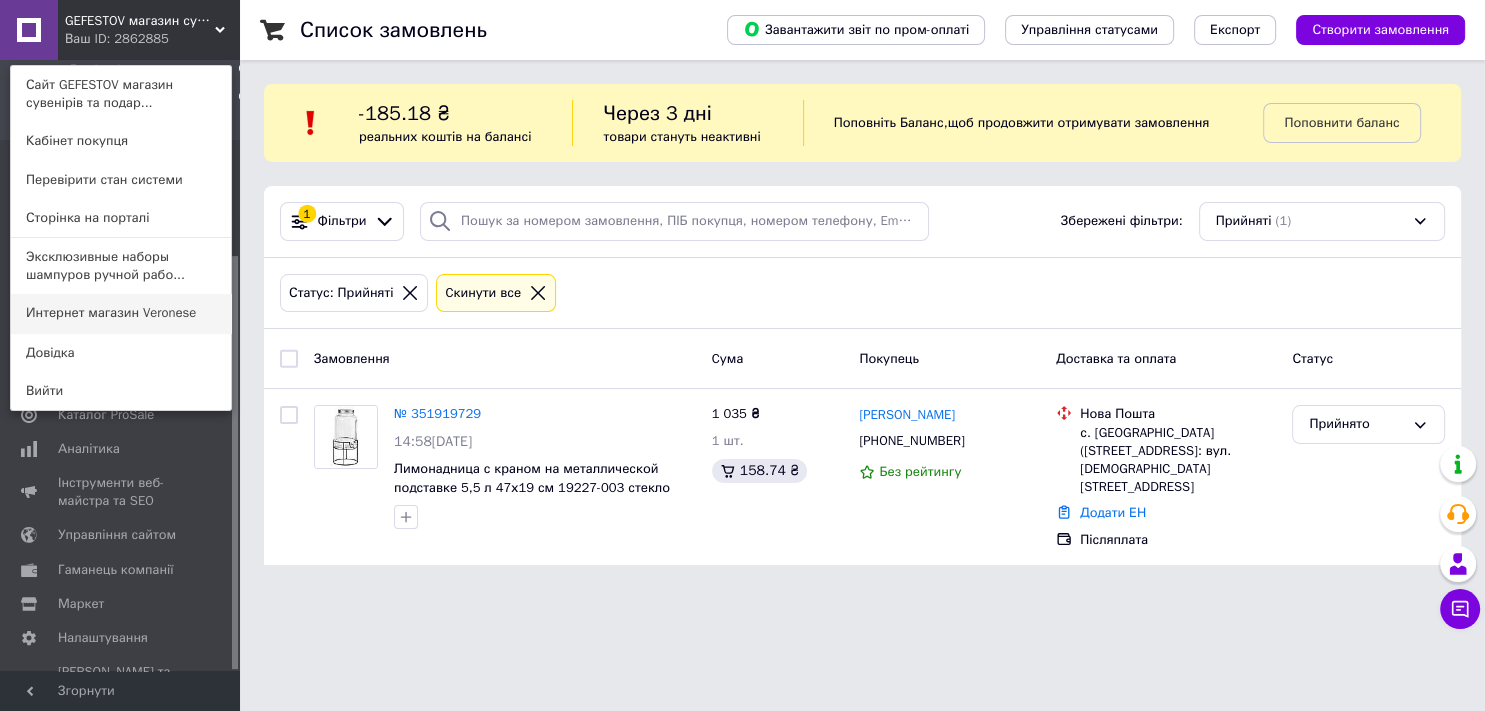 click on "Интернет магазин Veronеse" at bounding box center (121, 313) 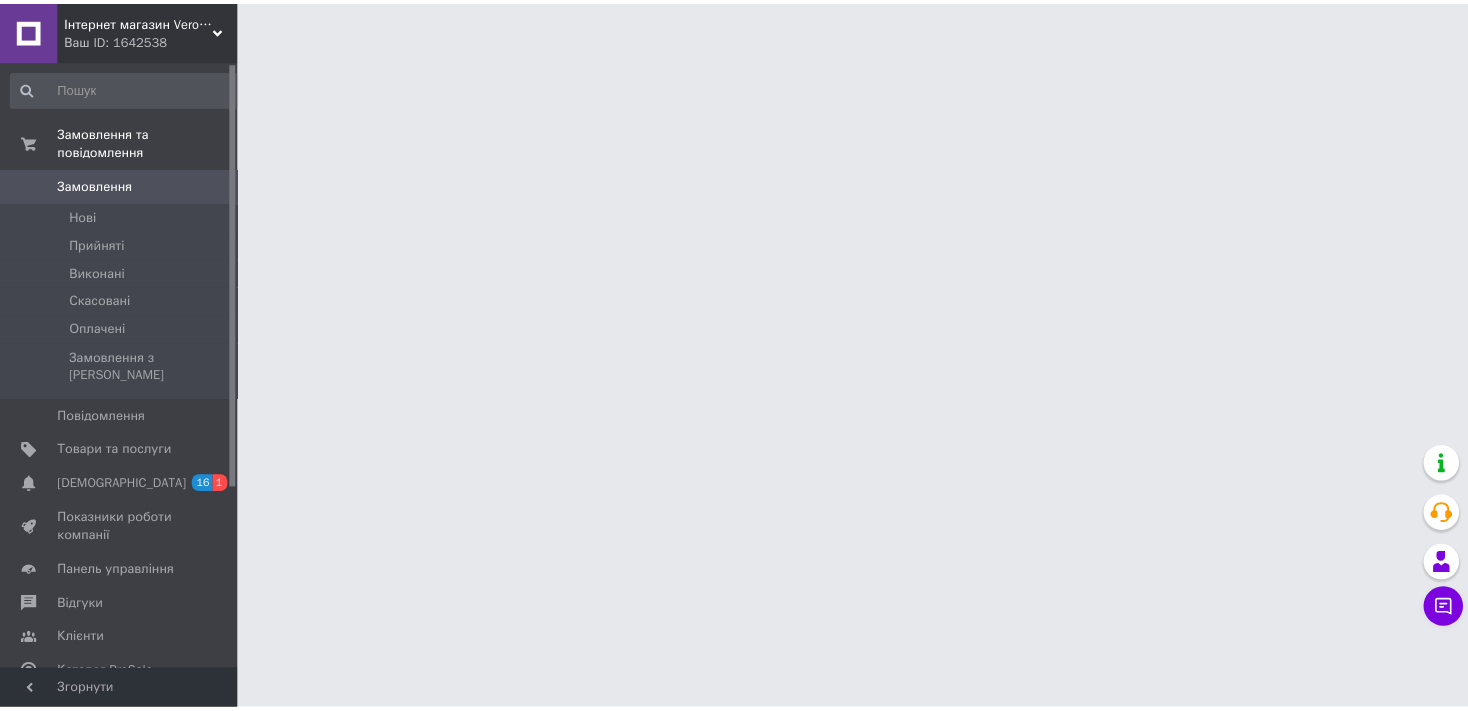 scroll, scrollTop: 0, scrollLeft: 0, axis: both 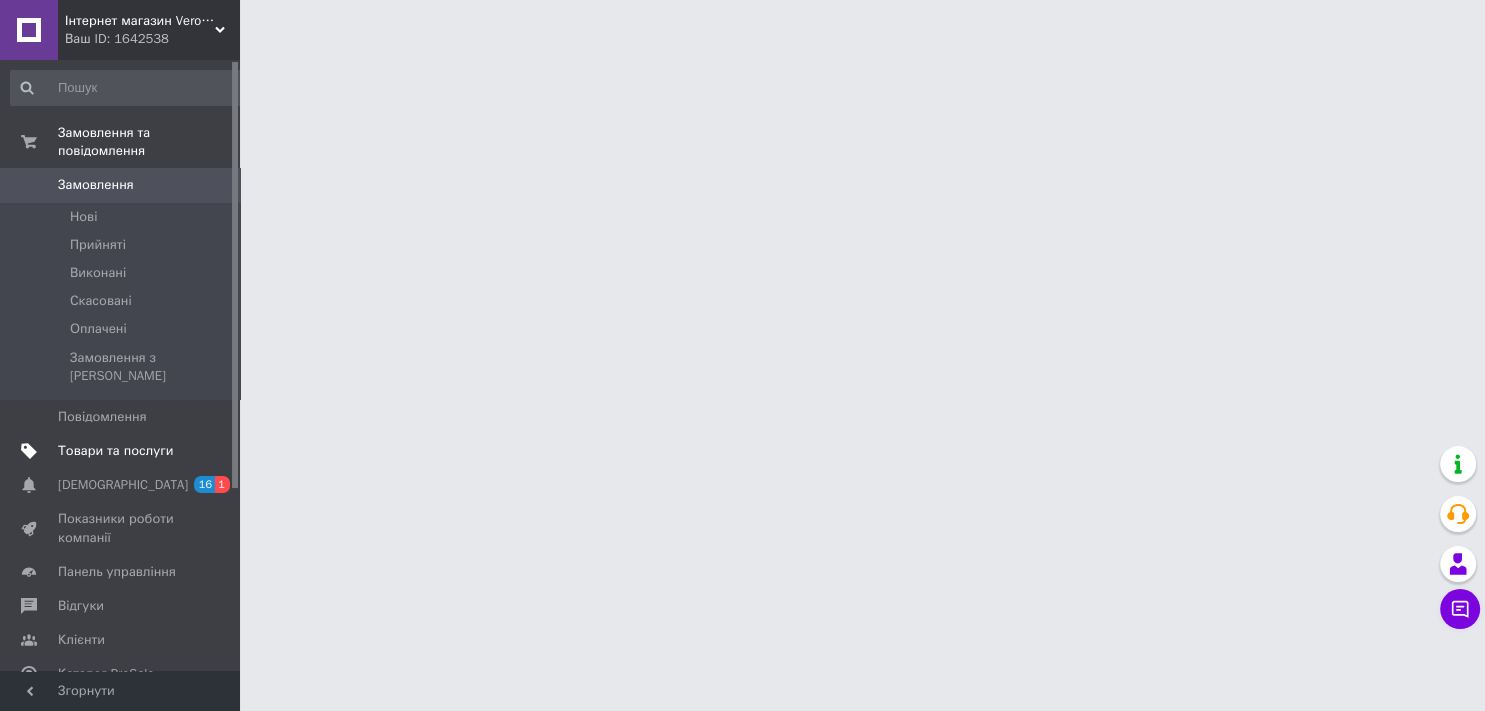 click on "Товари та послуги" at bounding box center (115, 451) 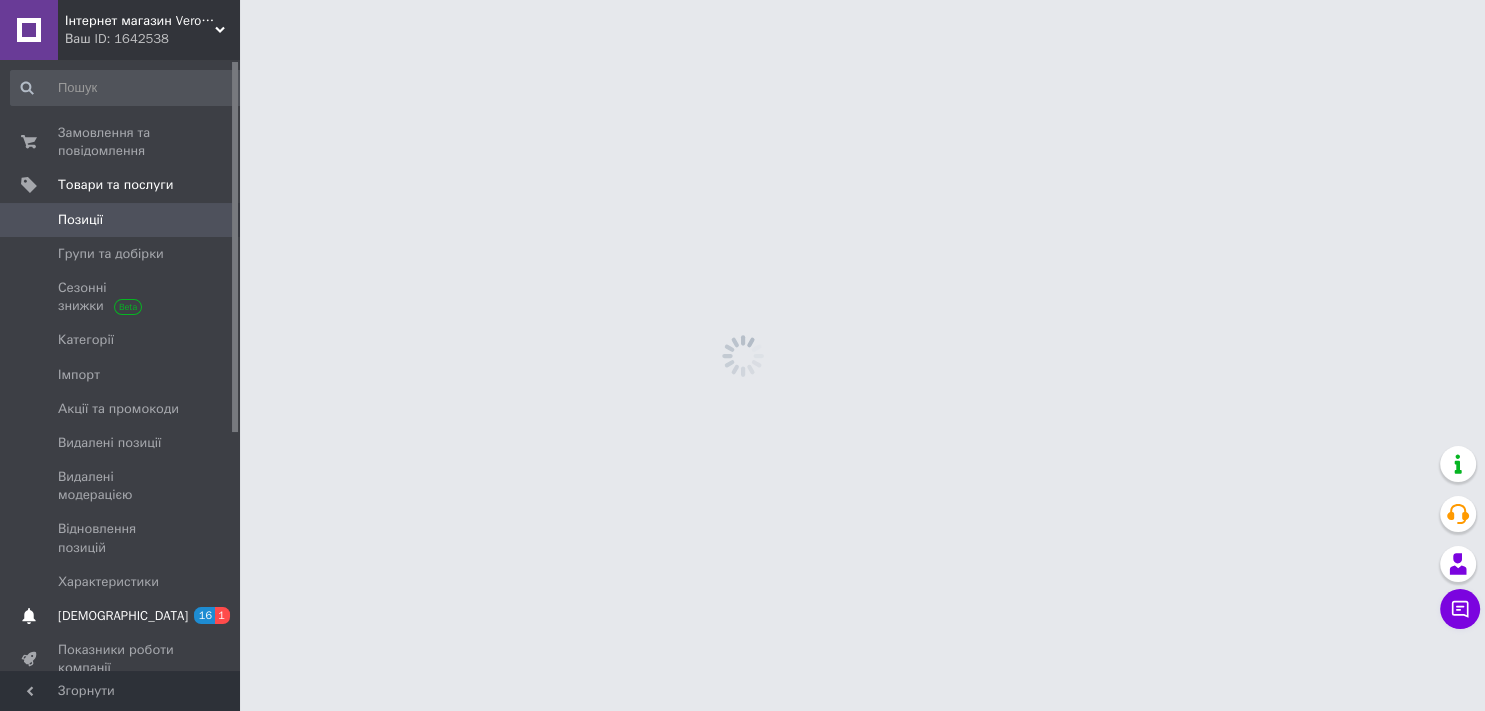 click on "[DEMOGRAPHIC_DATA]" at bounding box center (121, 616) 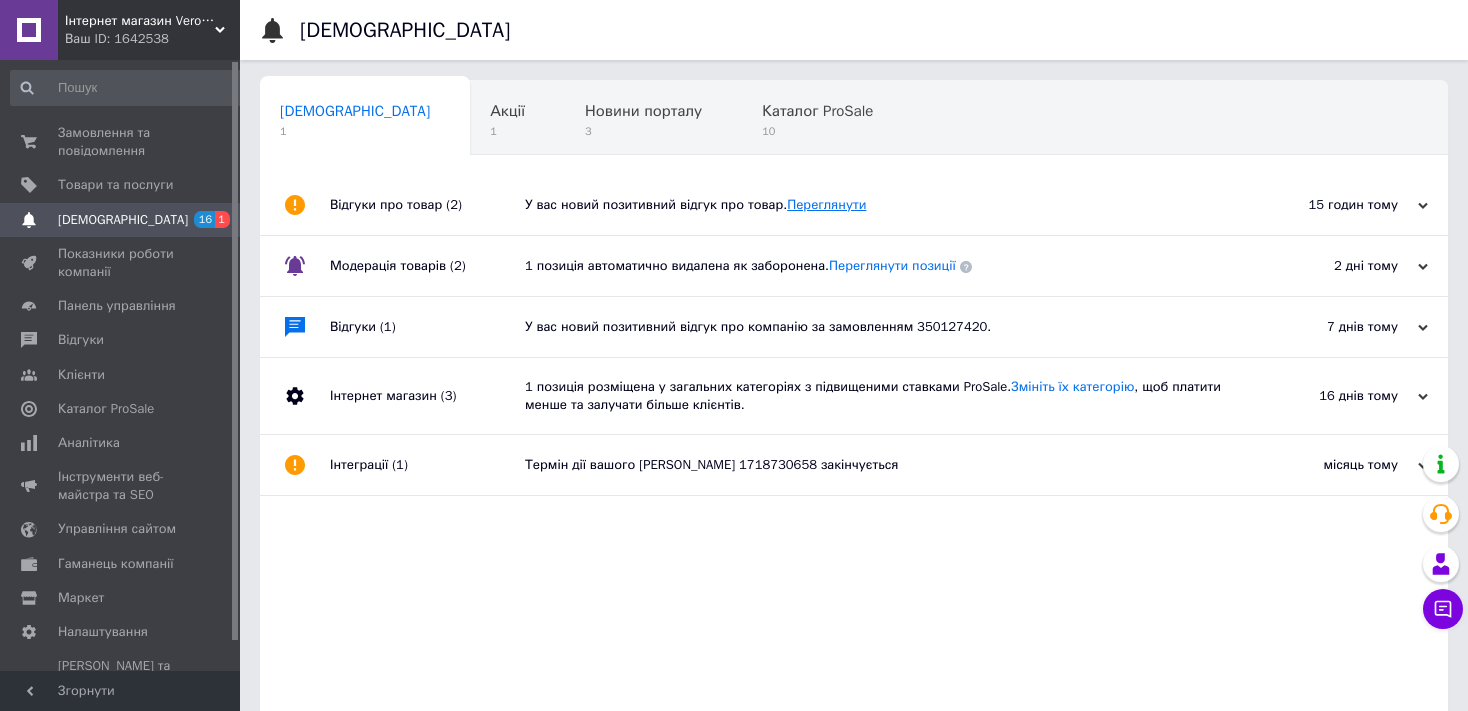 click on "Переглянути" at bounding box center [826, 204] 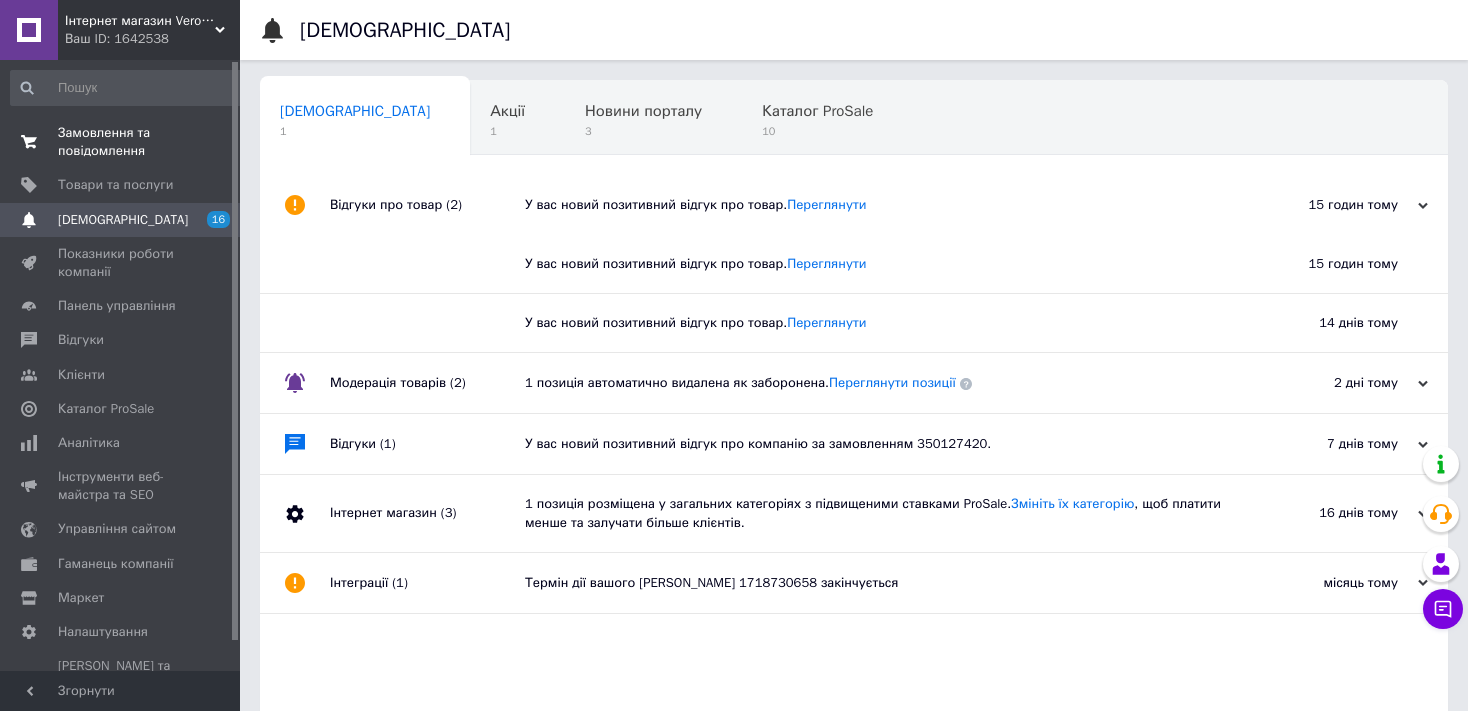 click on "Замовлення та повідомлення" at bounding box center [121, 142] 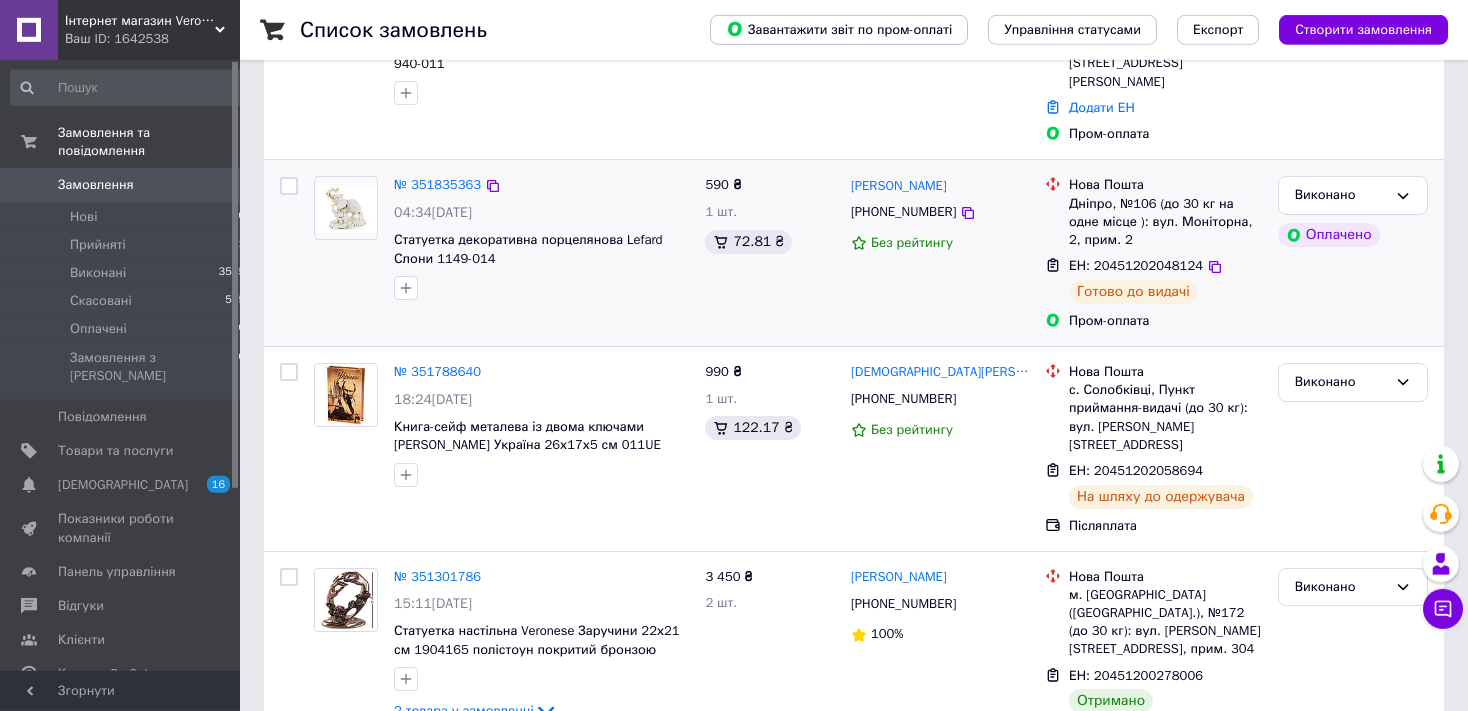 scroll, scrollTop: 528, scrollLeft: 0, axis: vertical 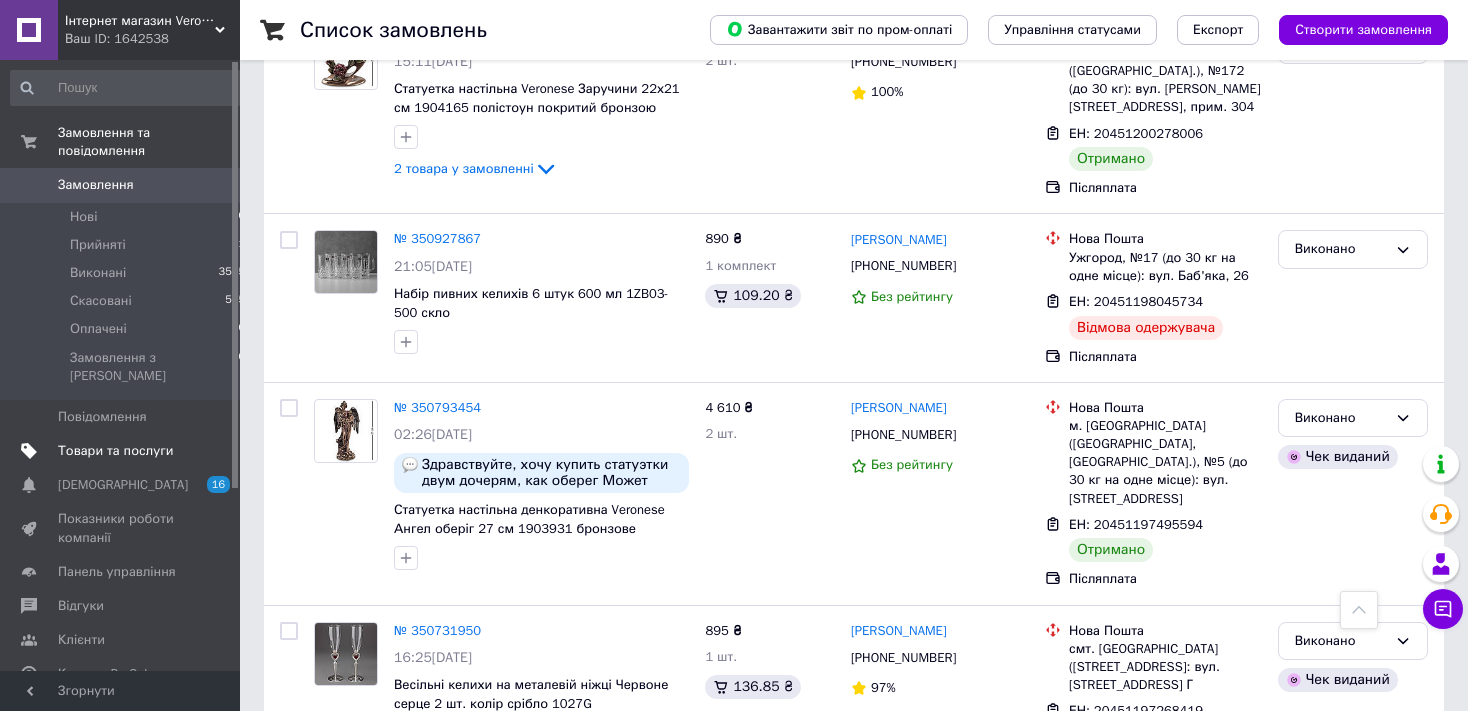 click on "Товари та послуги" at bounding box center [115, 451] 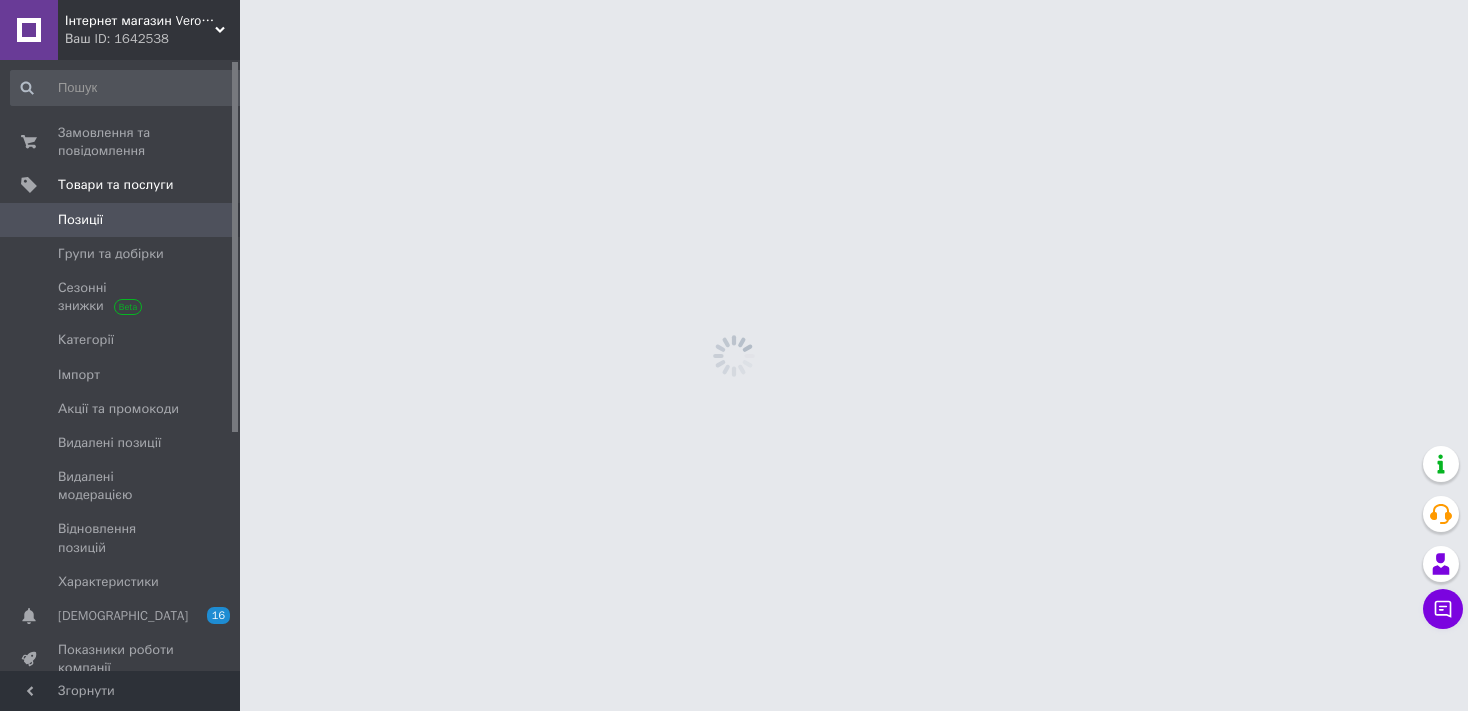 scroll, scrollTop: 0, scrollLeft: 0, axis: both 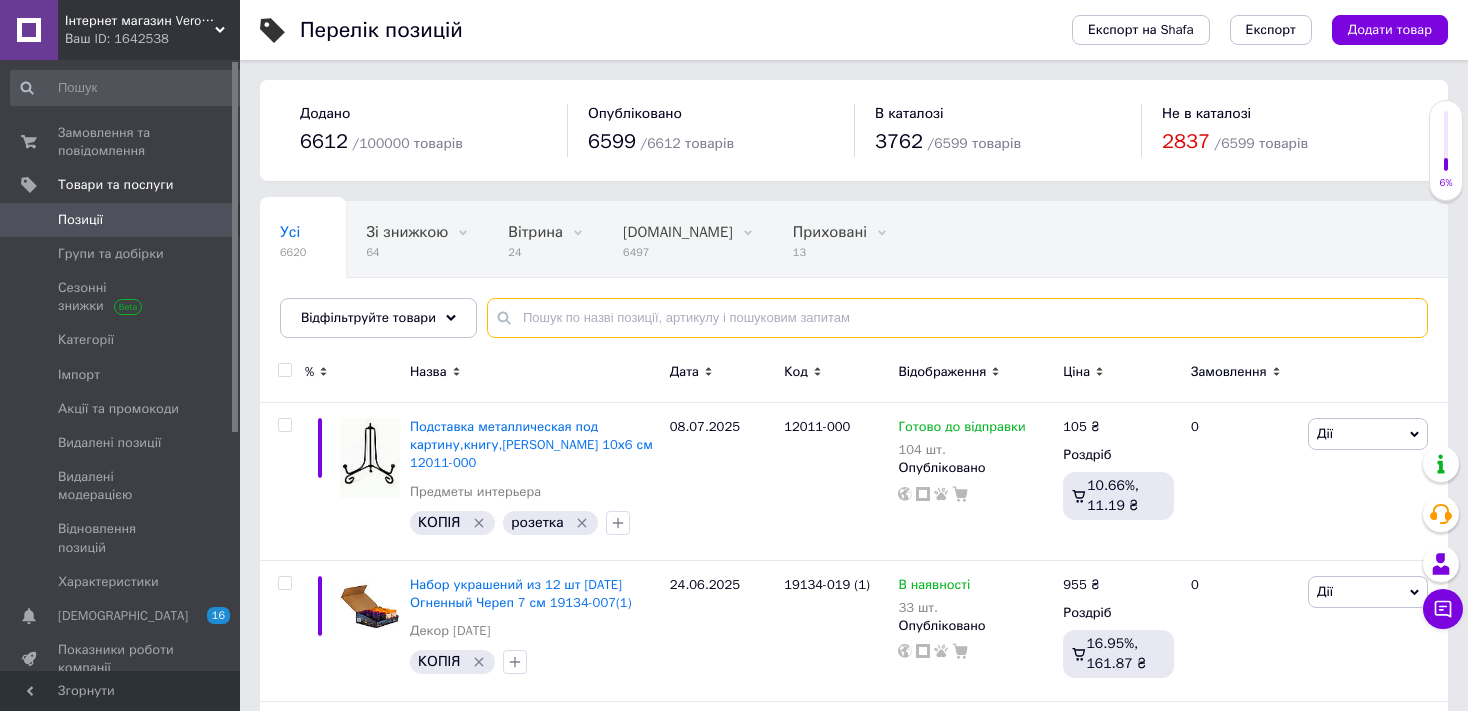 click at bounding box center (957, 318) 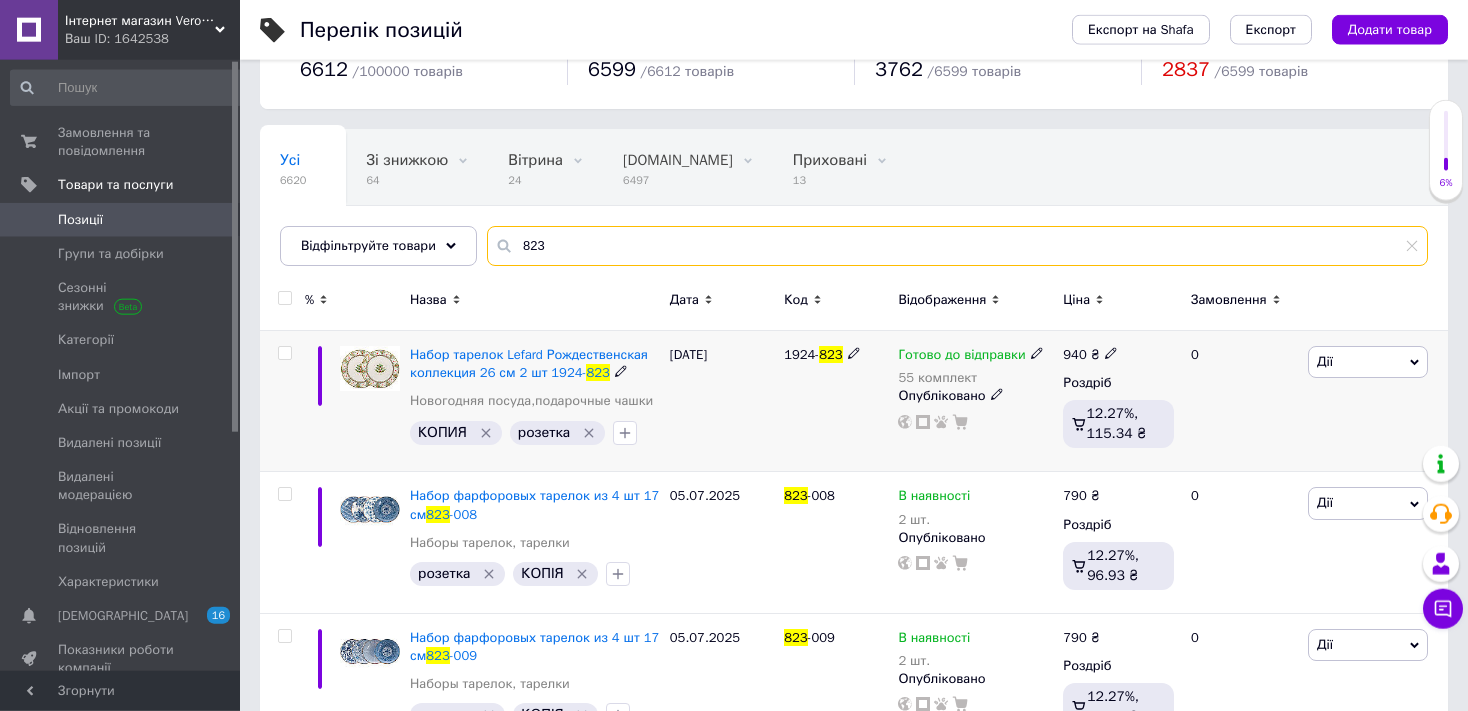 scroll, scrollTop: 105, scrollLeft: 0, axis: vertical 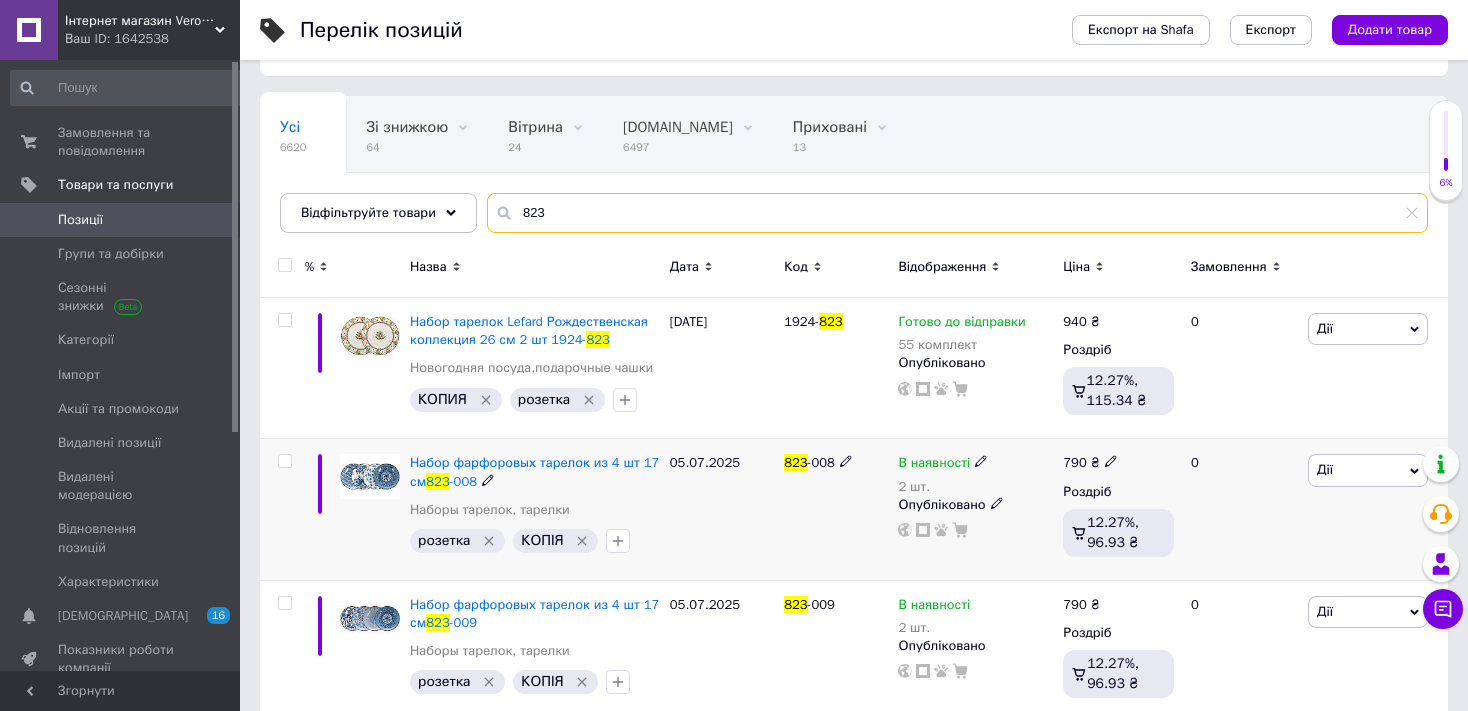 type on "823" 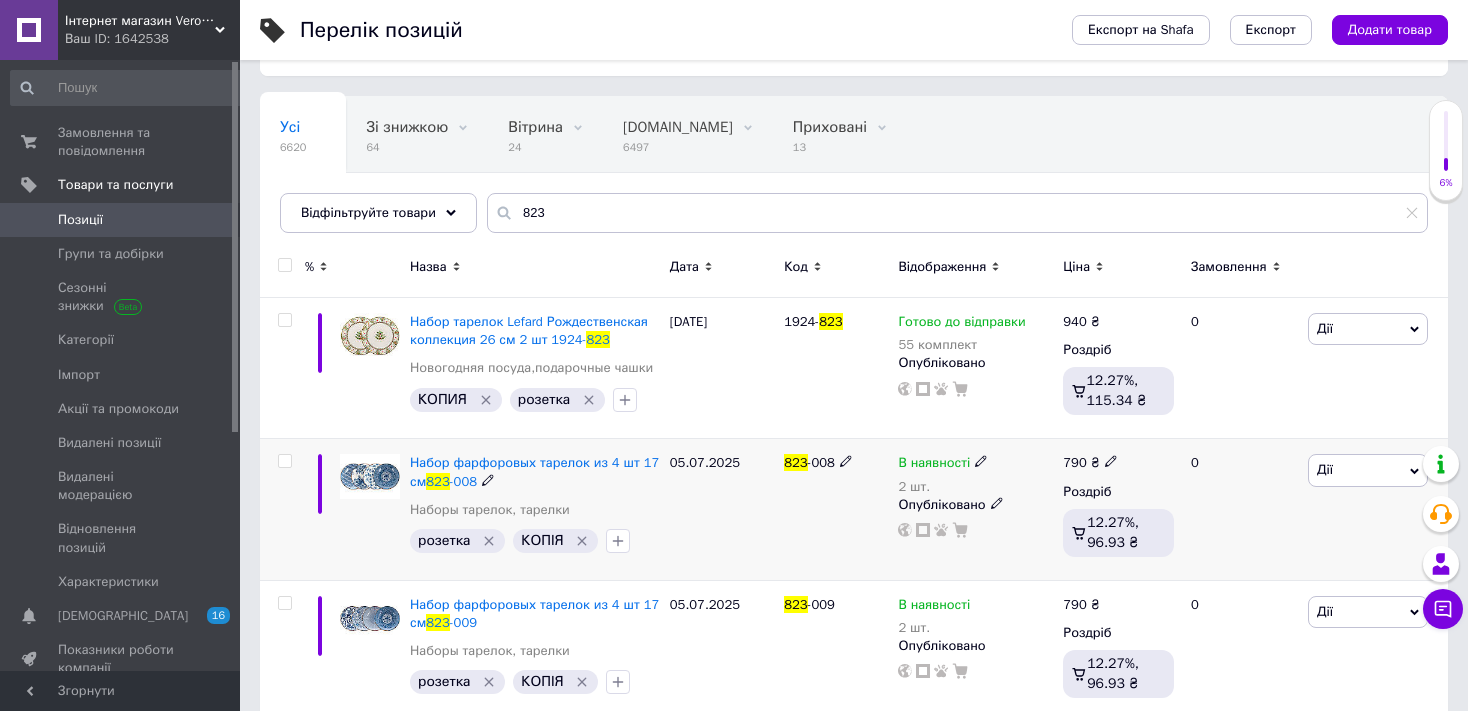 click 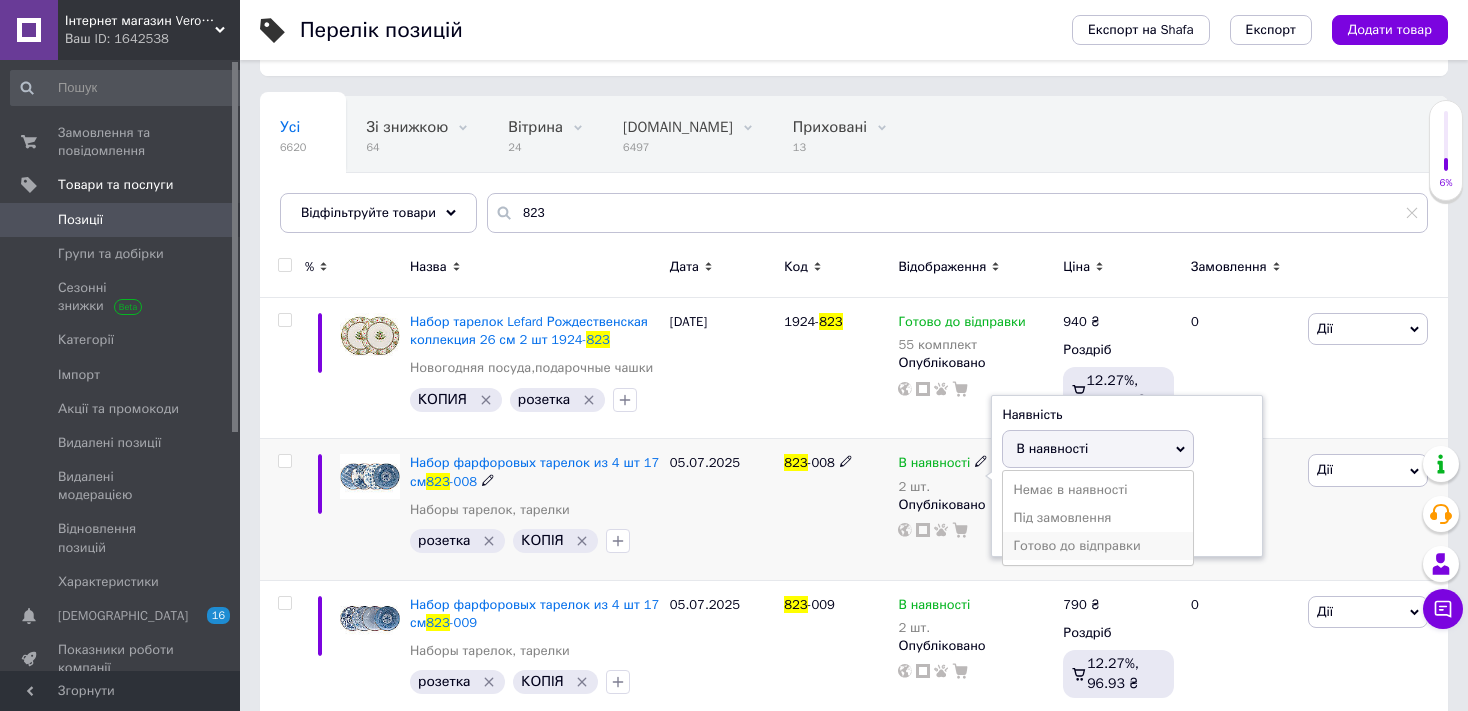 click on "Готово до відправки" at bounding box center [1098, 546] 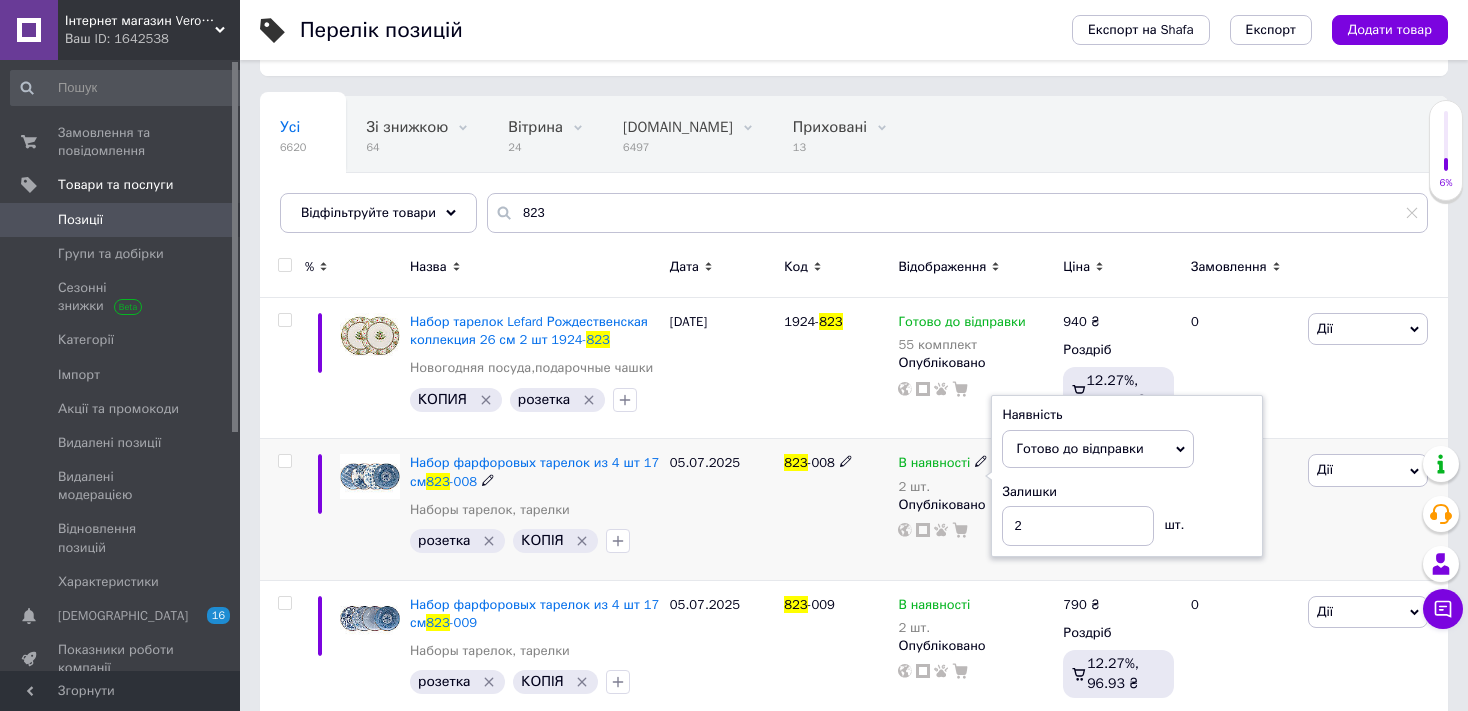 click on "790   ₴ Роздріб 12.27%, 96.93 ₴" at bounding box center (1118, 509) 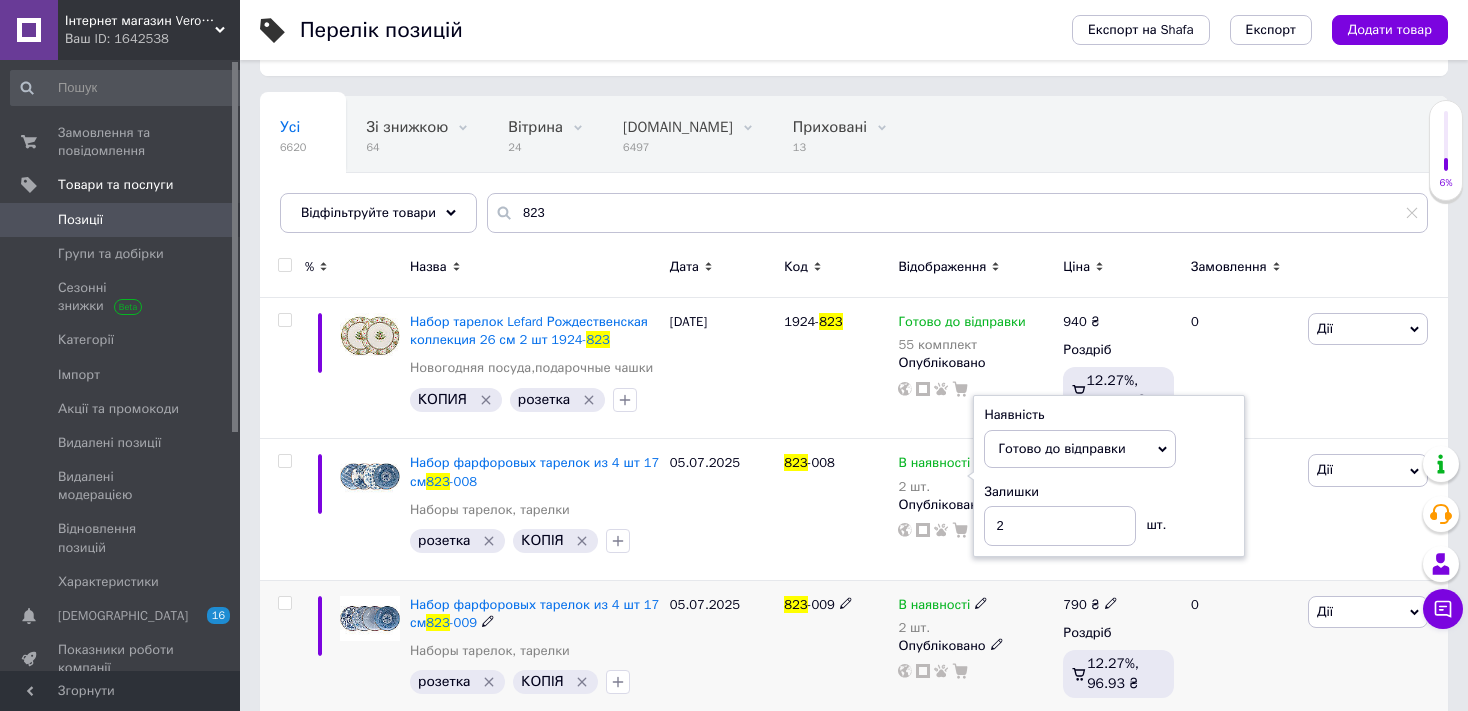 click 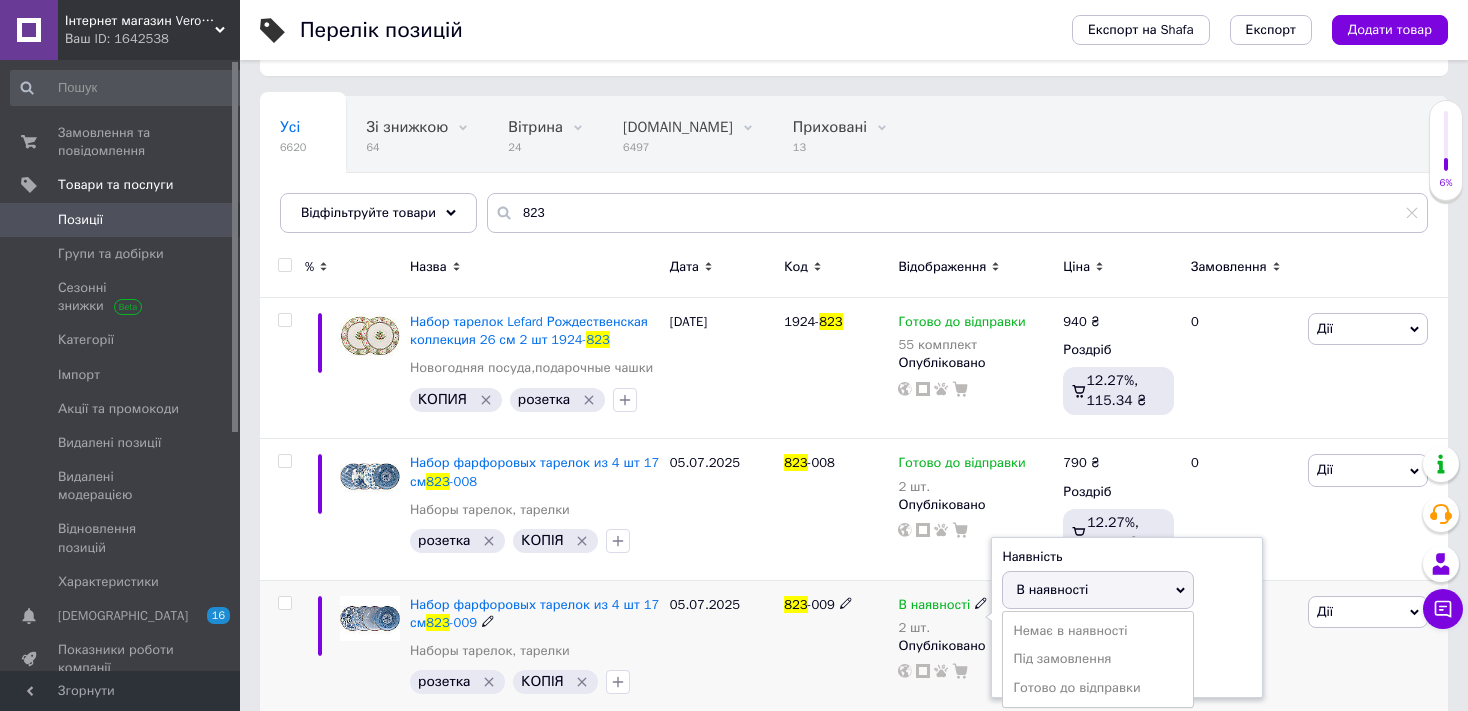 click on "Немає в наявності Під замовлення Готово до відправки" at bounding box center (1098, 659) 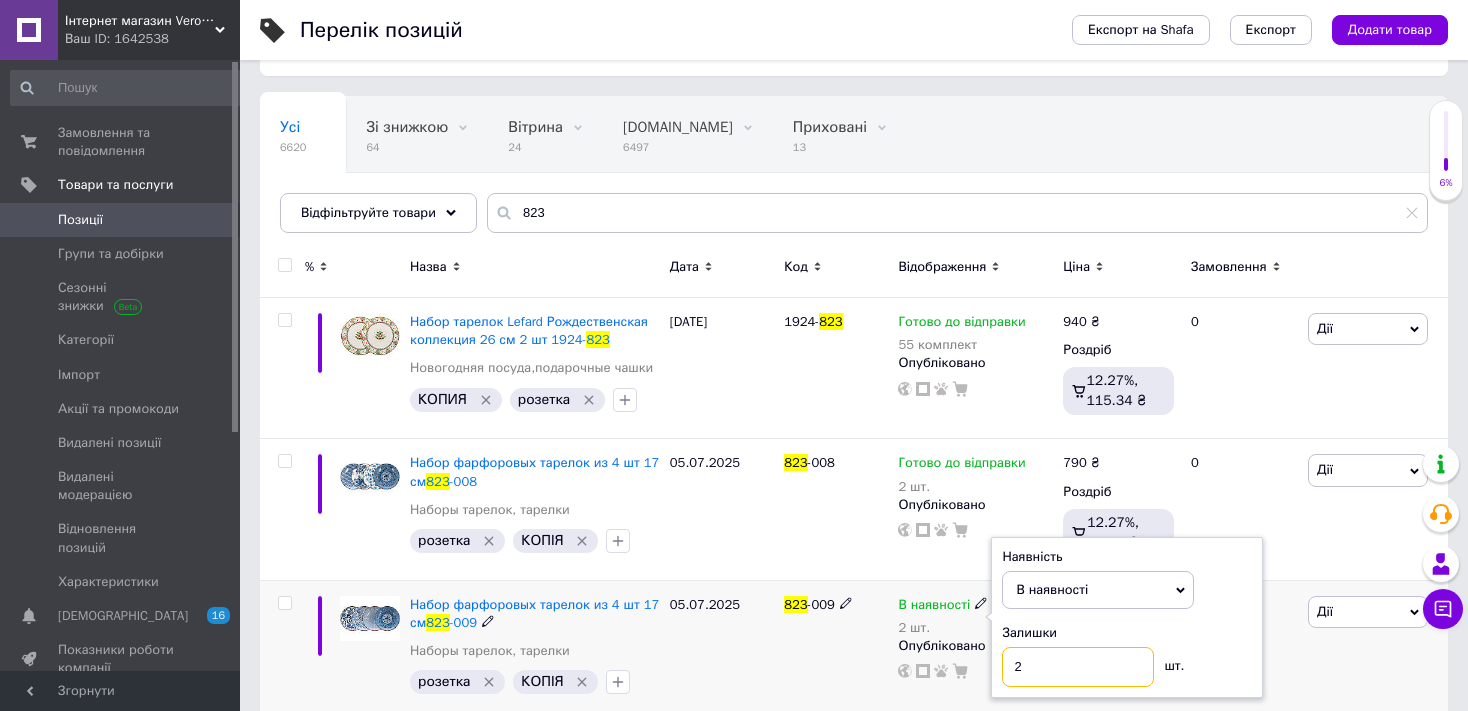 click on "2" at bounding box center (1078, 667) 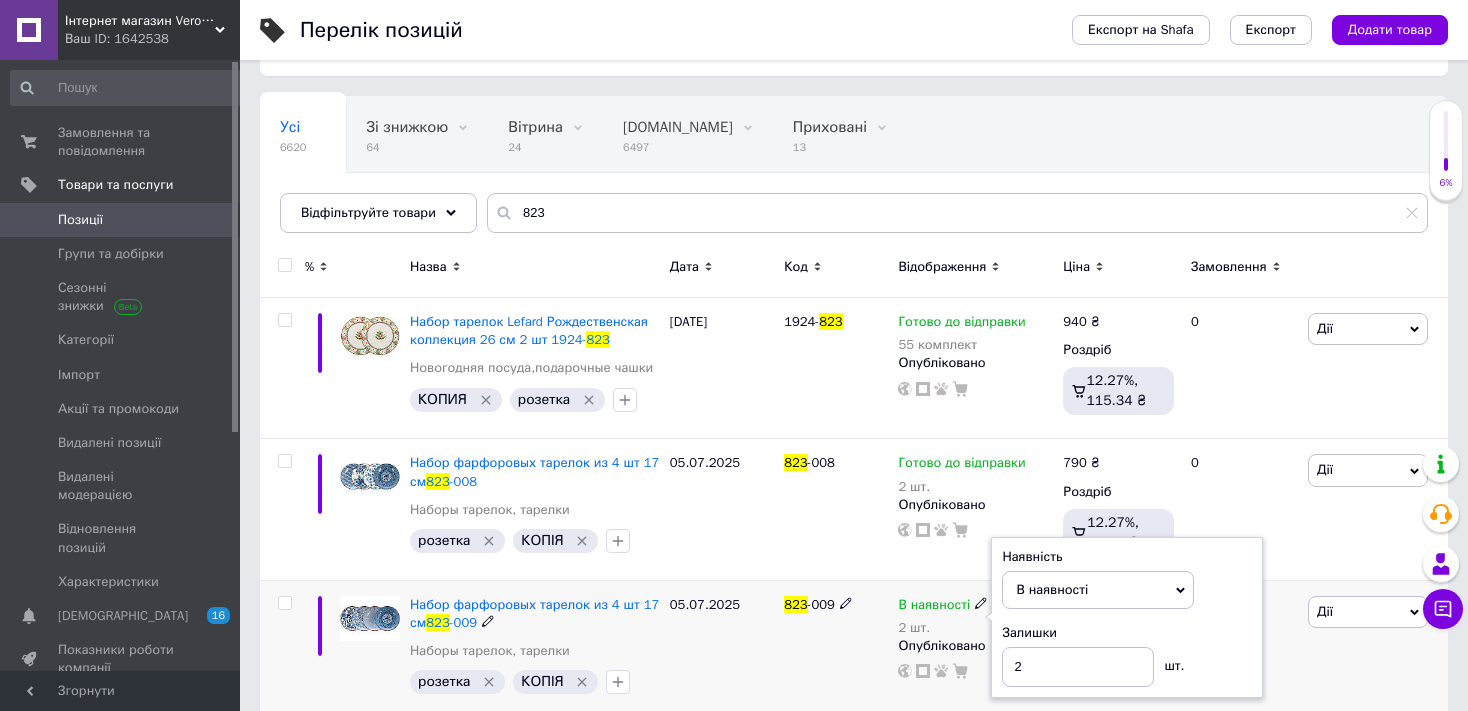click on "В наявності" at bounding box center [1052, 589] 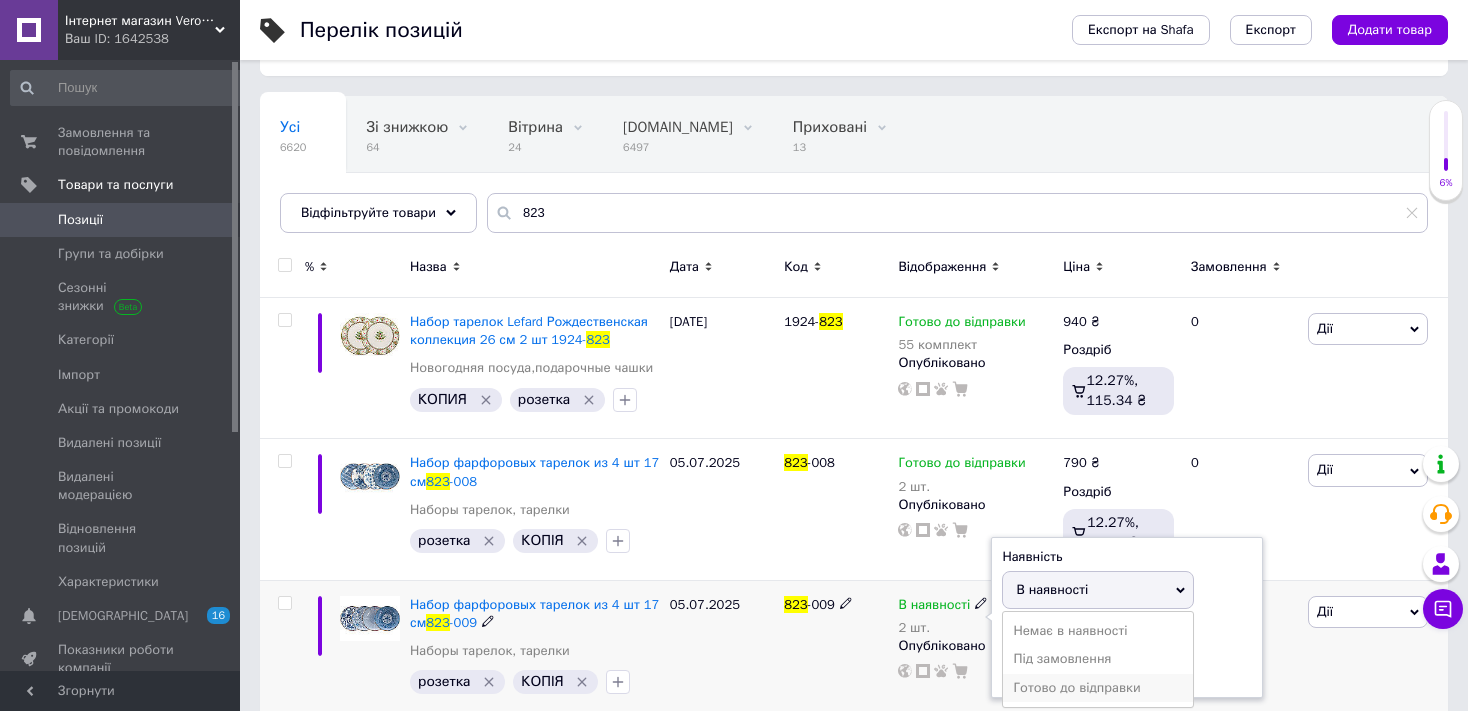 click on "Готово до відправки" at bounding box center (1098, 688) 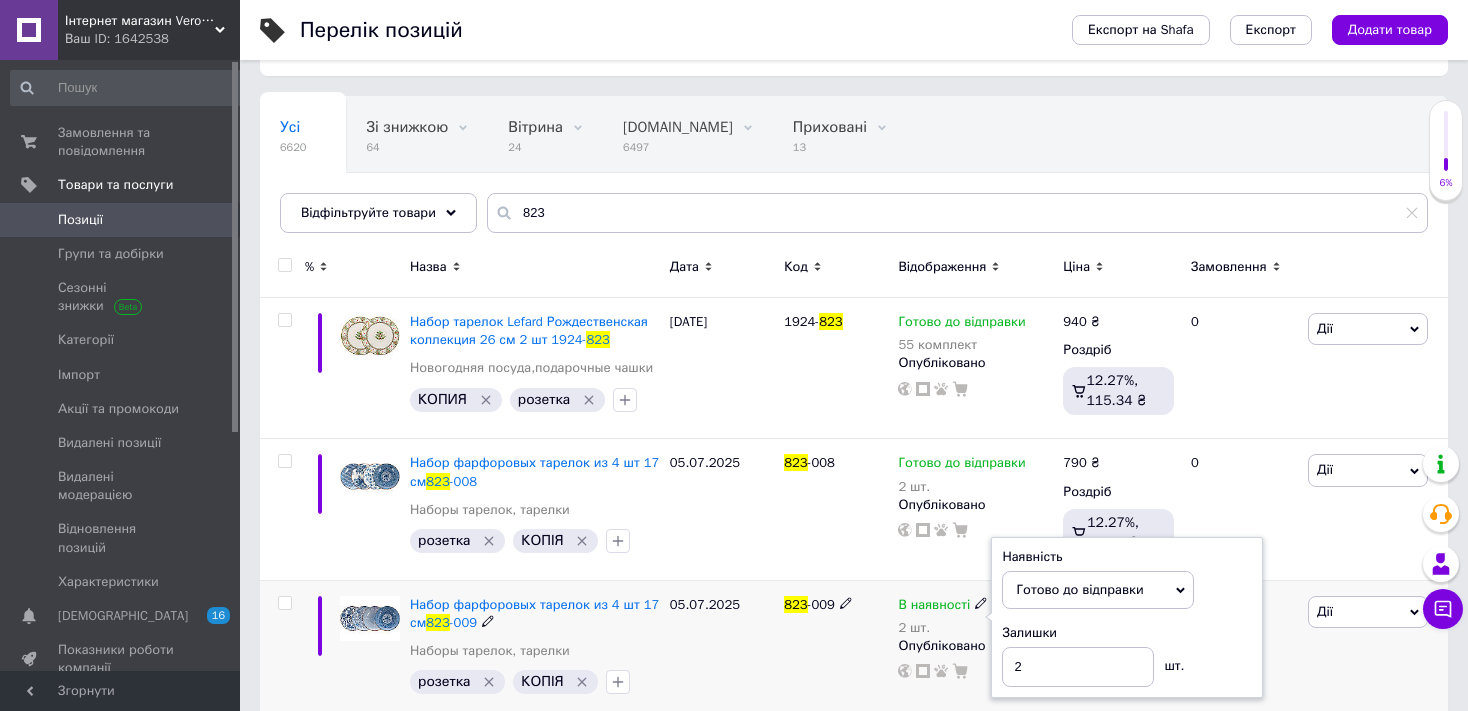 click on "05.07.2025" at bounding box center (722, 650) 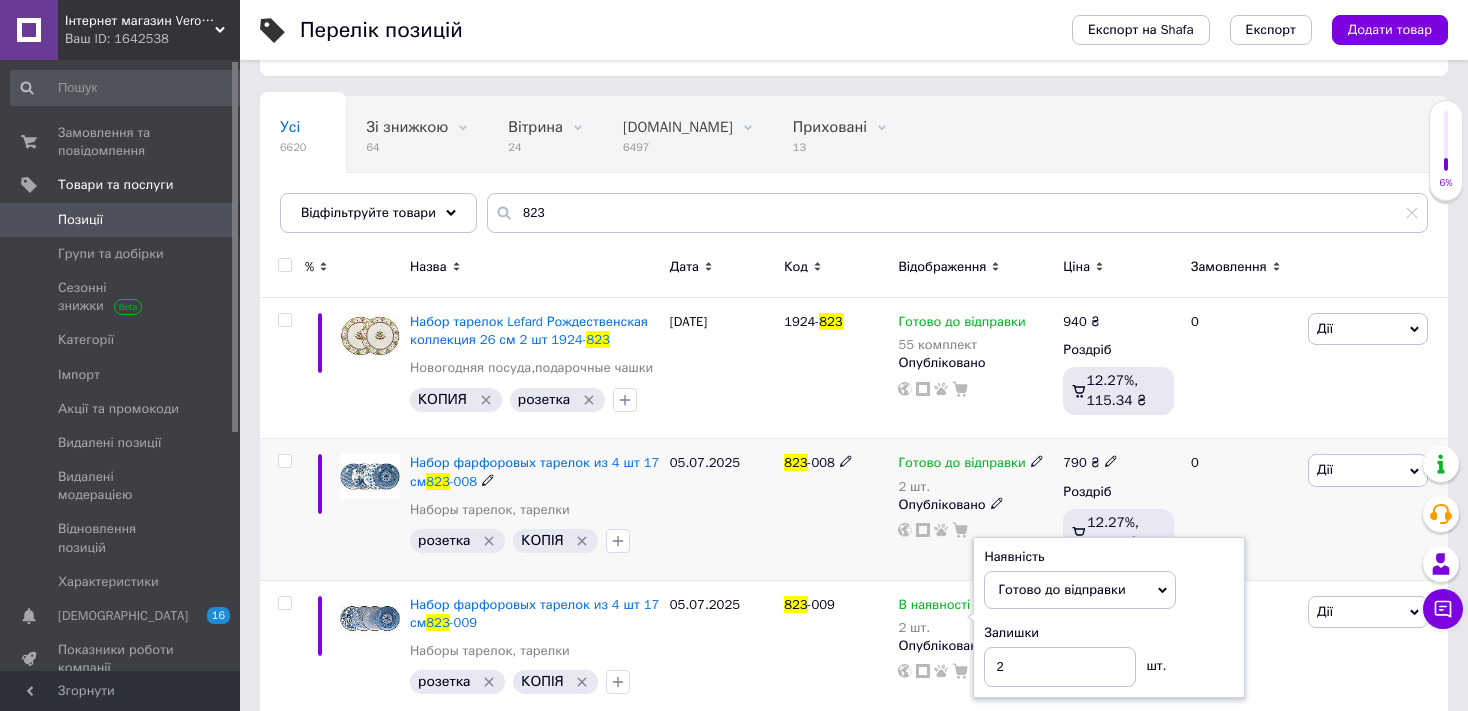 scroll, scrollTop: 133, scrollLeft: 0, axis: vertical 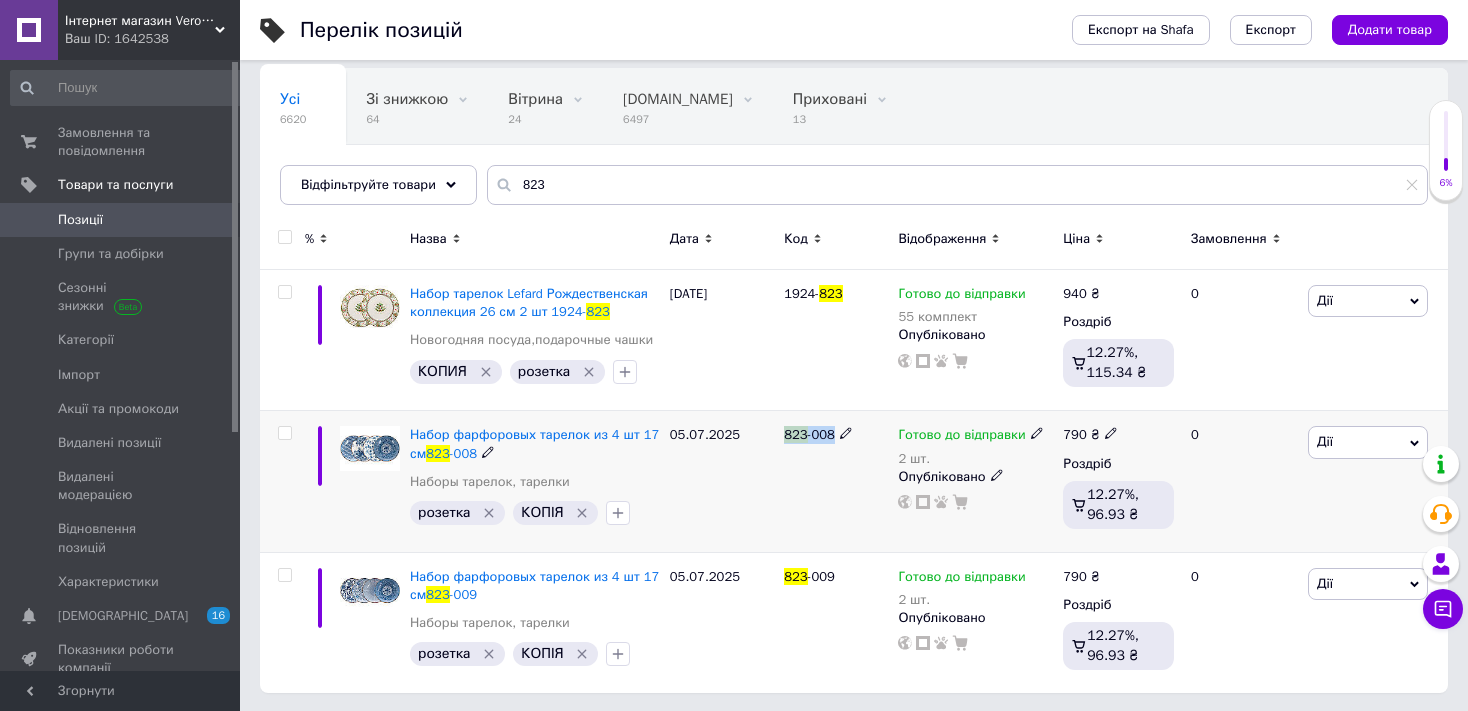 drag, startPoint x: 770, startPoint y: 455, endPoint x: 834, endPoint y: 466, distance: 64.93843 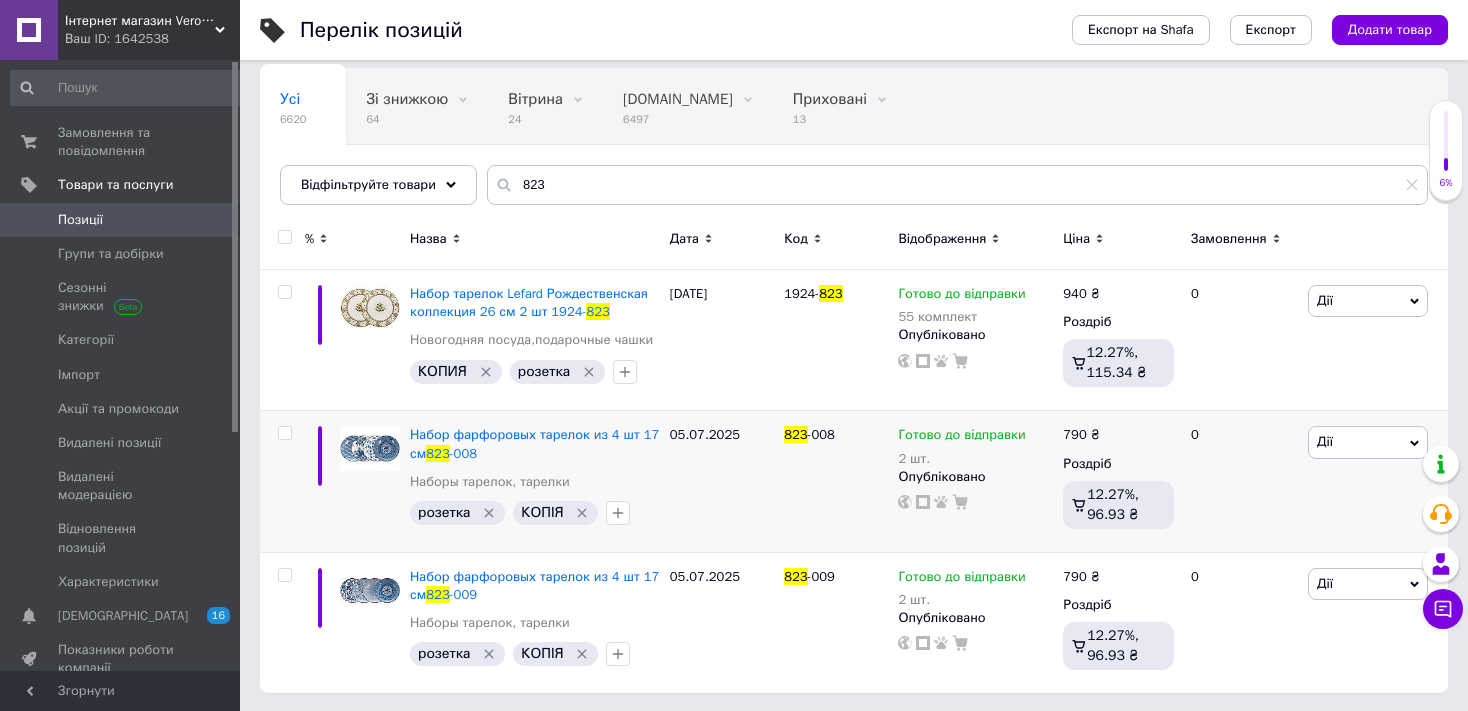 copy 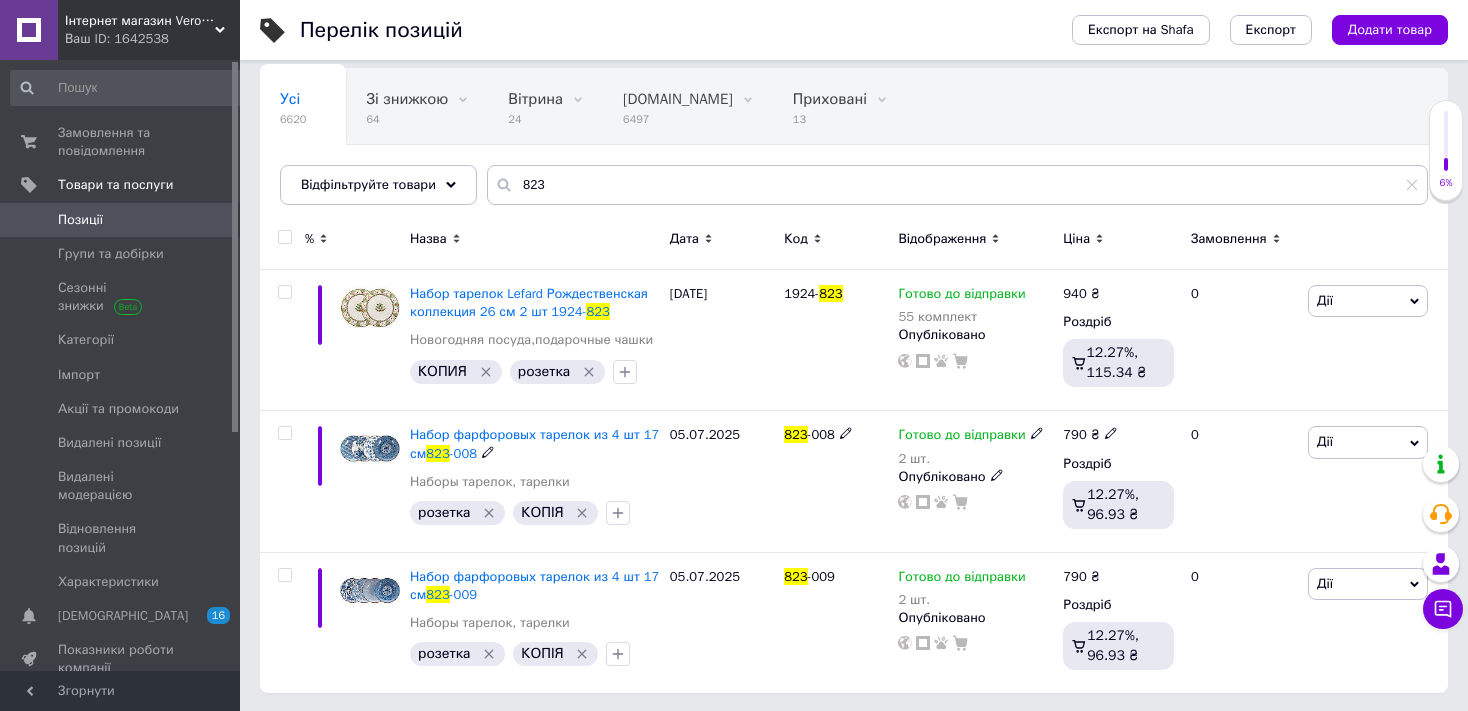 click 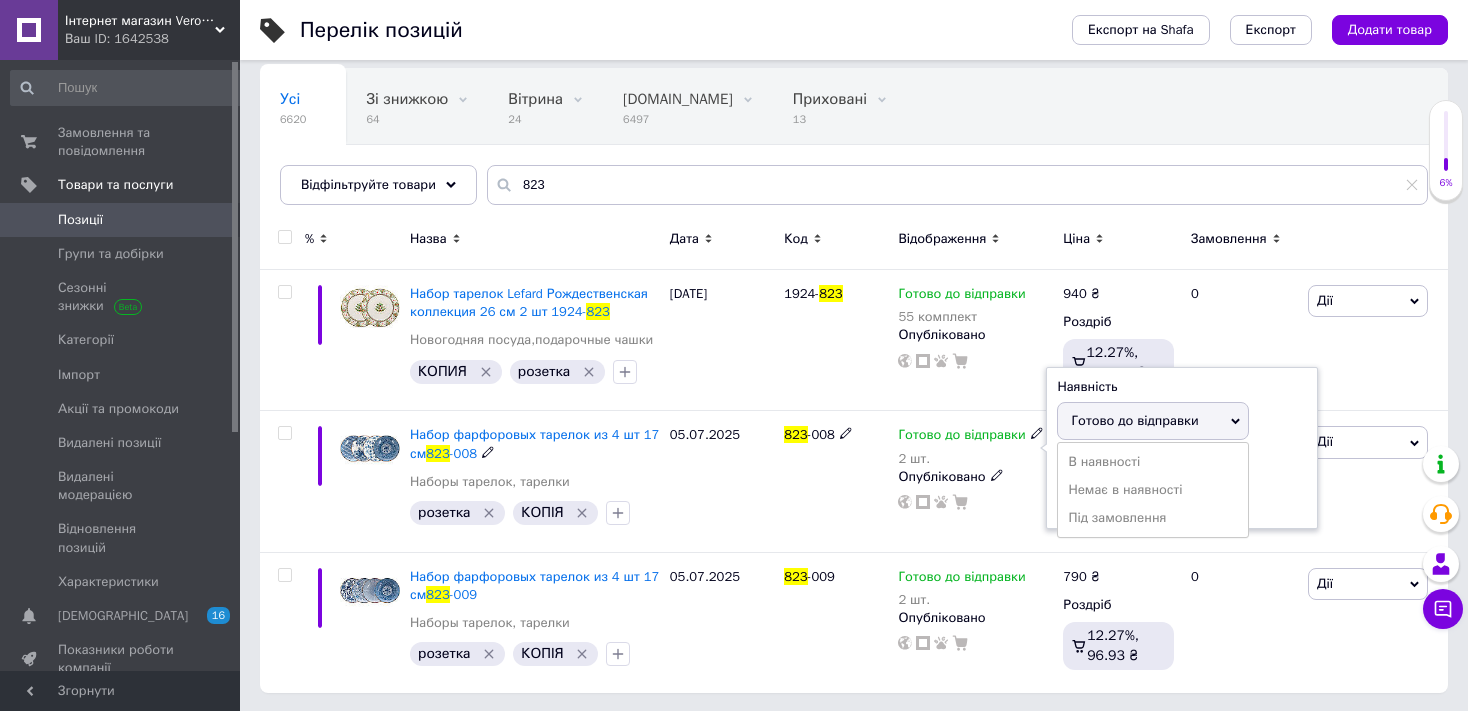 click on "Готово до відправки" at bounding box center (1134, 420) 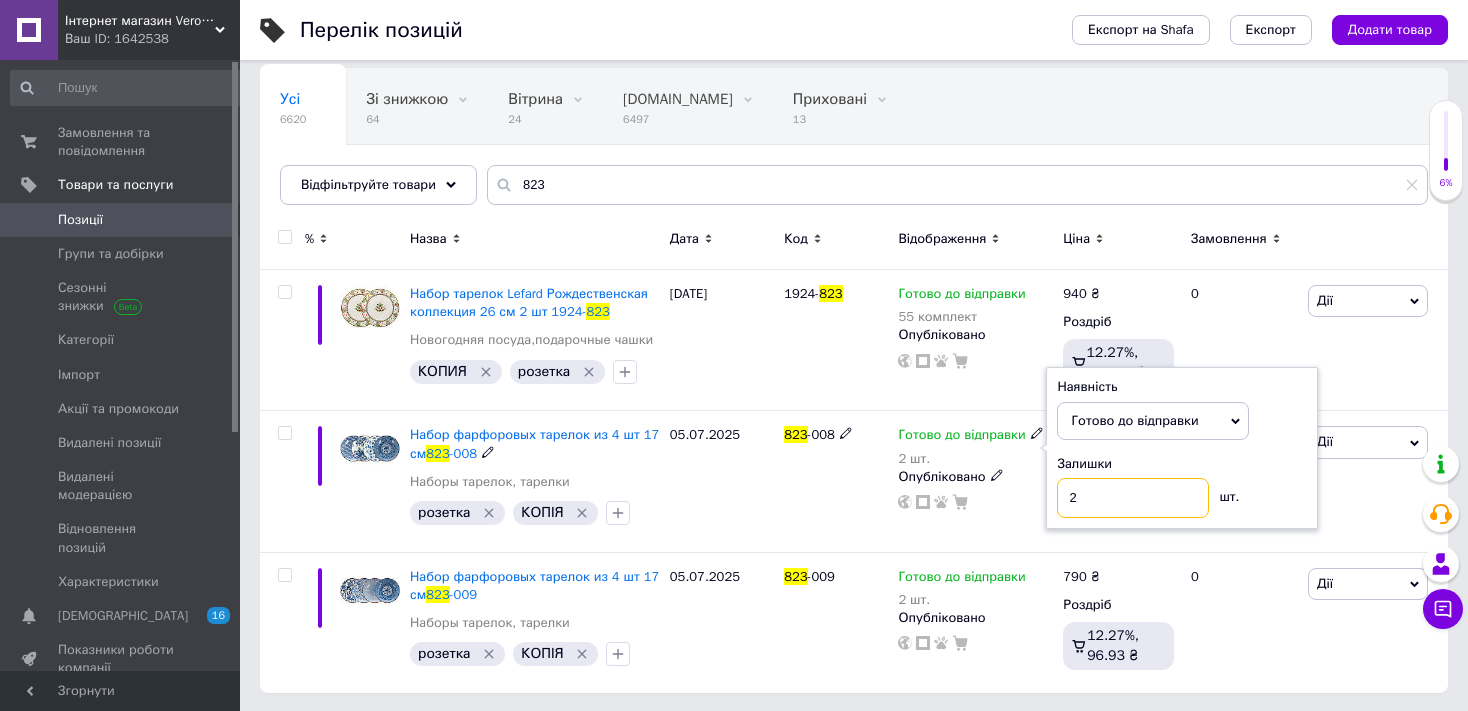 click on "2" at bounding box center (1133, 498) 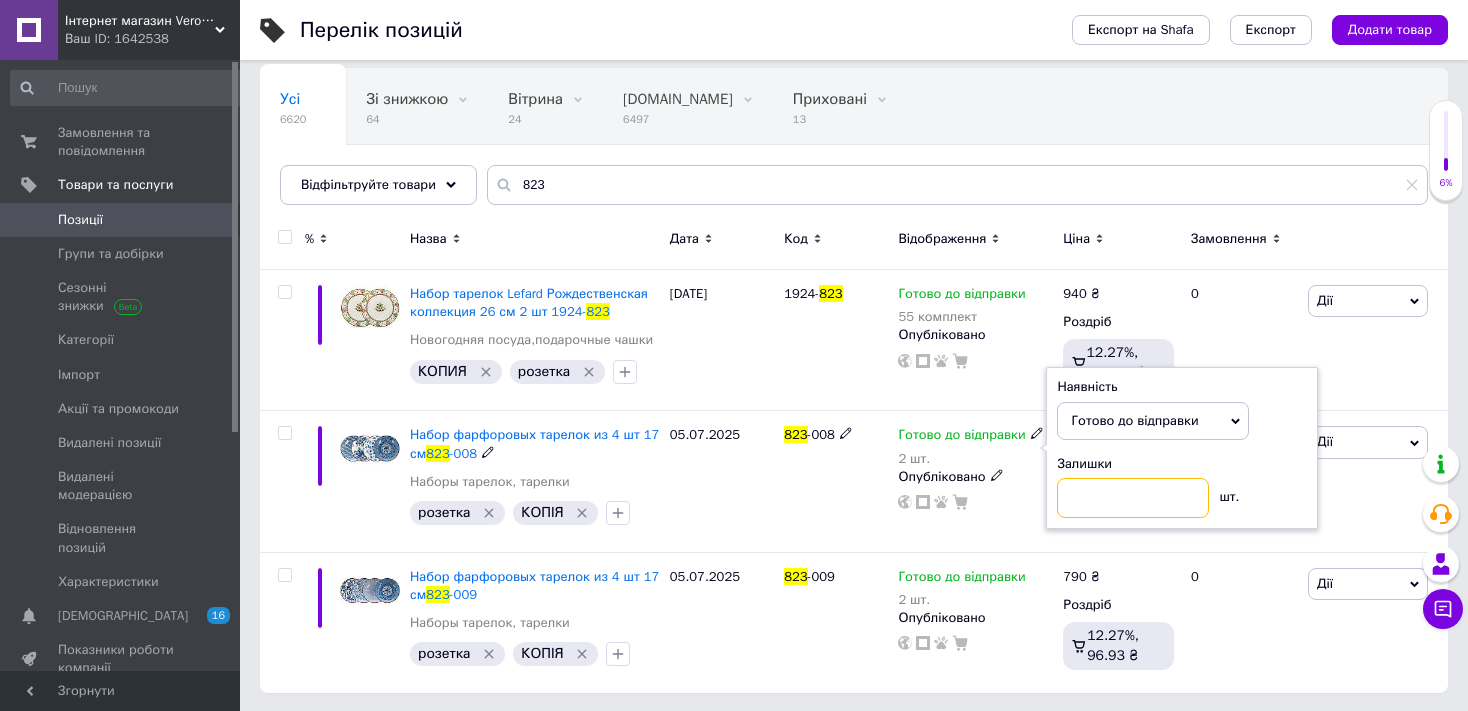 type on "1" 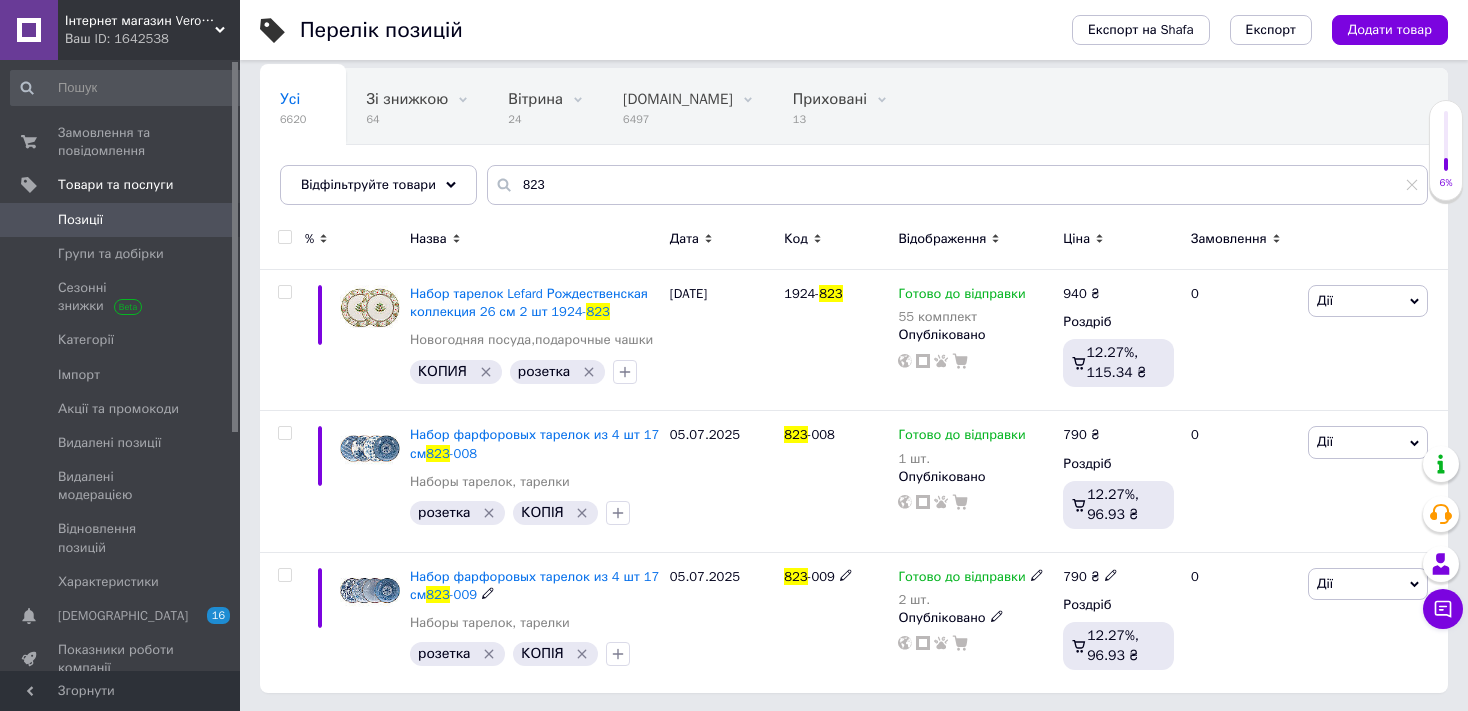 click on "Готово до відправки" at bounding box center [961, 579] 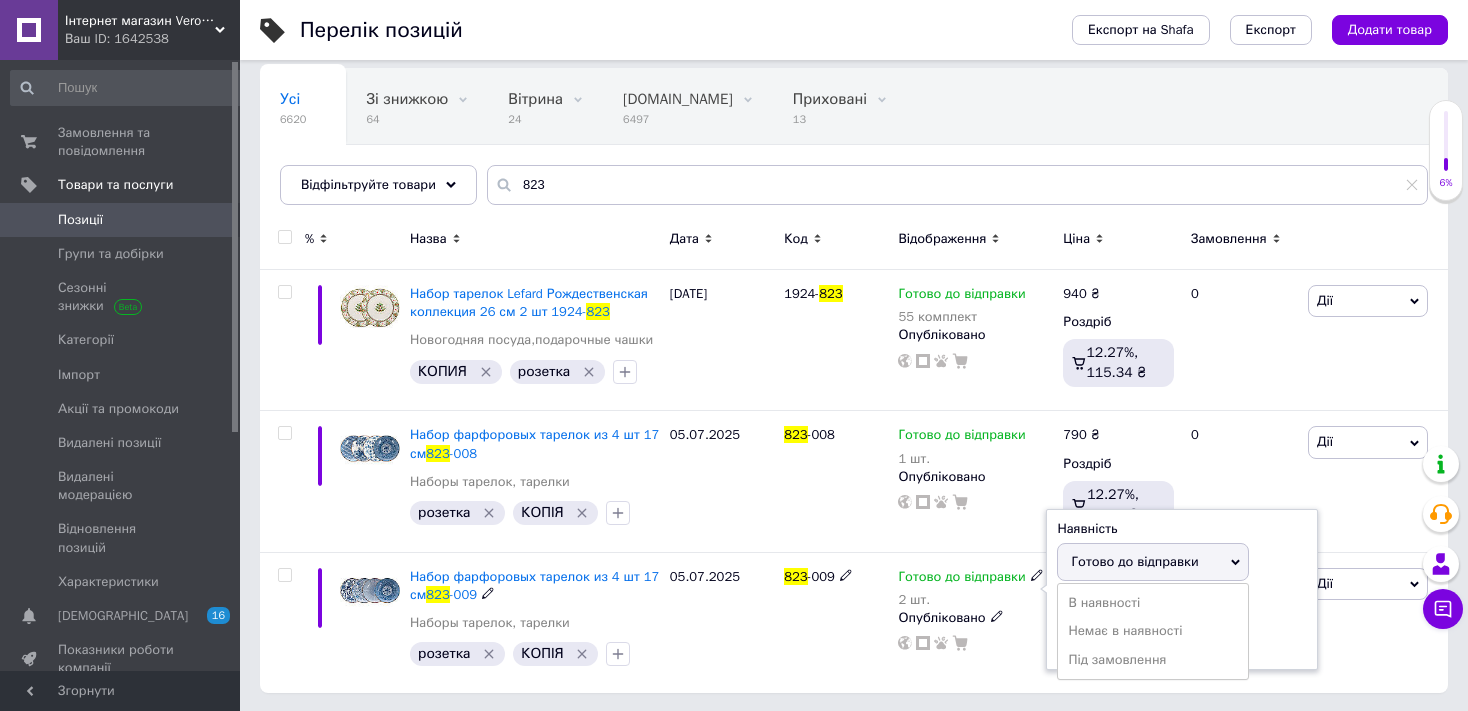 click 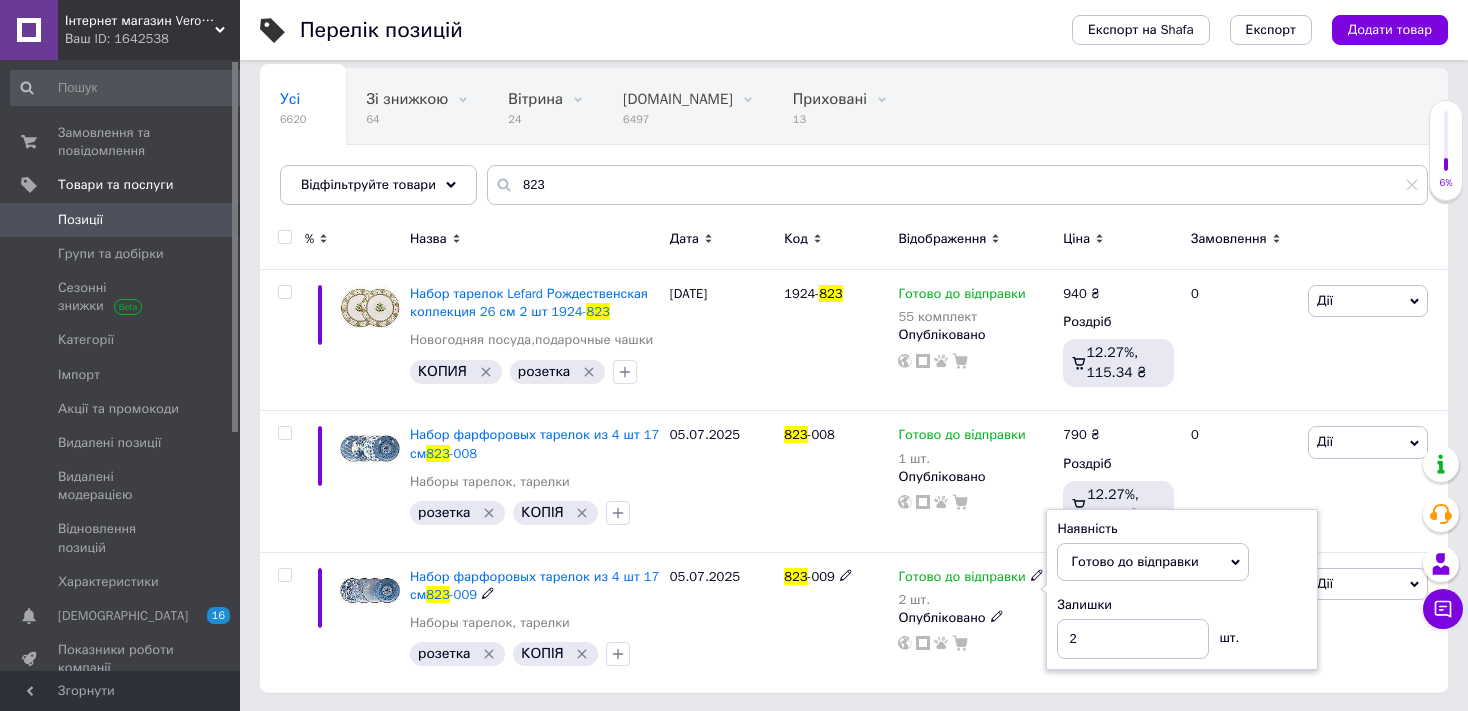 click on "Готово до відправки" at bounding box center [1134, 561] 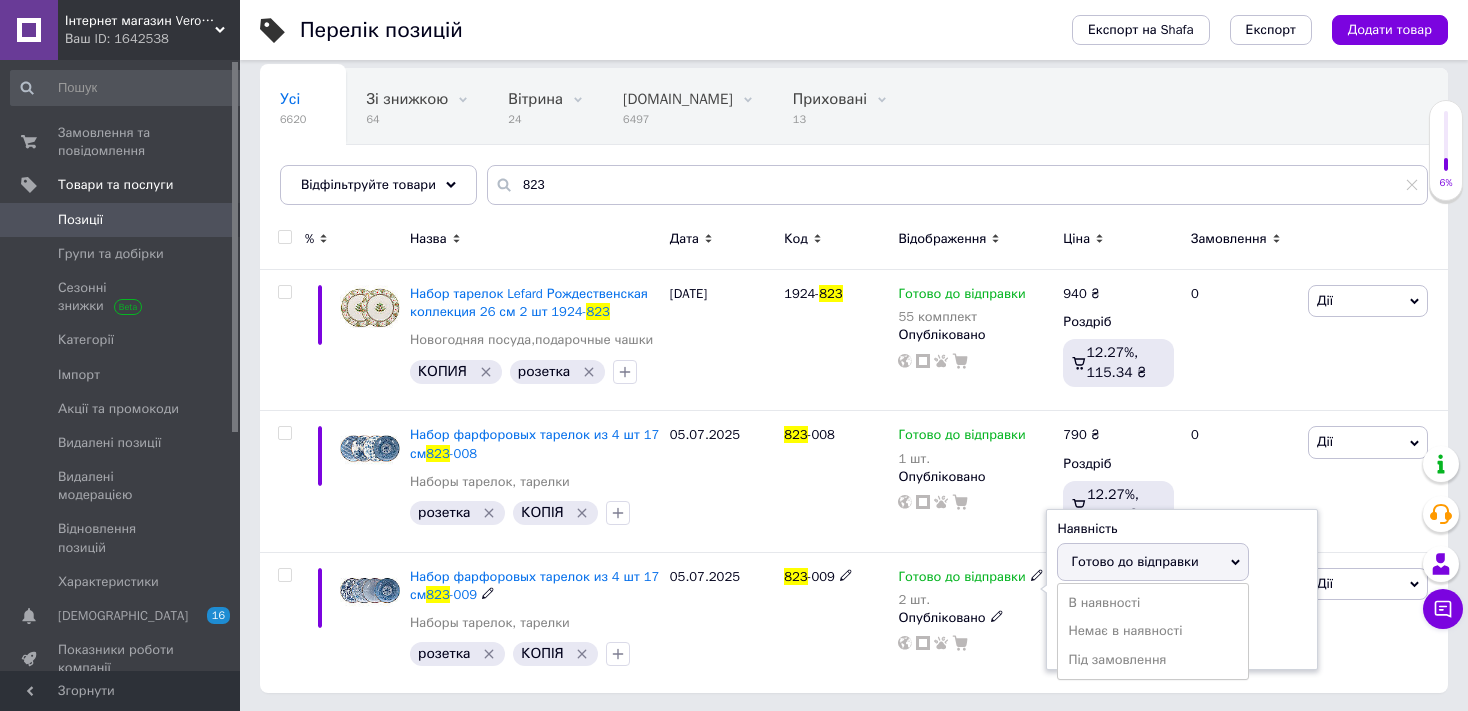 click on "Готово до відправки" at bounding box center (1134, 561) 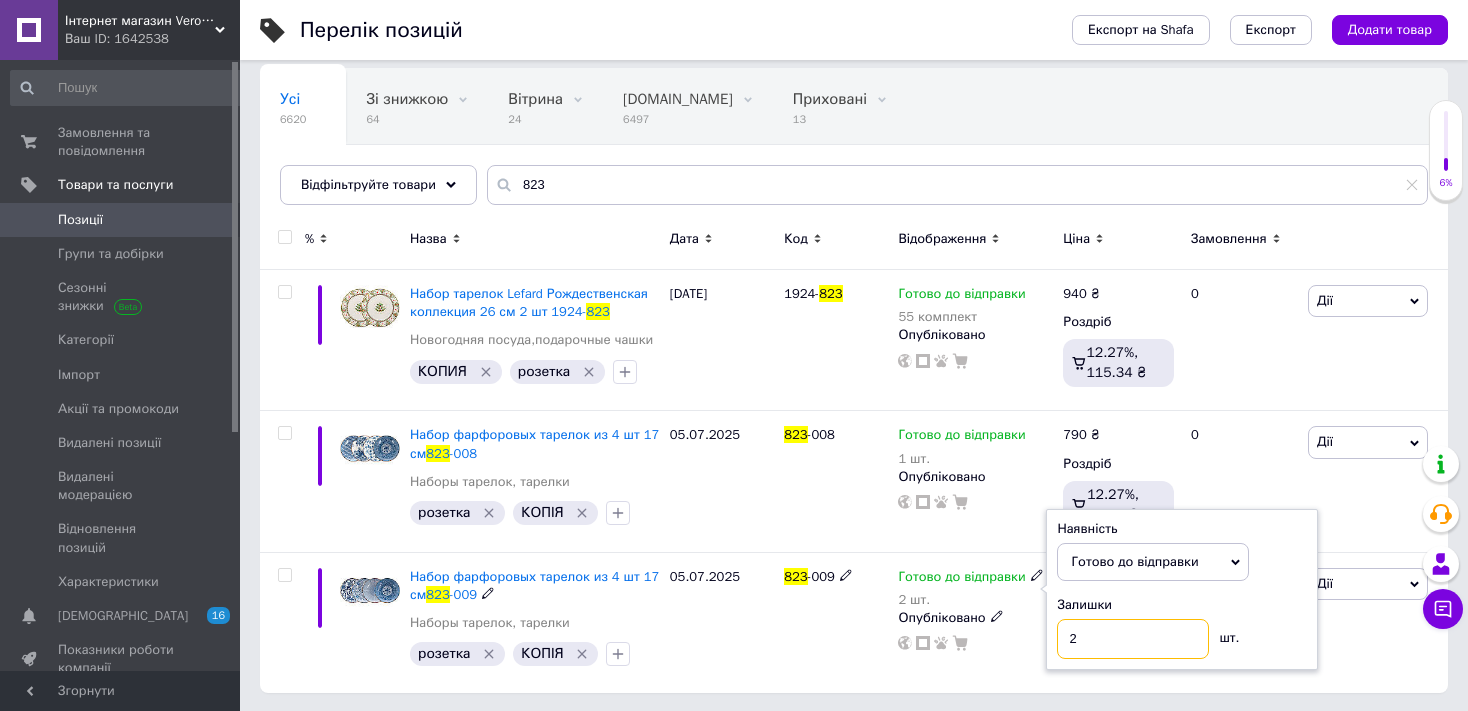 click on "2" at bounding box center [1133, 639] 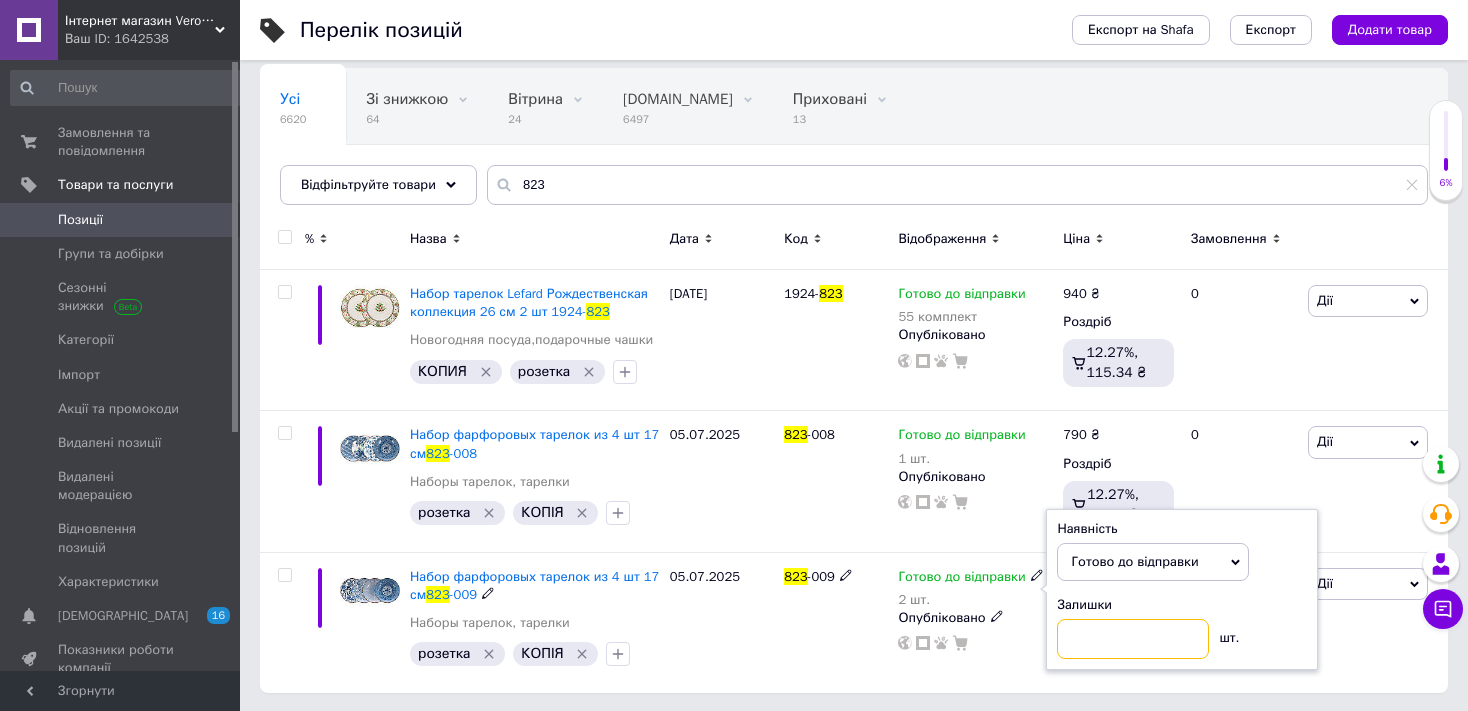 type on "1" 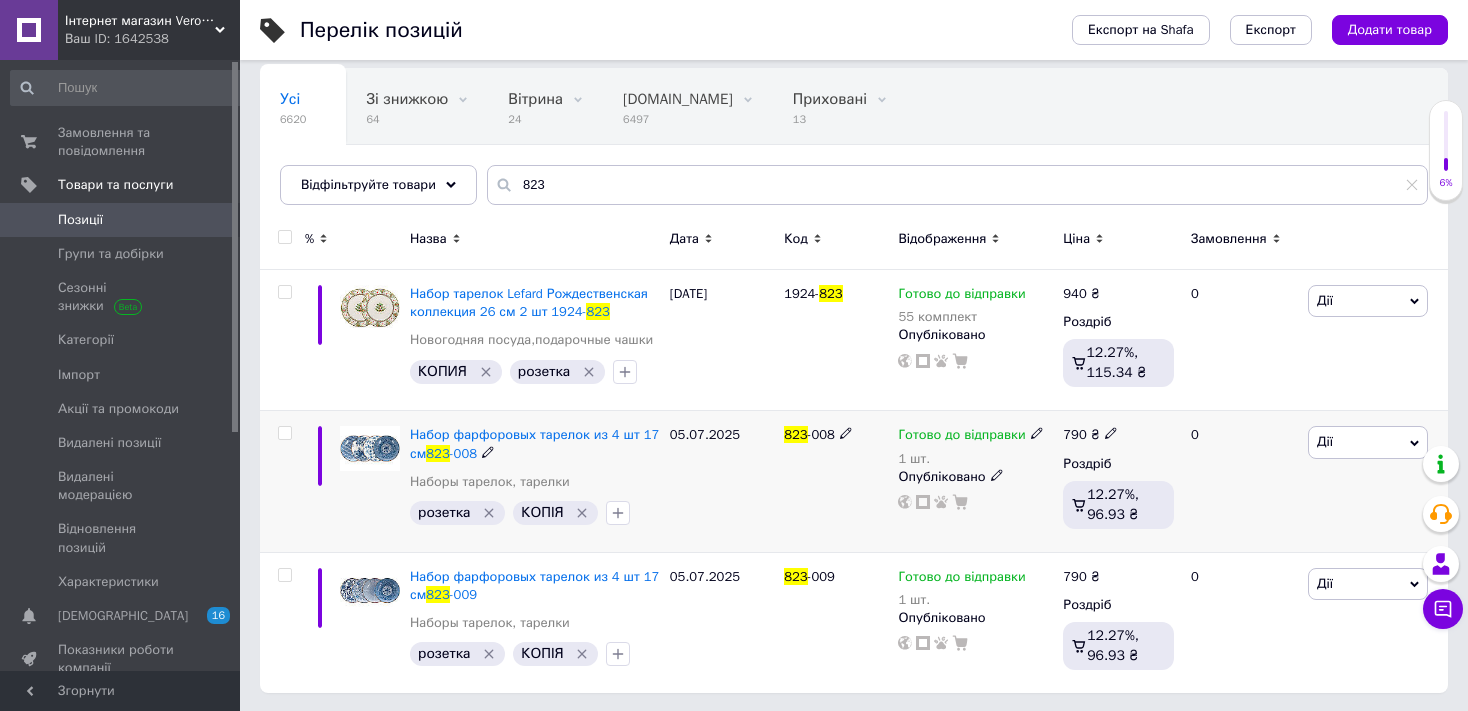 click at bounding box center [1111, 433] 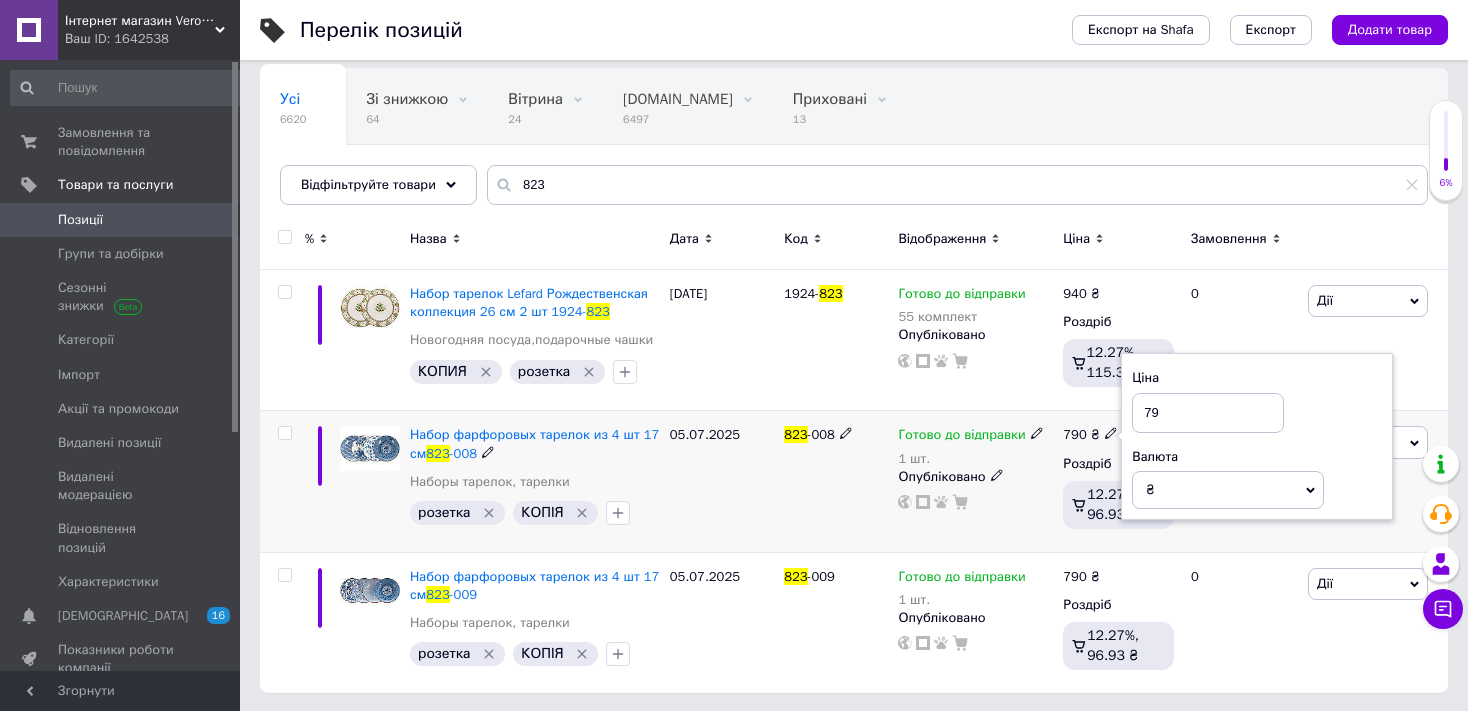 type on "7" 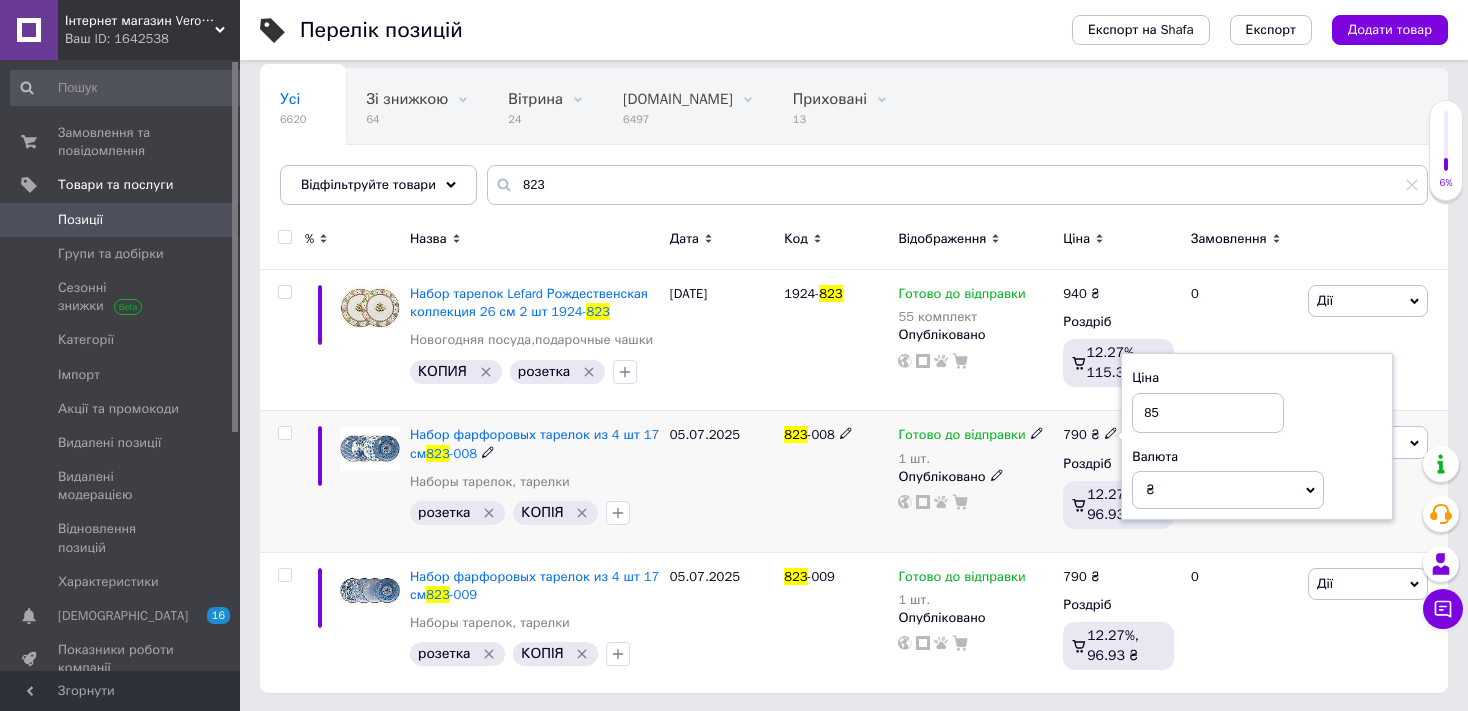 type on "855" 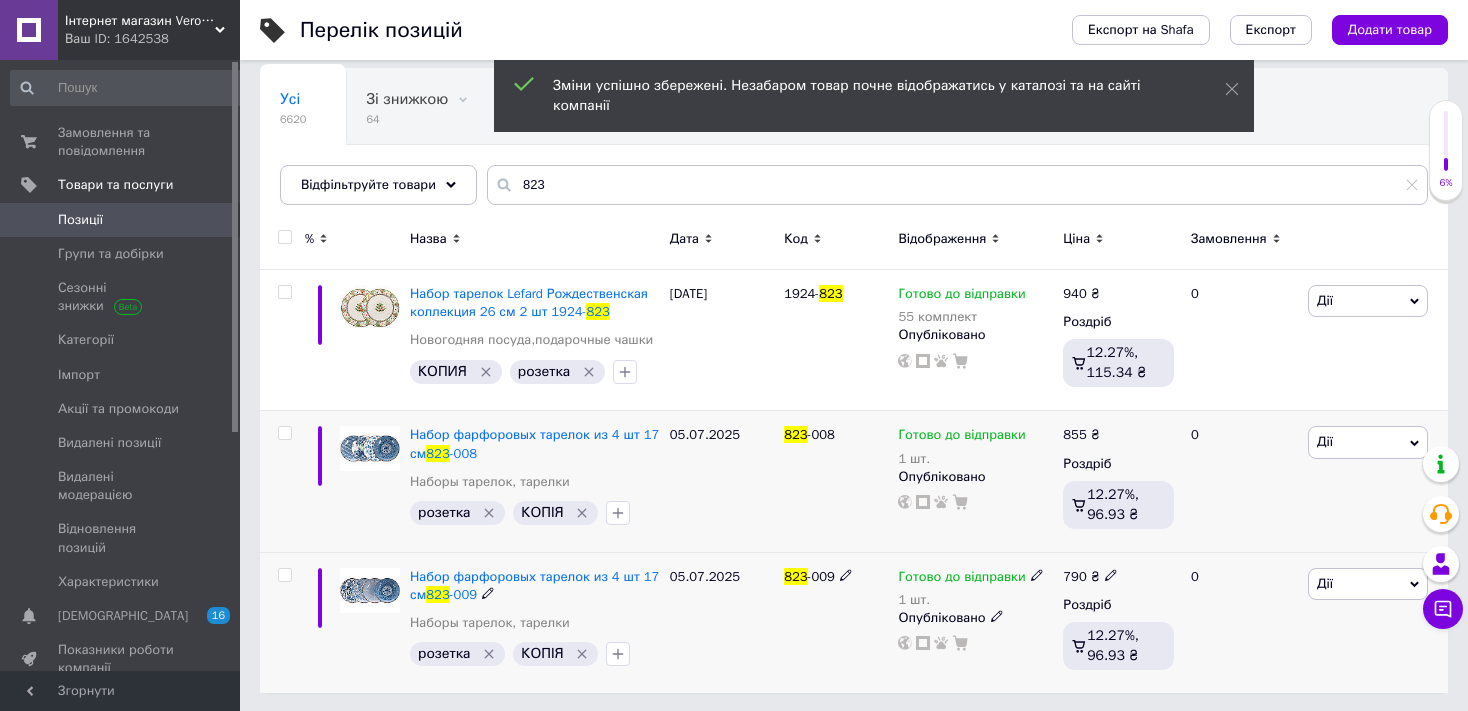click 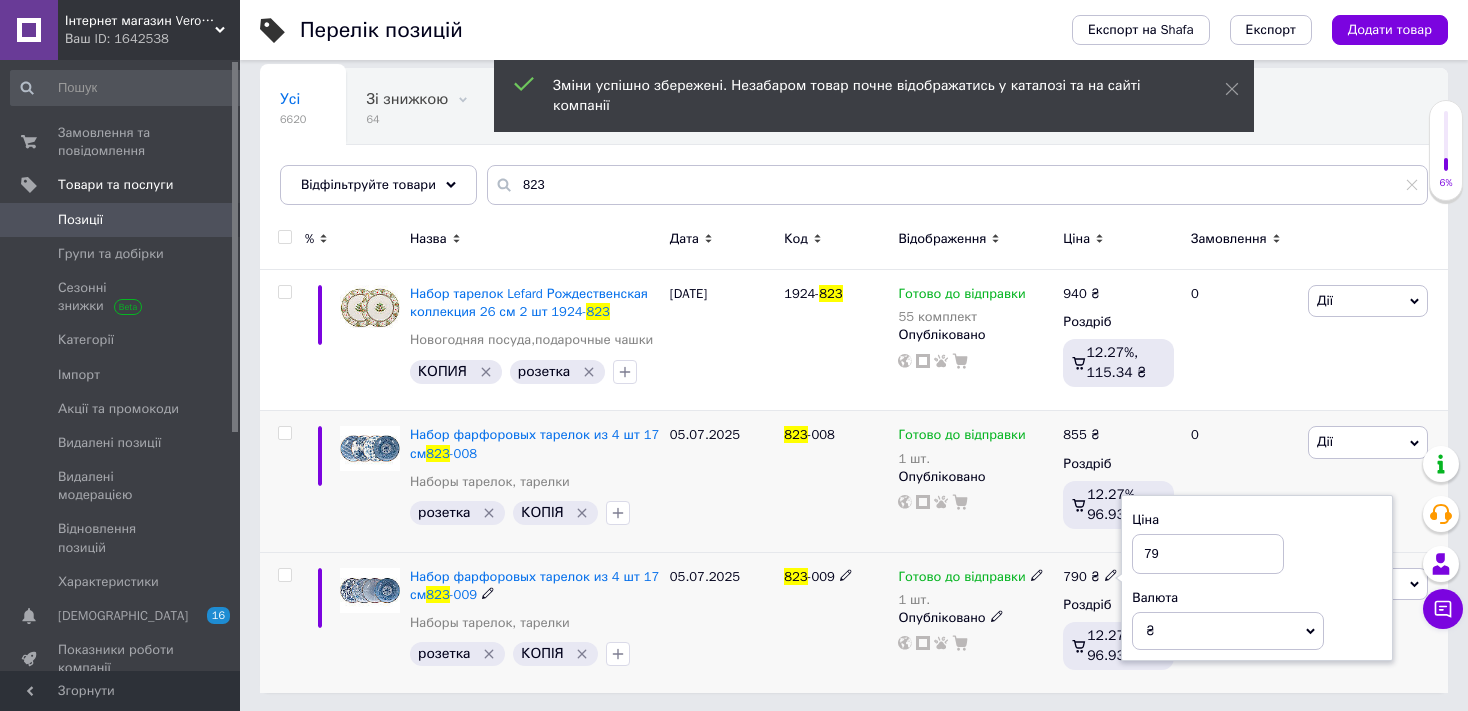type on "7" 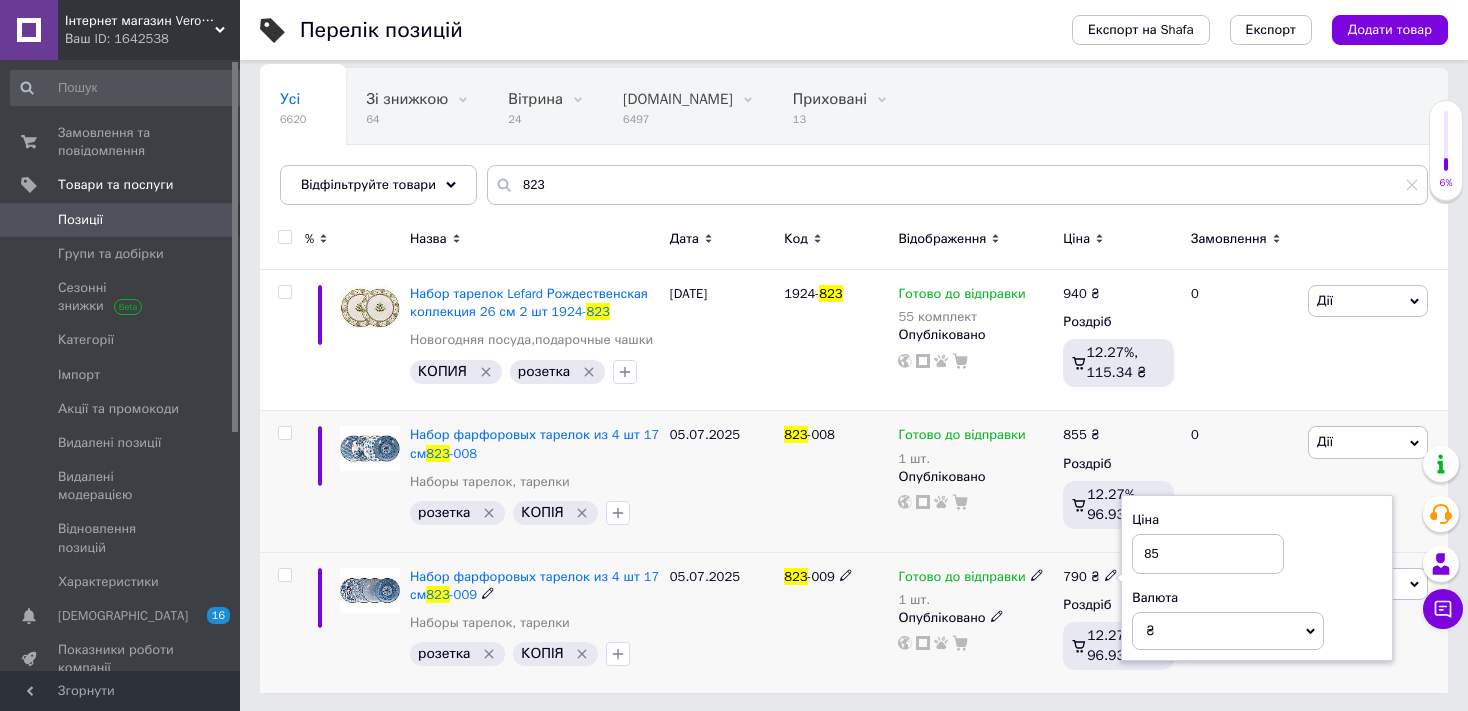 type on "855" 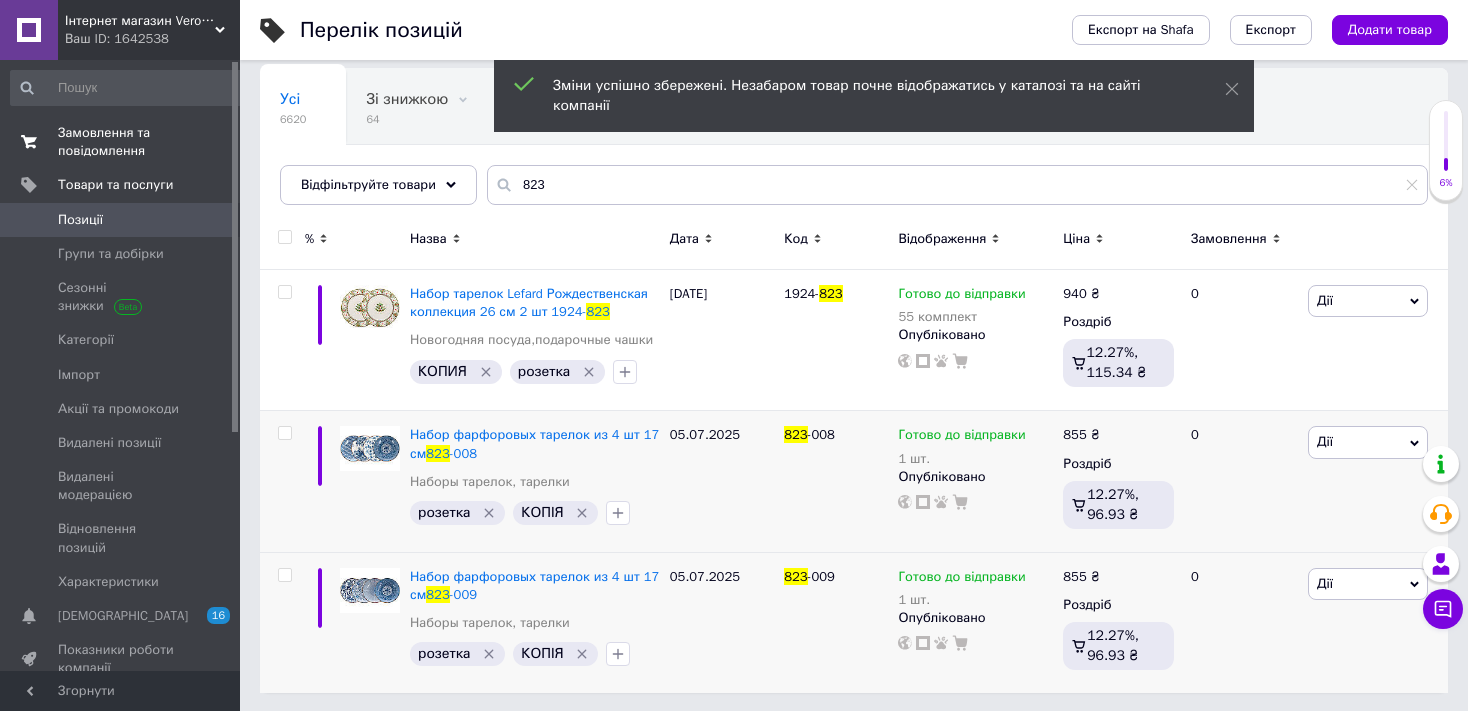 click on "Замовлення та повідомлення" at bounding box center [121, 142] 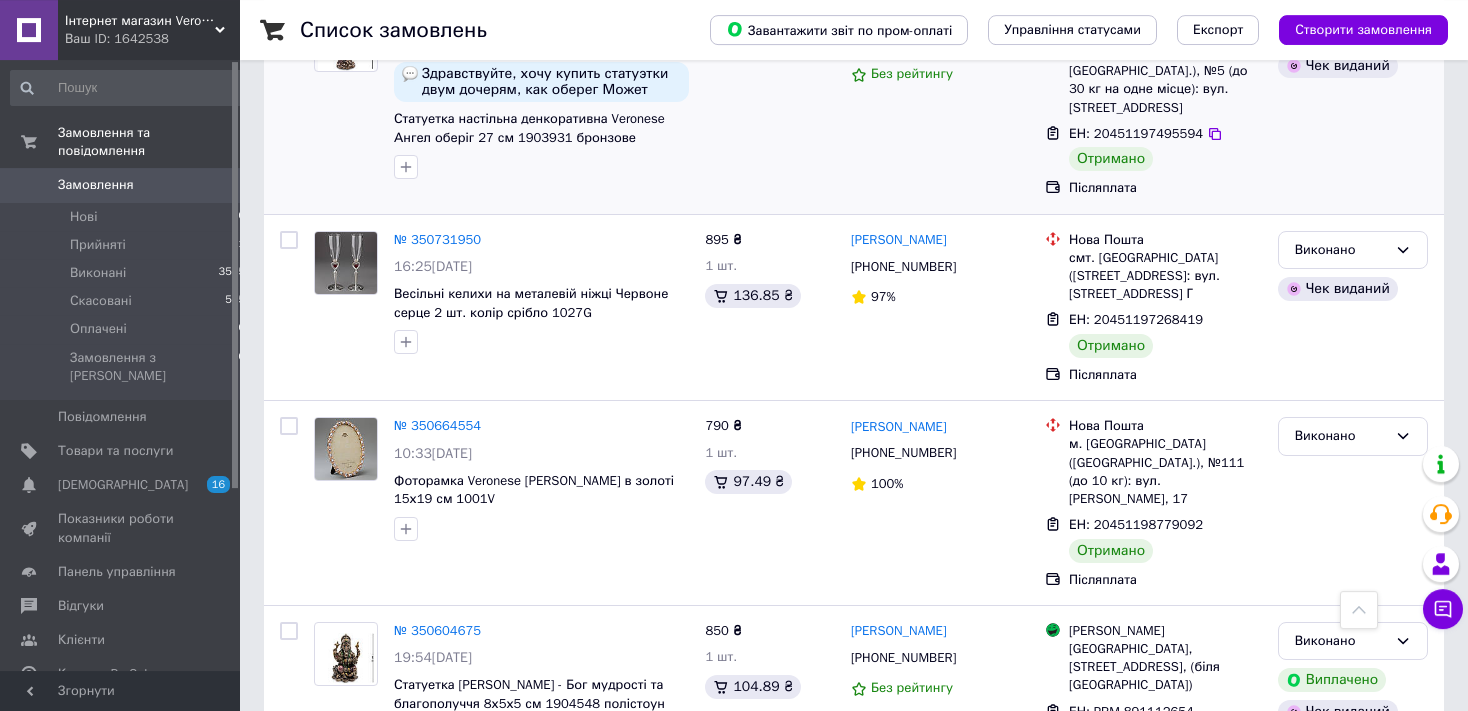 scroll, scrollTop: 1267, scrollLeft: 0, axis: vertical 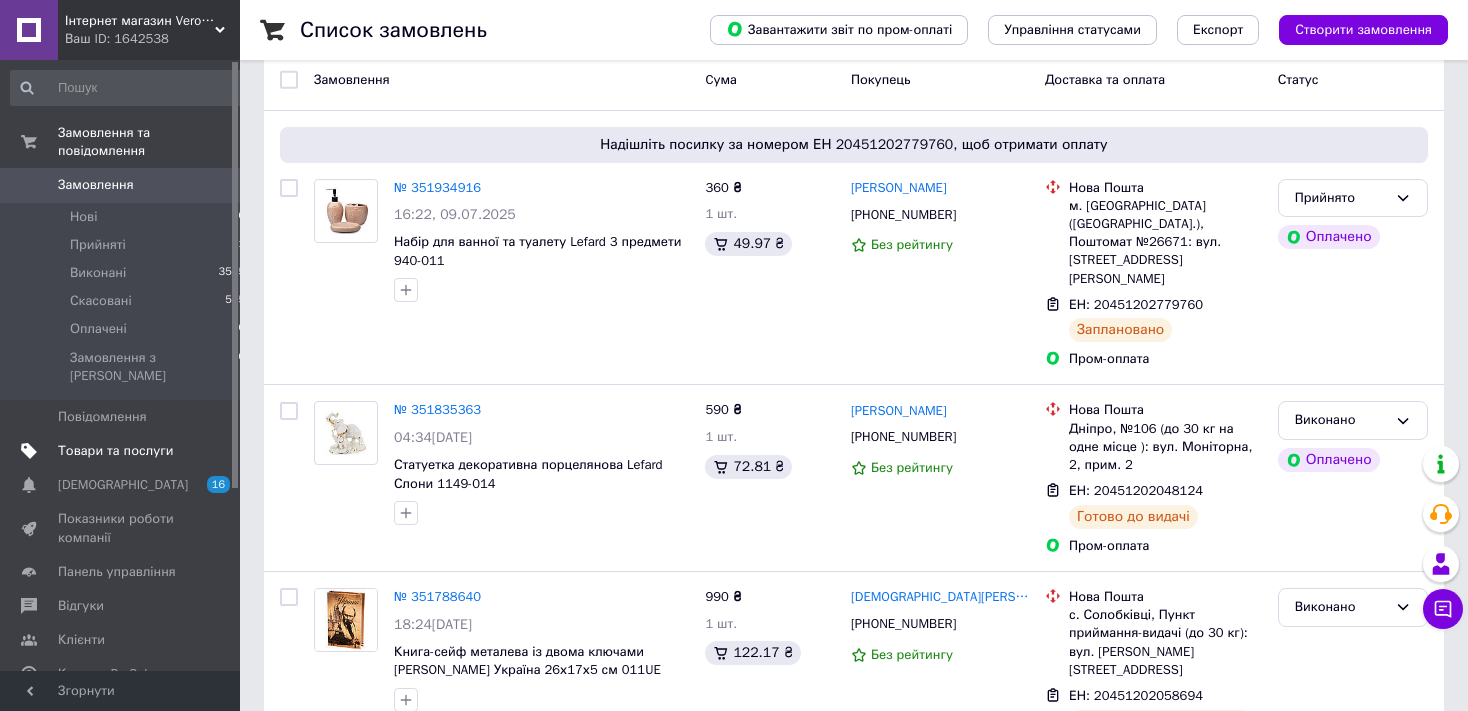 click on "Товари та послуги" at bounding box center (115, 451) 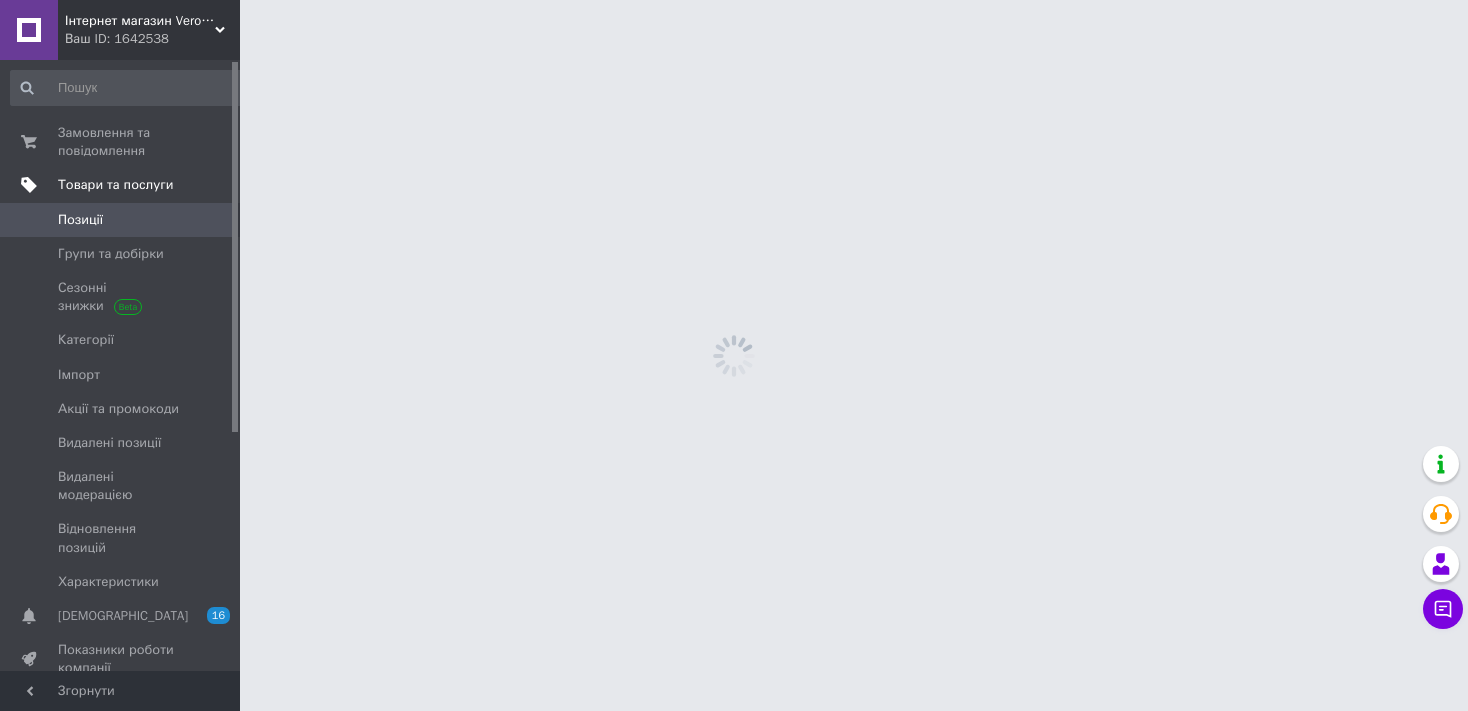 scroll, scrollTop: 0, scrollLeft: 0, axis: both 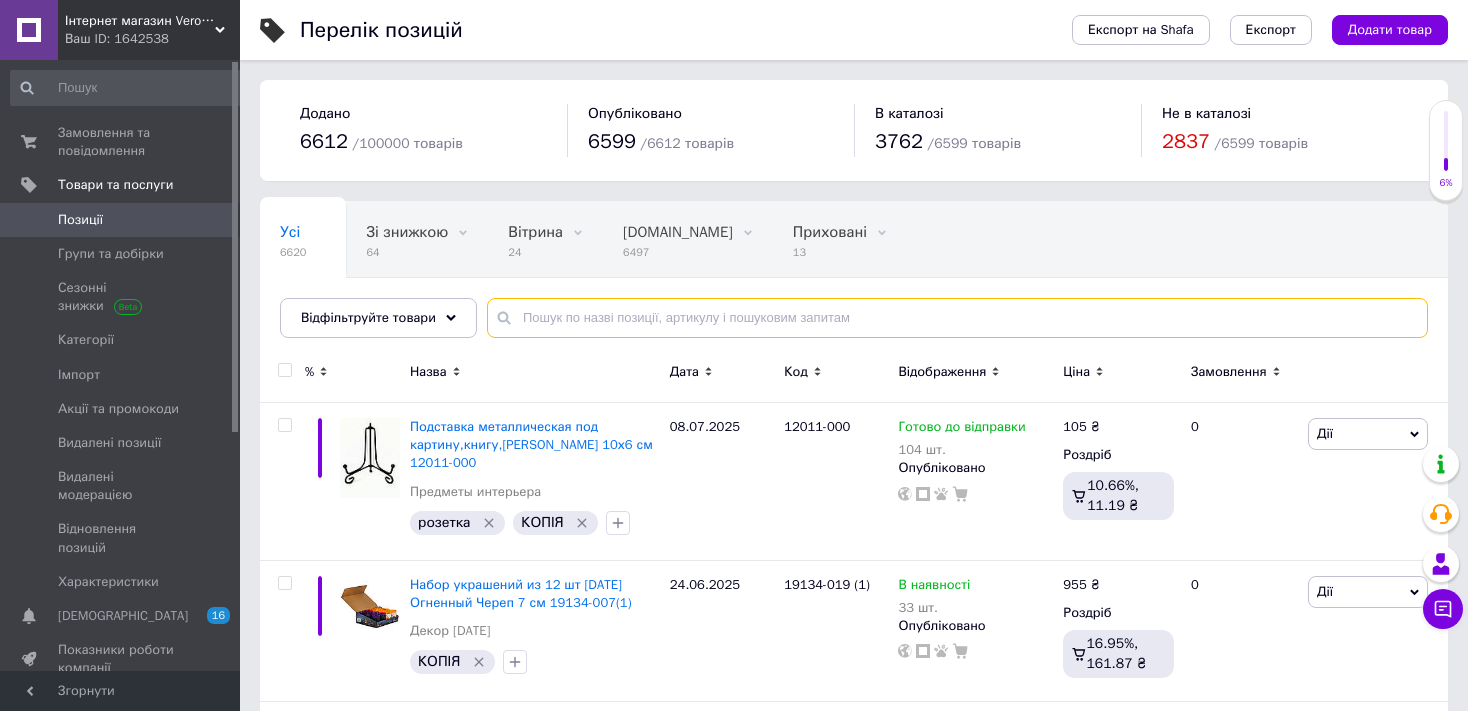 click at bounding box center (957, 318) 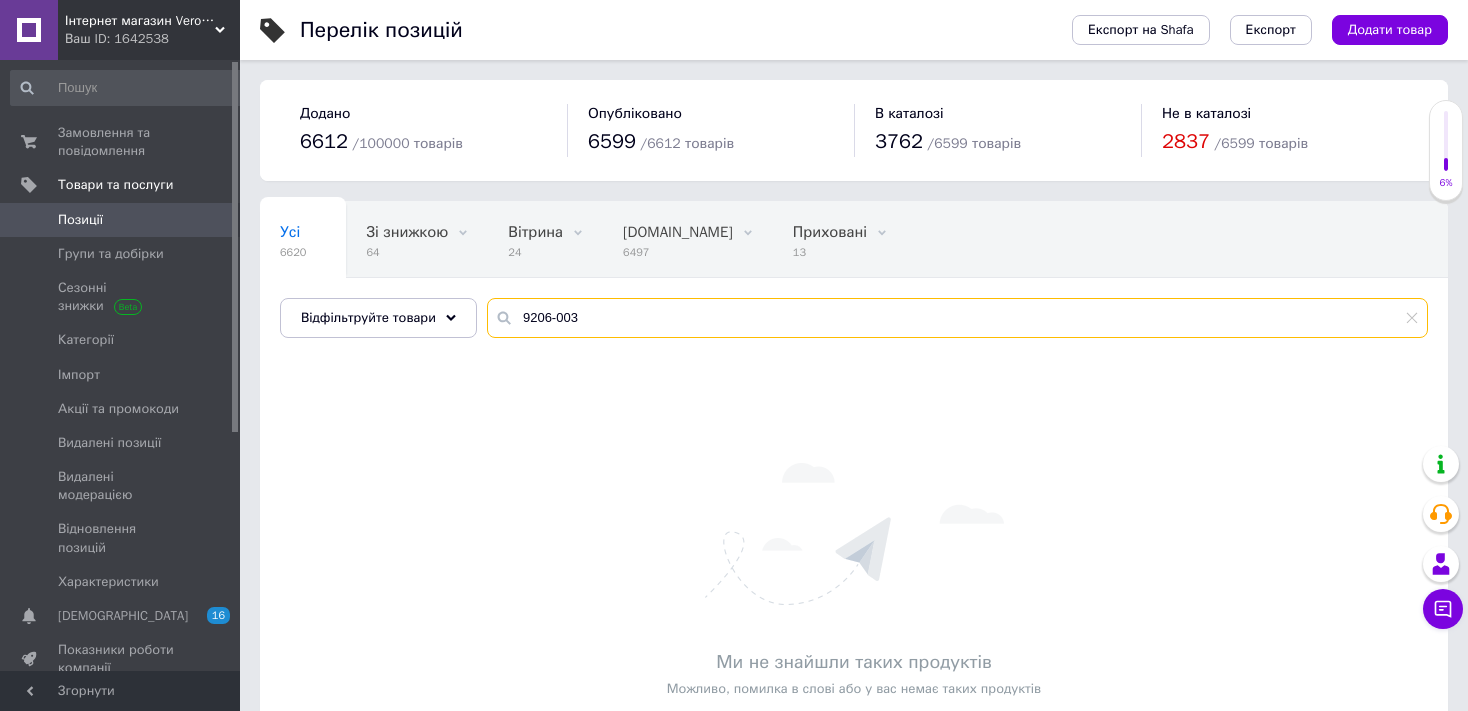 click on "9206-003" at bounding box center (957, 318) 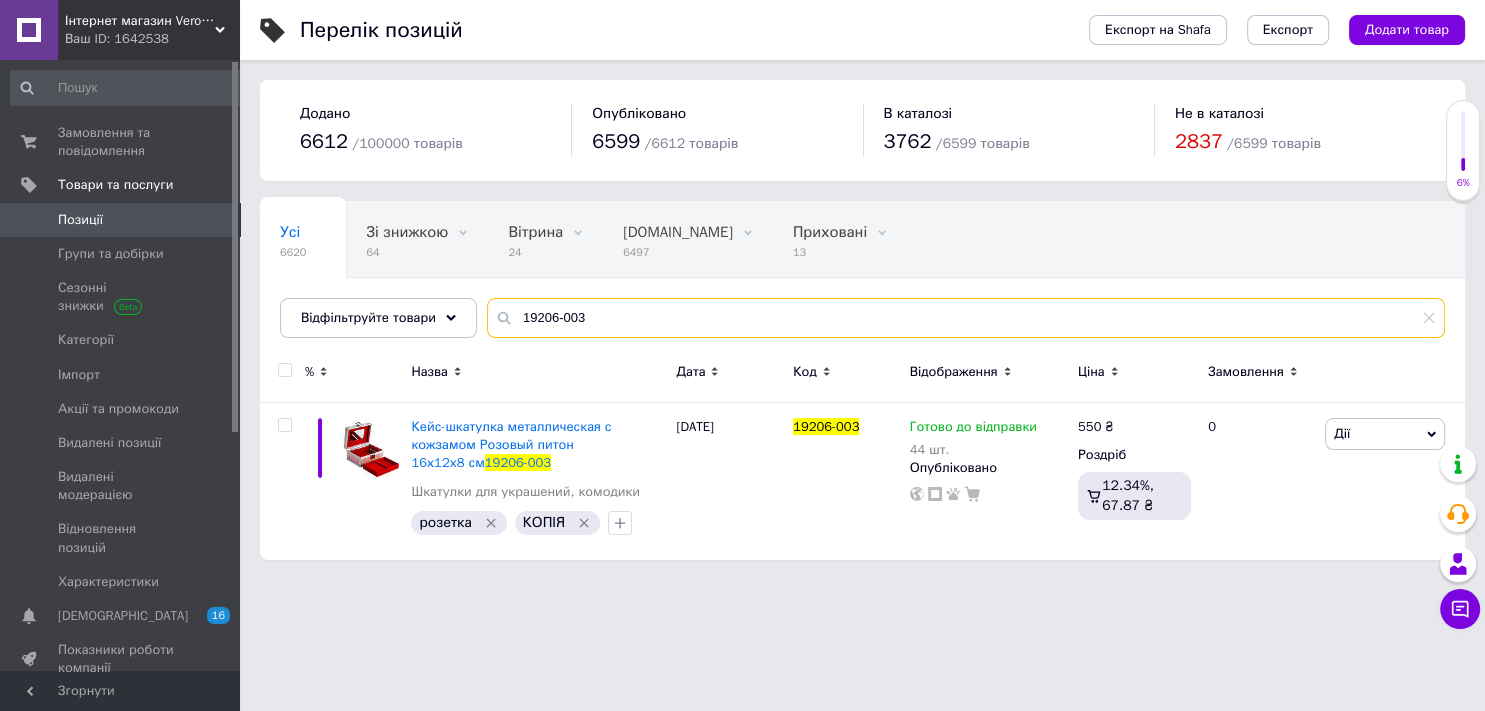 type on "19206-003" 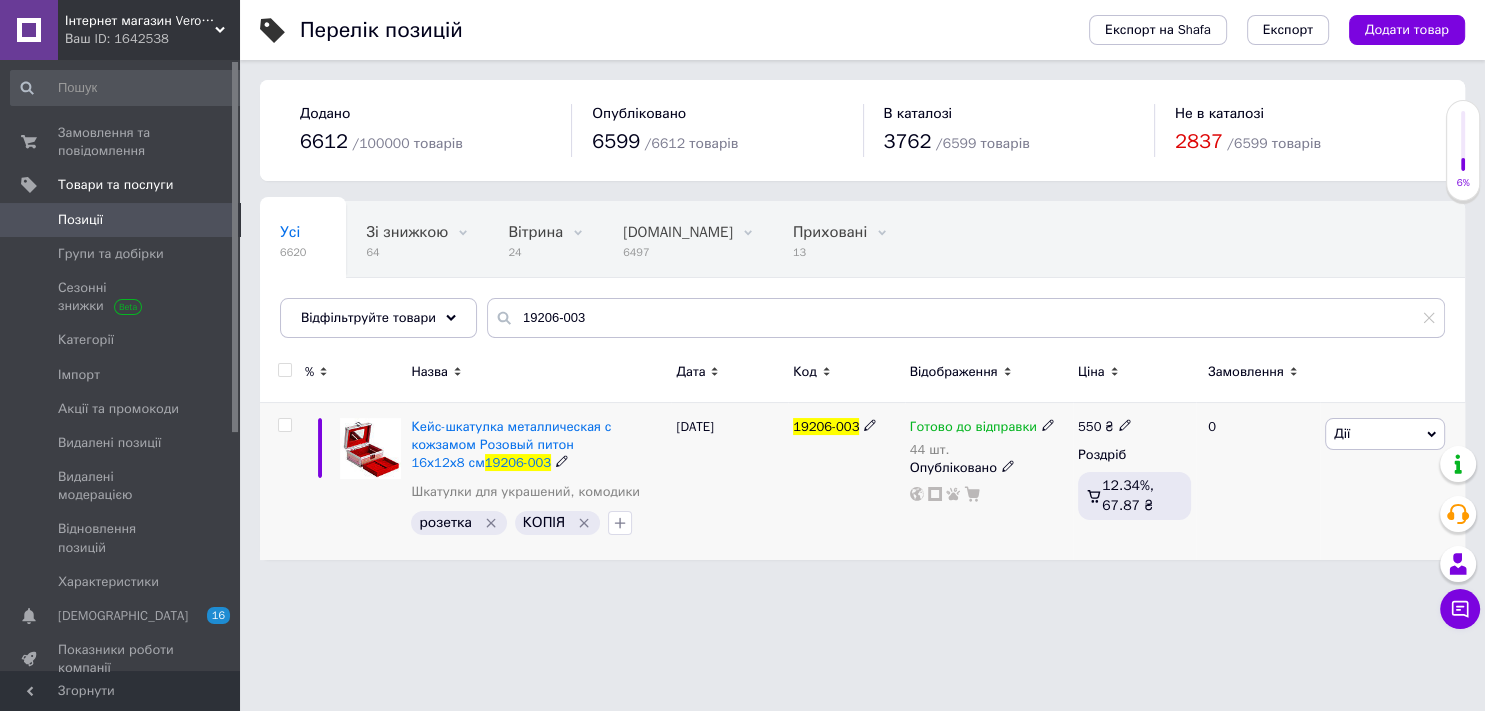 click 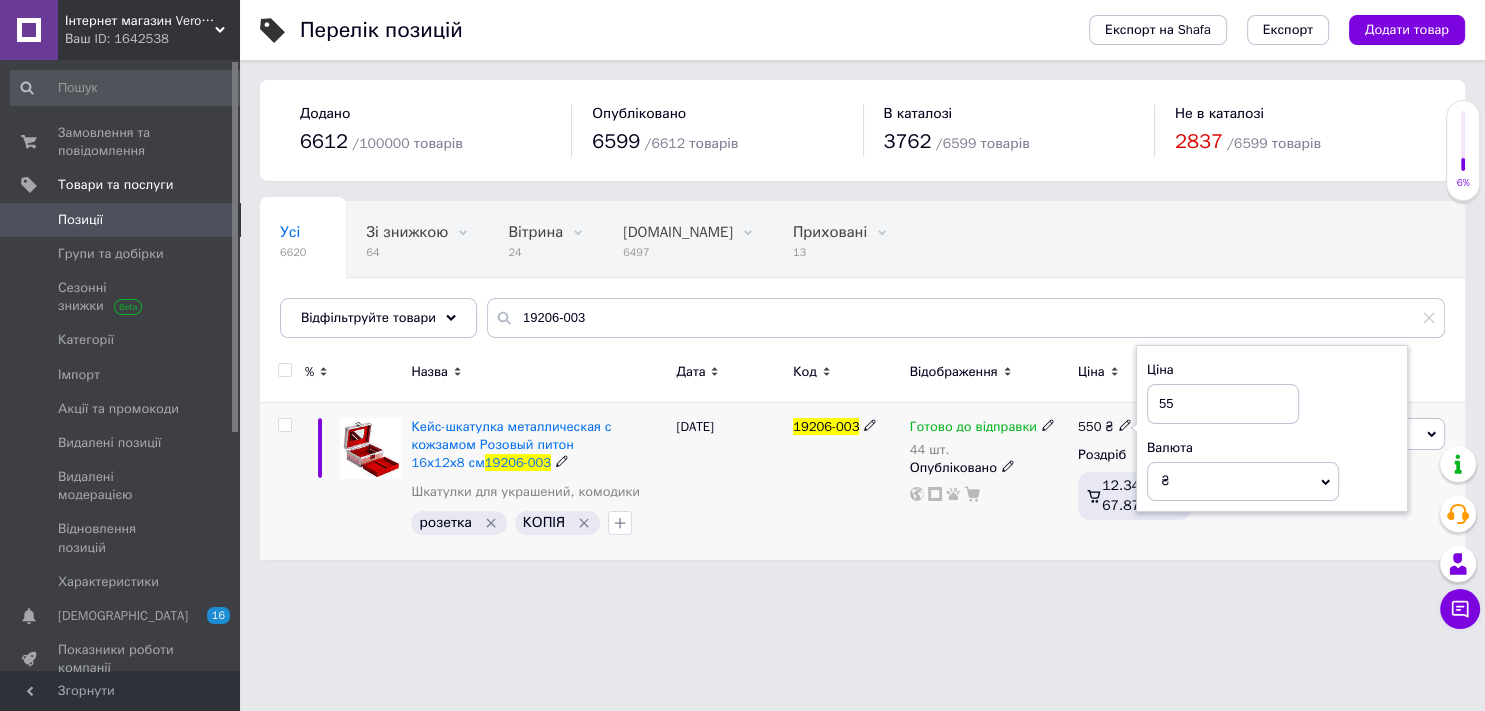 type on "5" 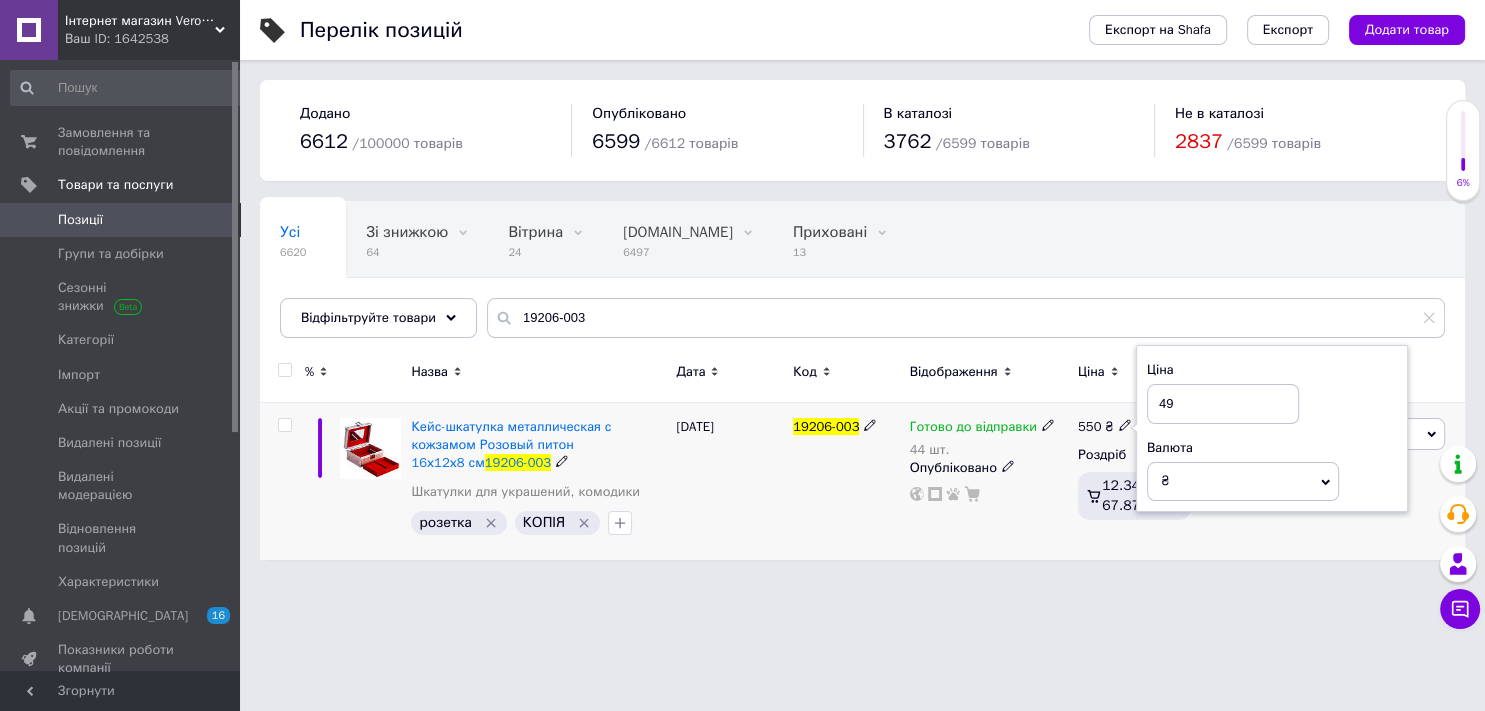 type on "499" 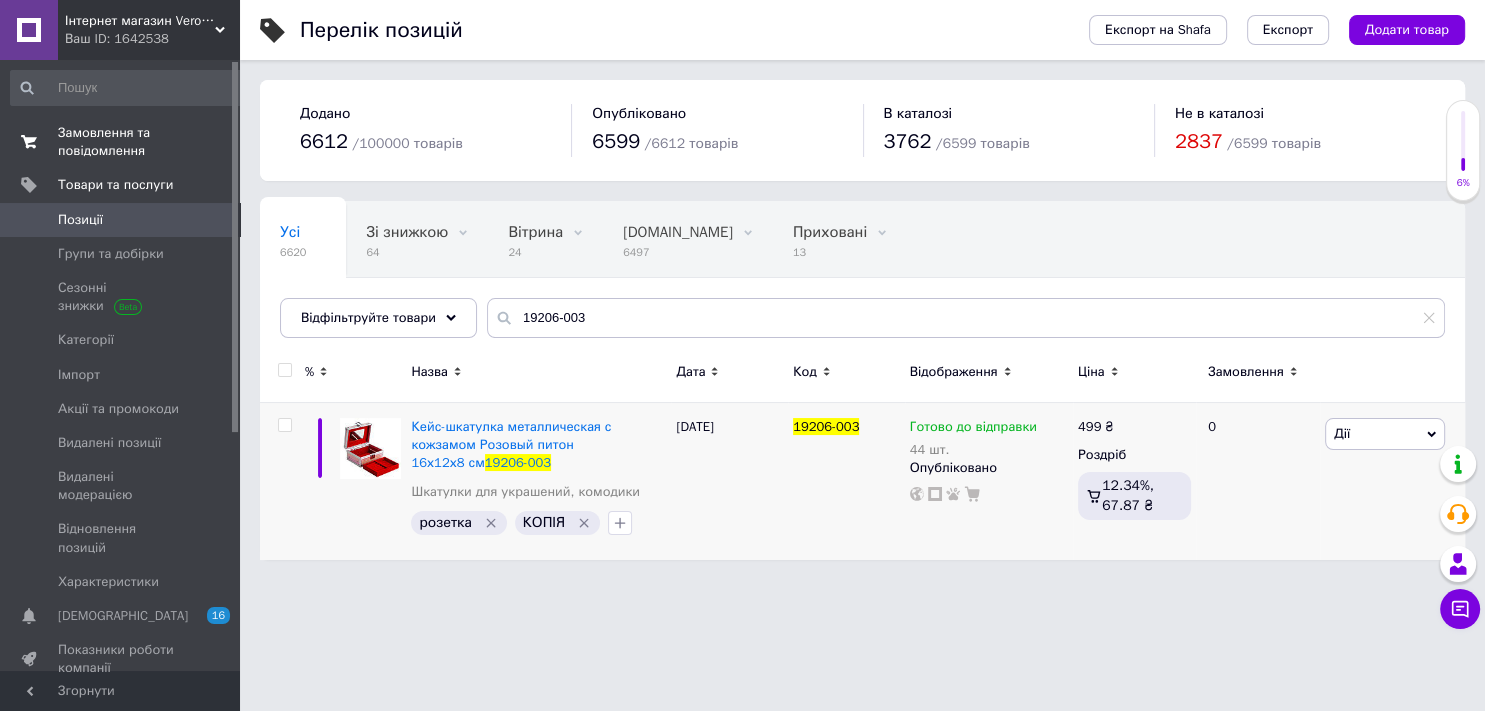 click on "Замовлення та повідомлення" at bounding box center (121, 142) 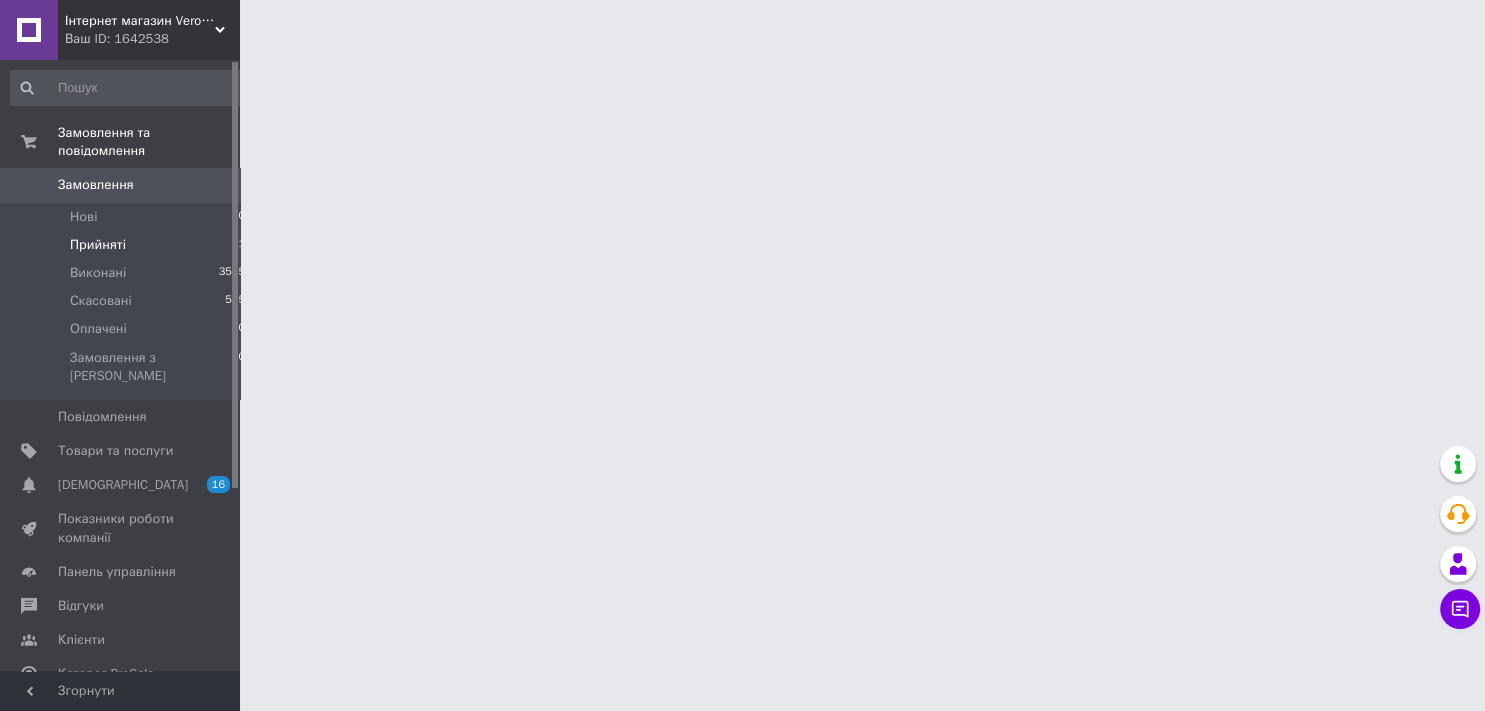 click on "Прийняті 1" at bounding box center [128, 245] 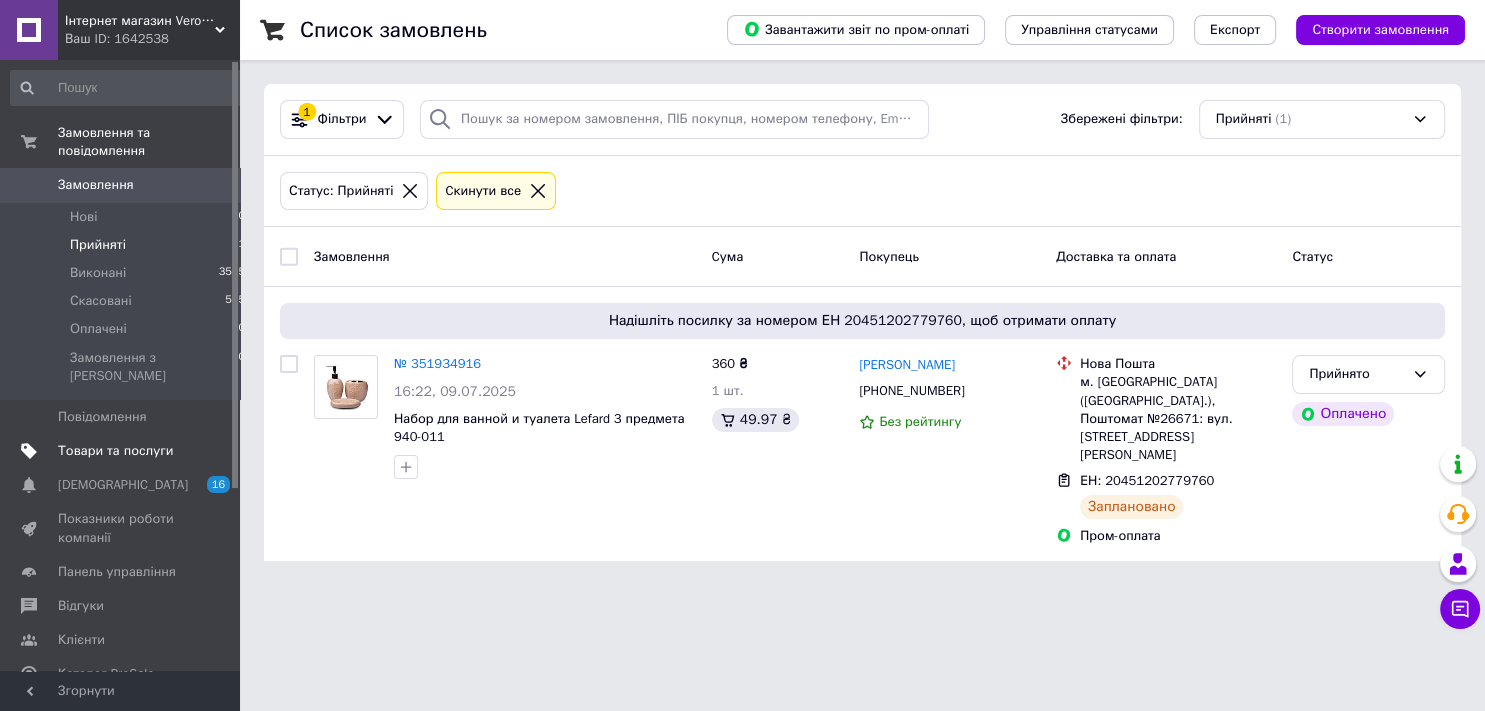 click on "Товари та послуги" at bounding box center [115, 451] 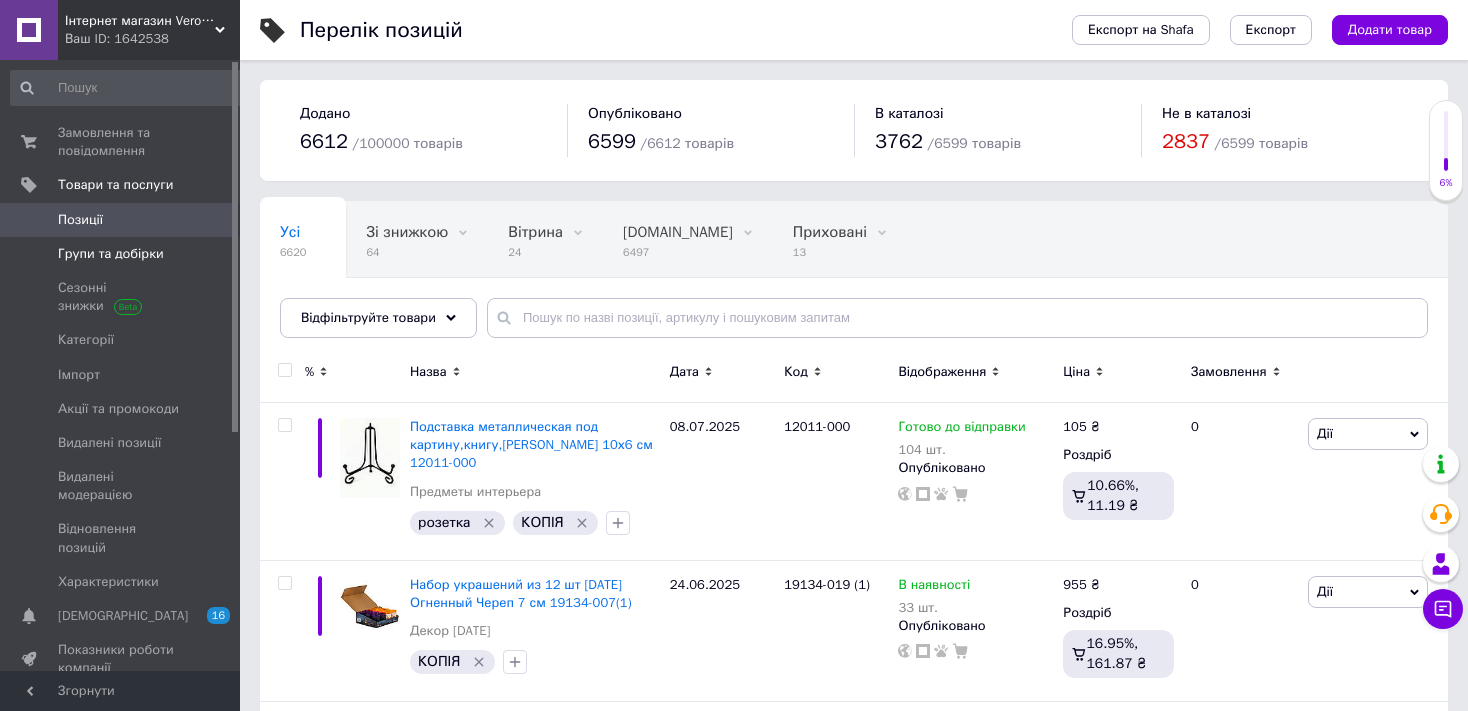 click on "Групи та добірки" at bounding box center [128, 254] 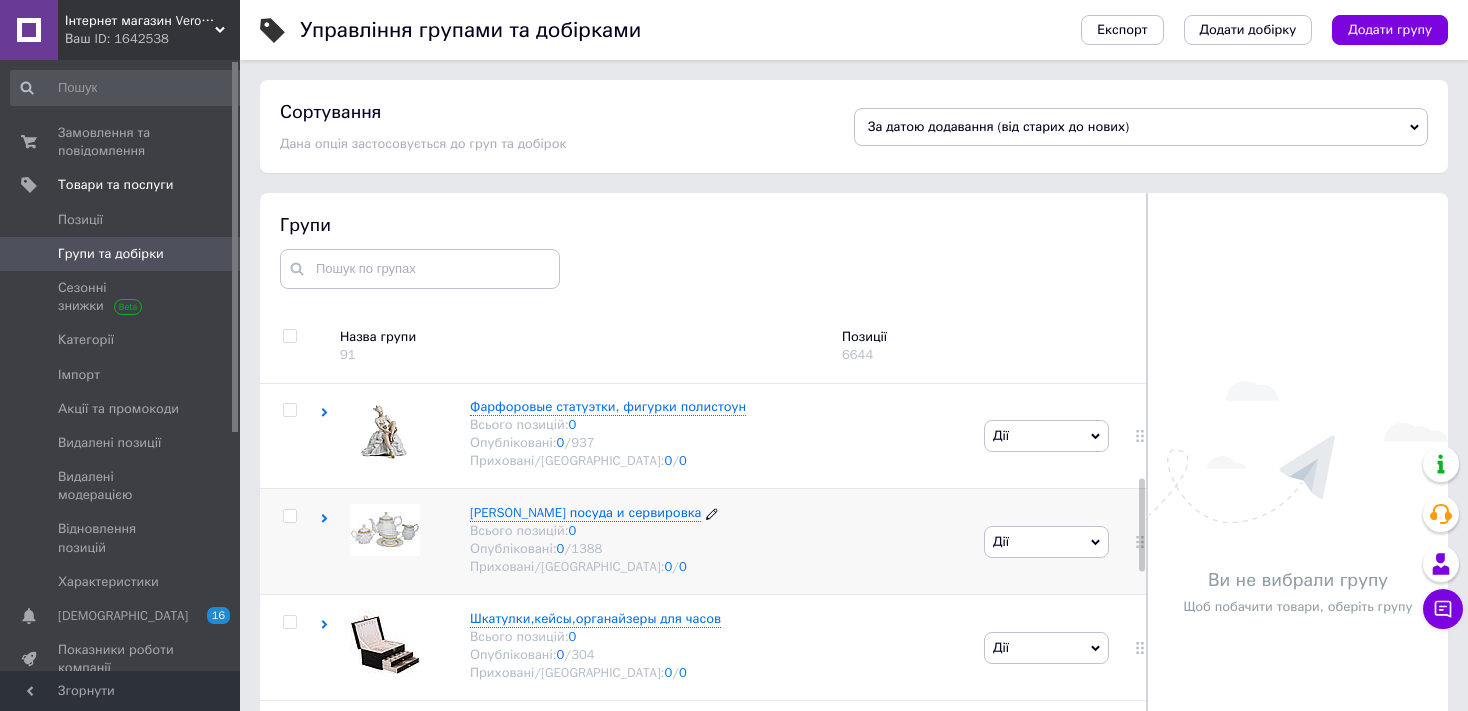 click on "Всього позицій:  0" at bounding box center (594, 531) 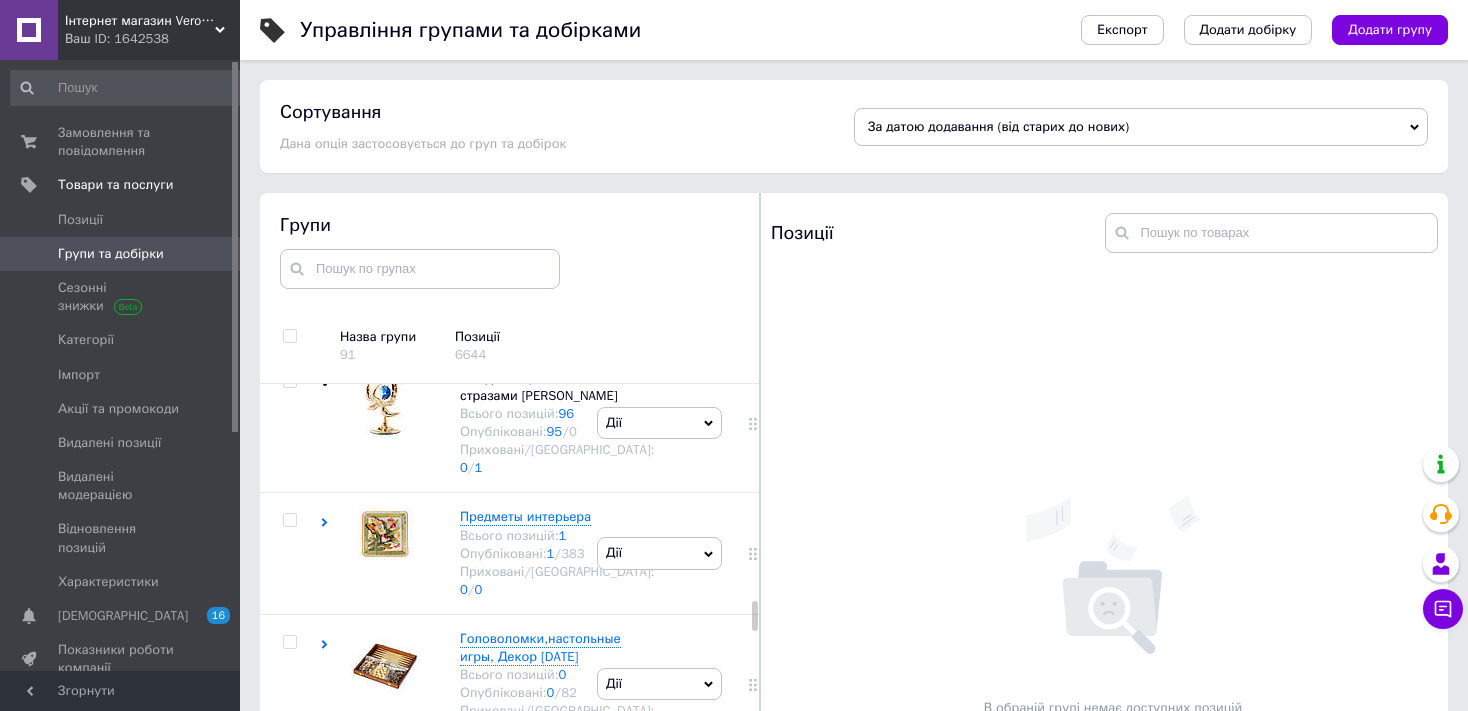 scroll, scrollTop: 2829, scrollLeft: 0, axis: vertical 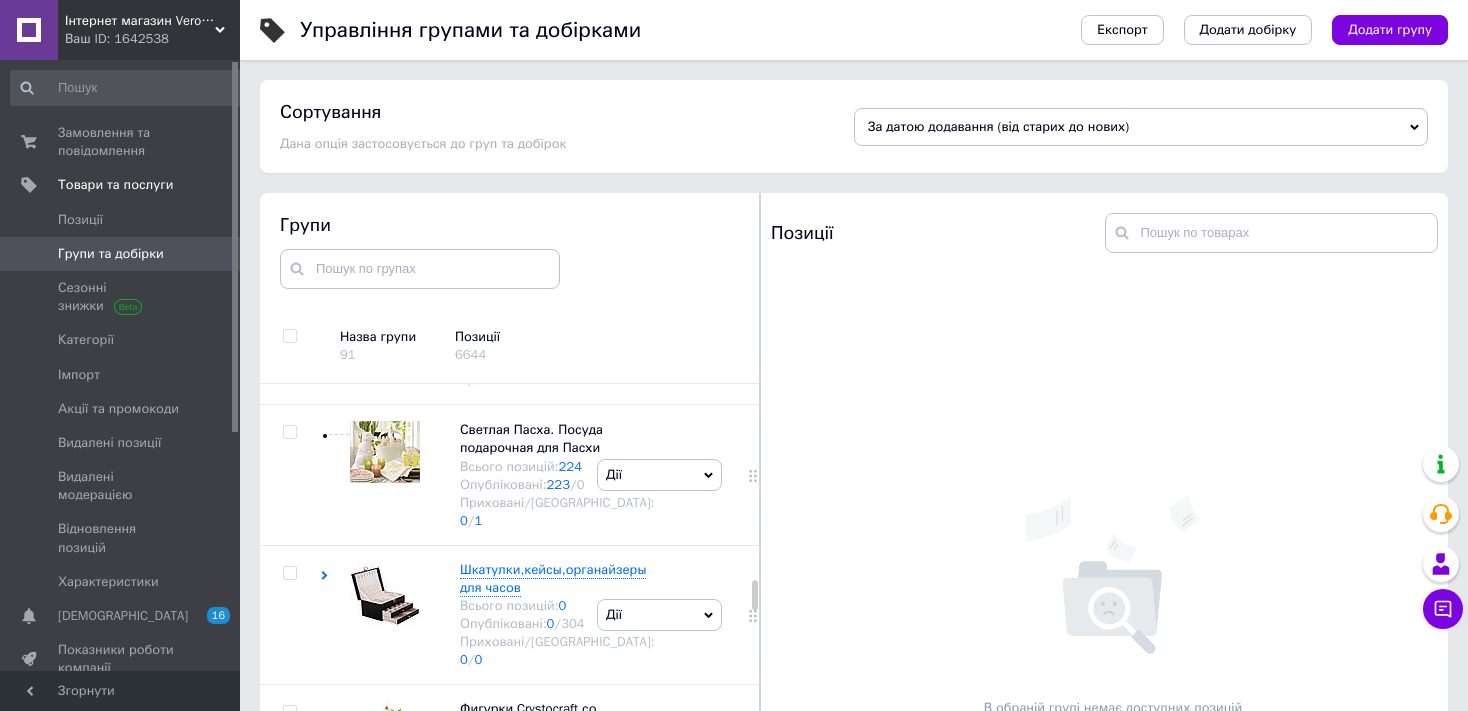 click on "142" at bounding box center [570, -287] 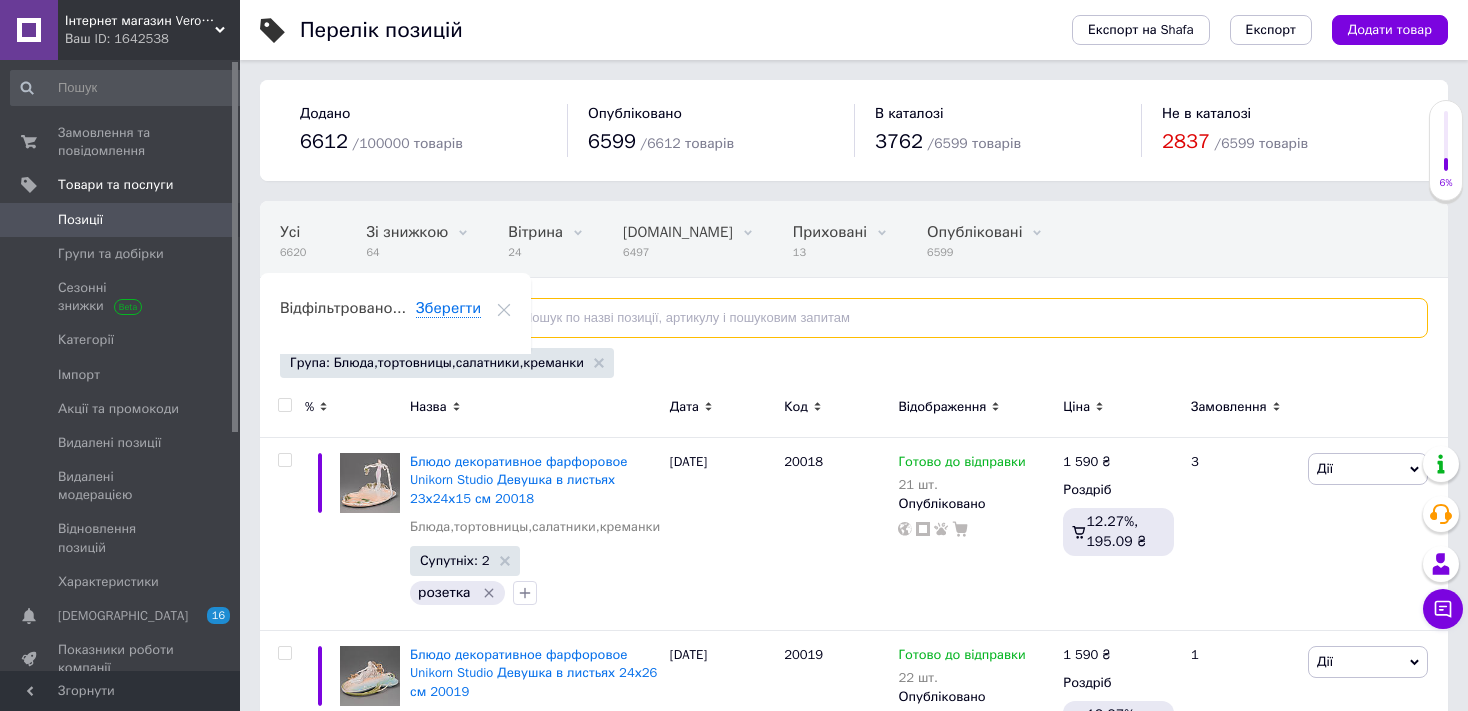 paste on "20233" 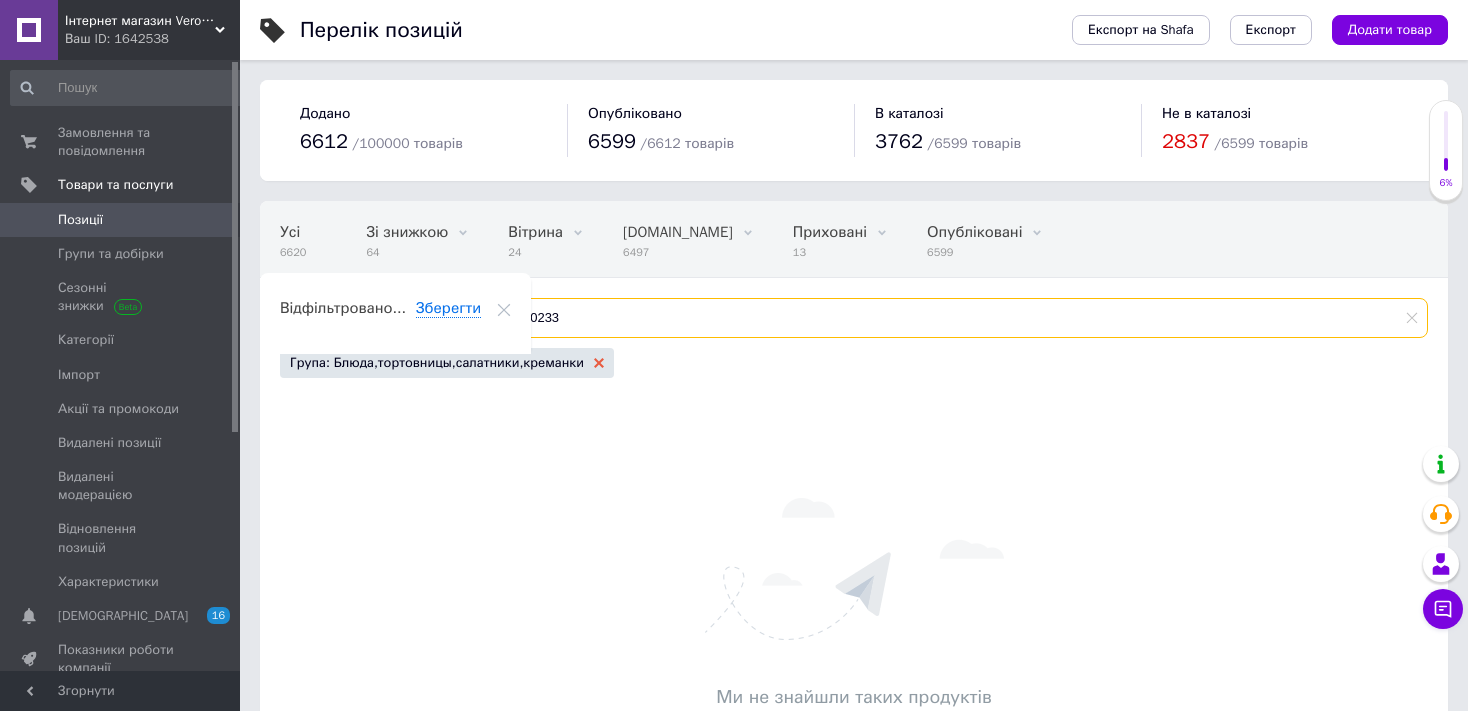 type on "20233" 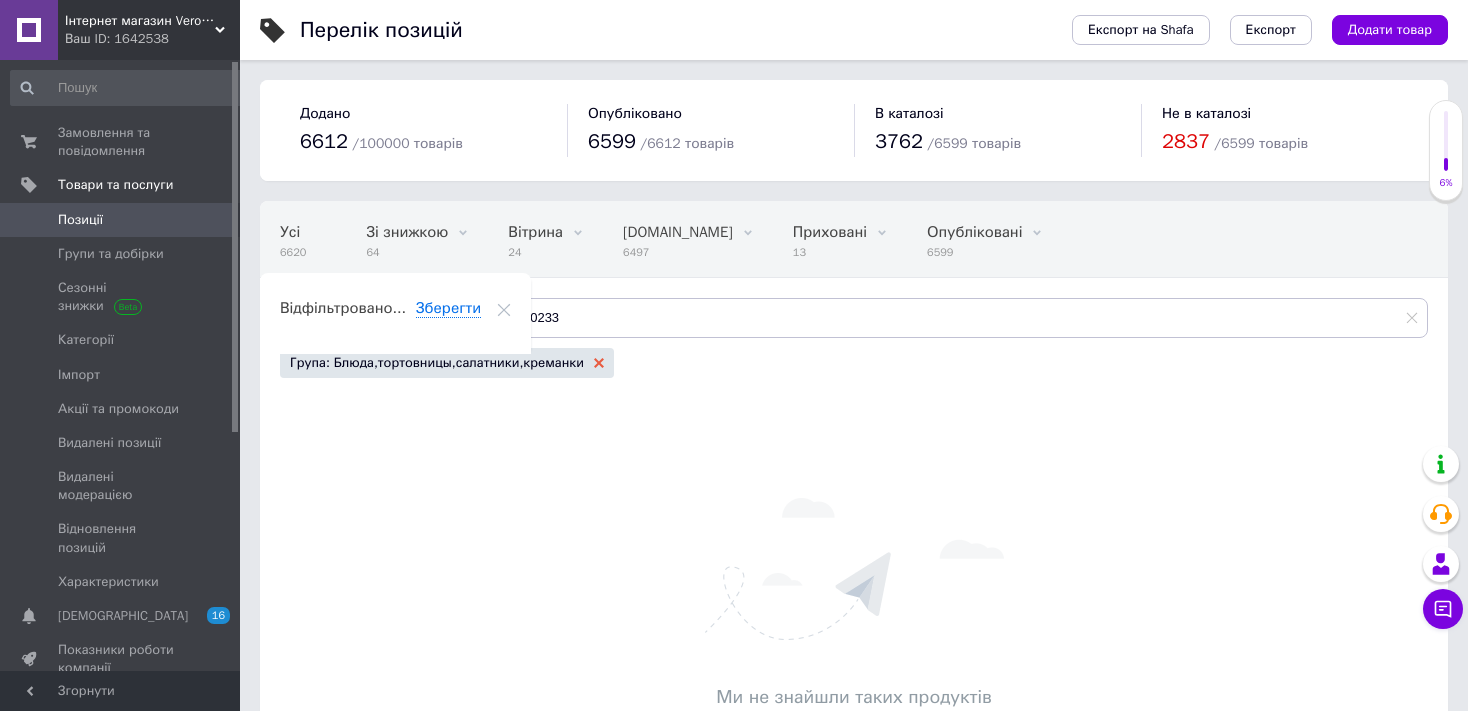 click 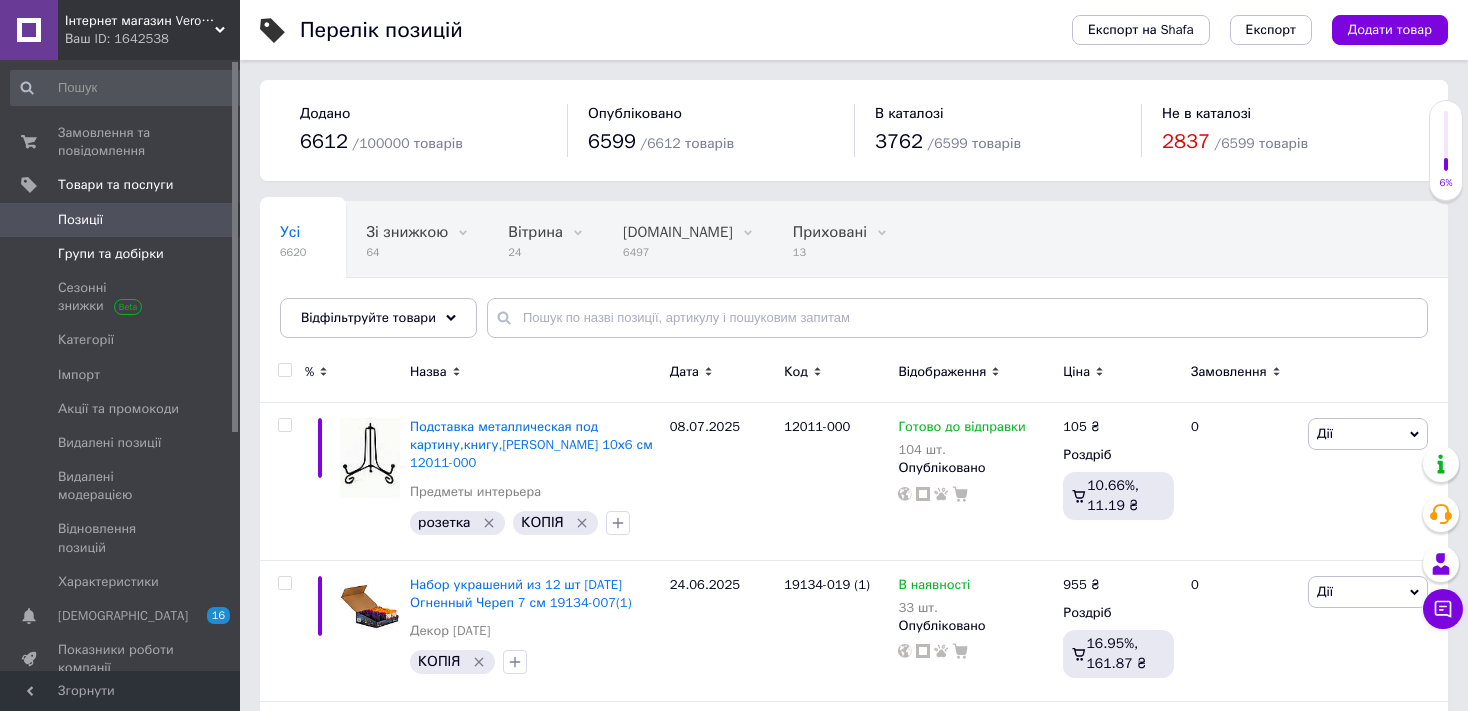 click on "Групи та добірки" at bounding box center [111, 254] 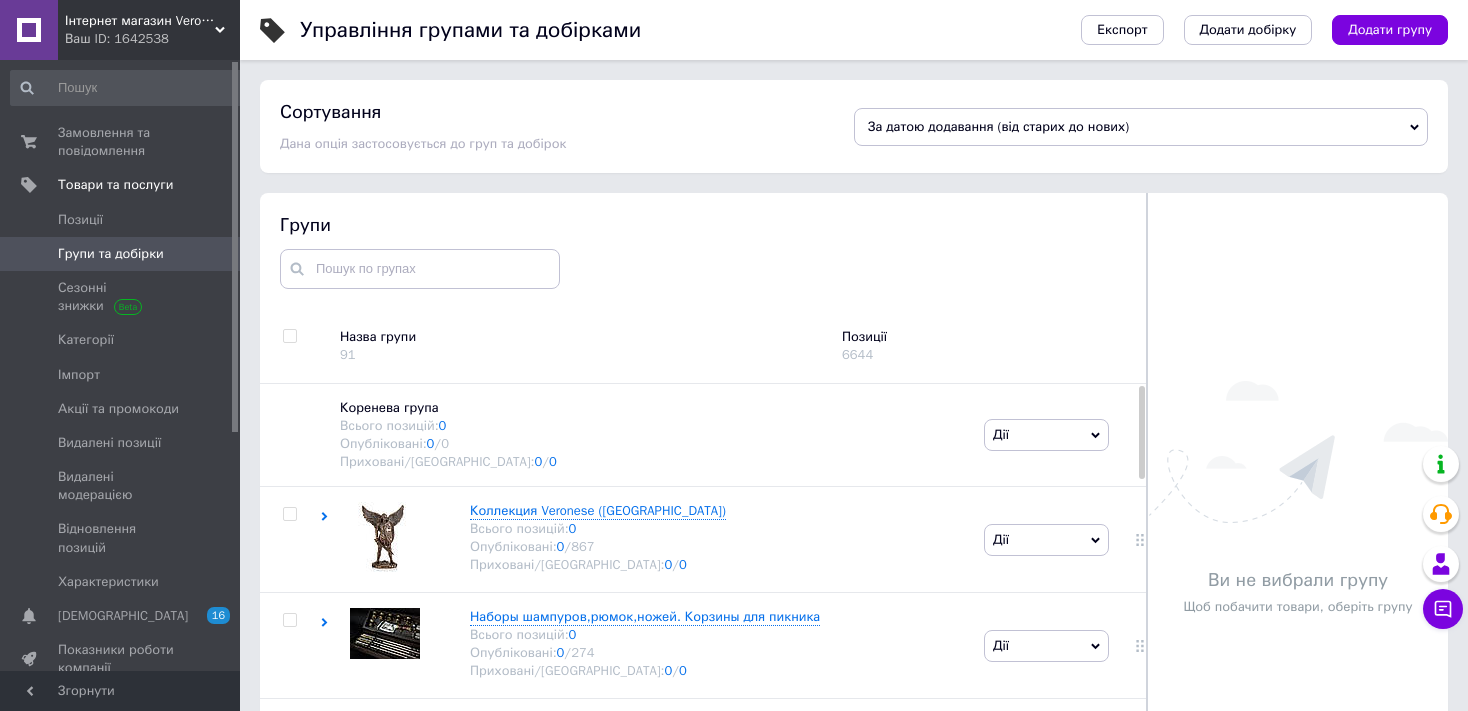 scroll, scrollTop: 58, scrollLeft: 0, axis: vertical 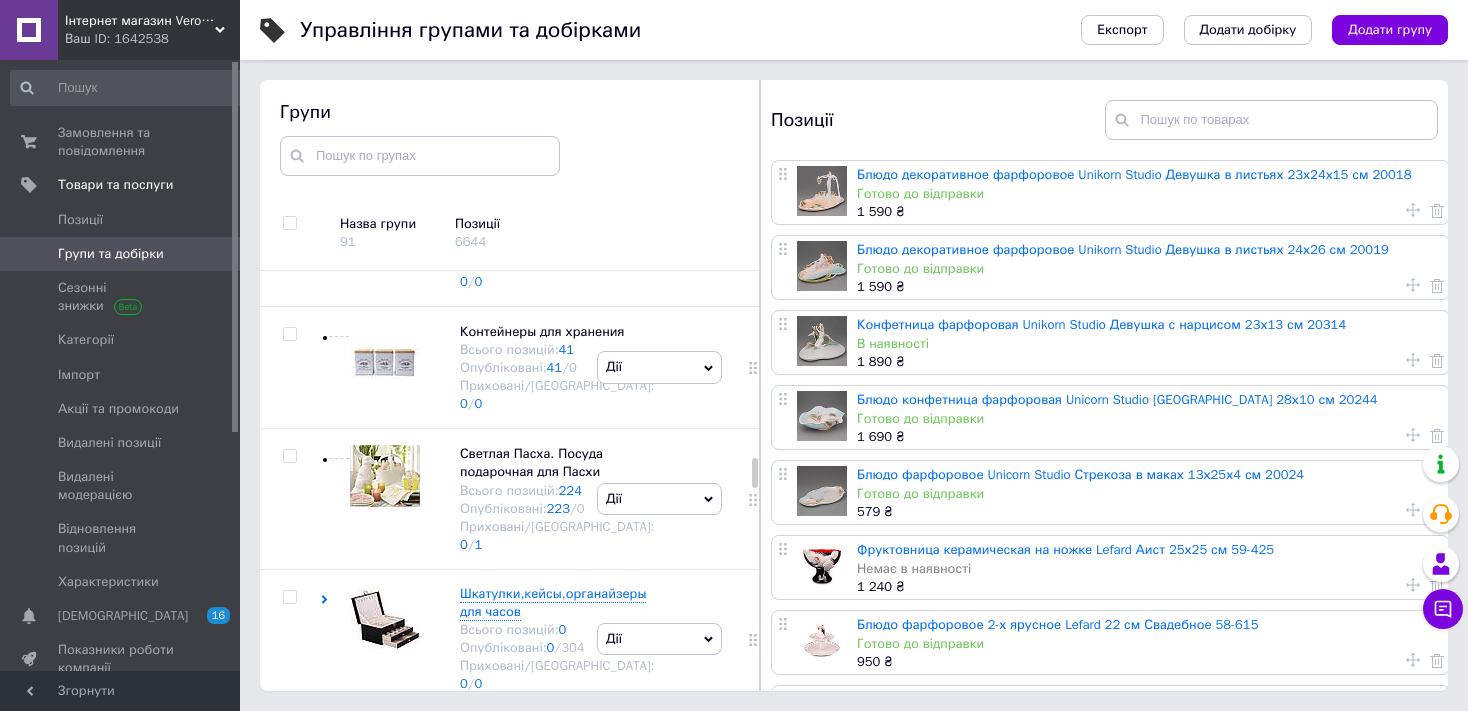 click on "142" at bounding box center (570, -263) 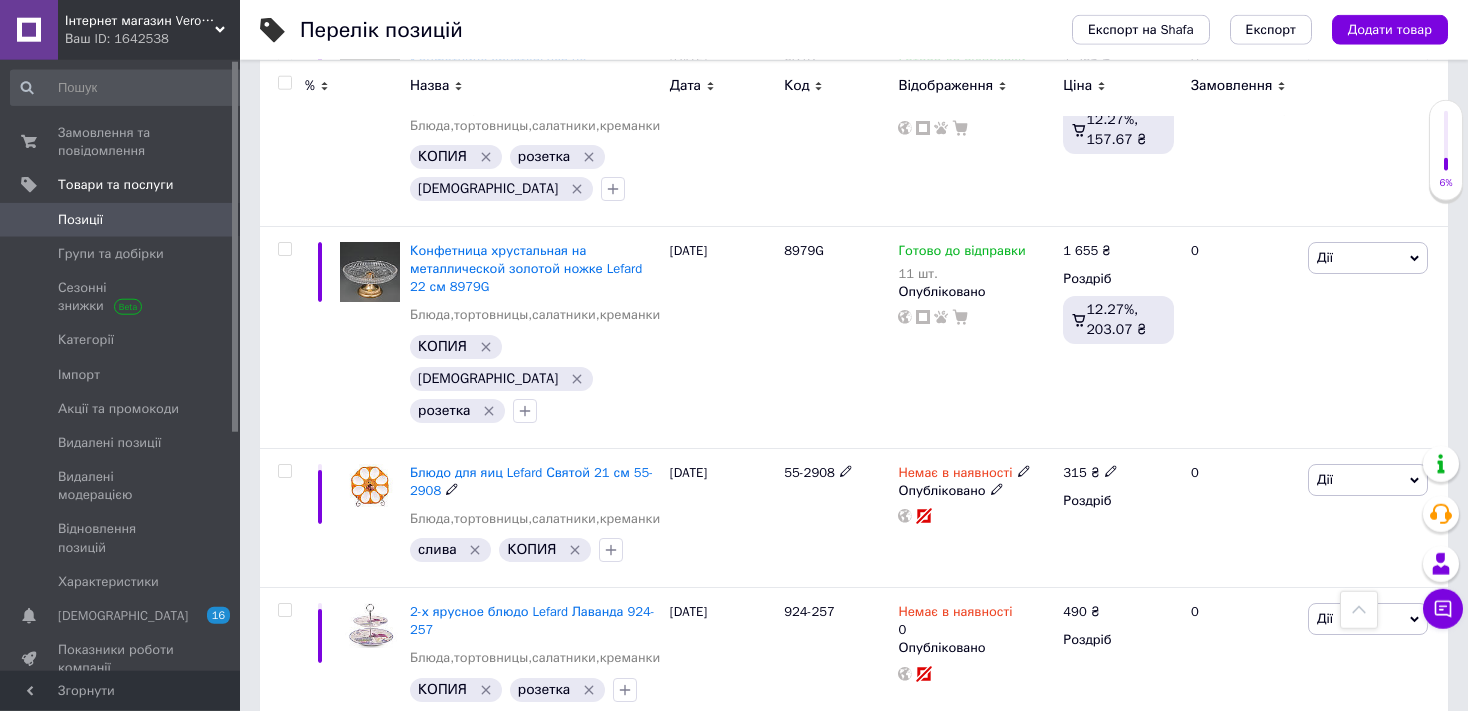 scroll, scrollTop: 3590, scrollLeft: 0, axis: vertical 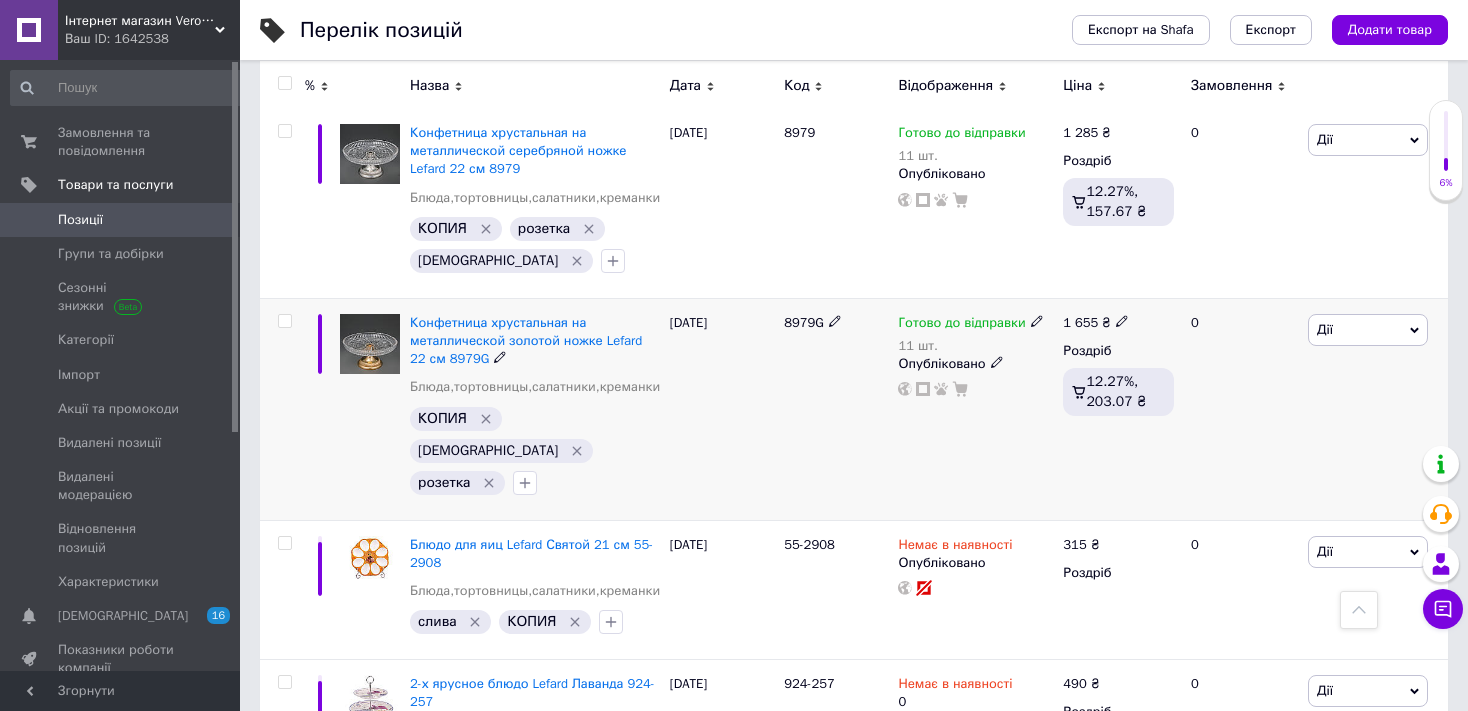 drag, startPoint x: 770, startPoint y: 286, endPoint x: 831, endPoint y: 292, distance: 61.294373 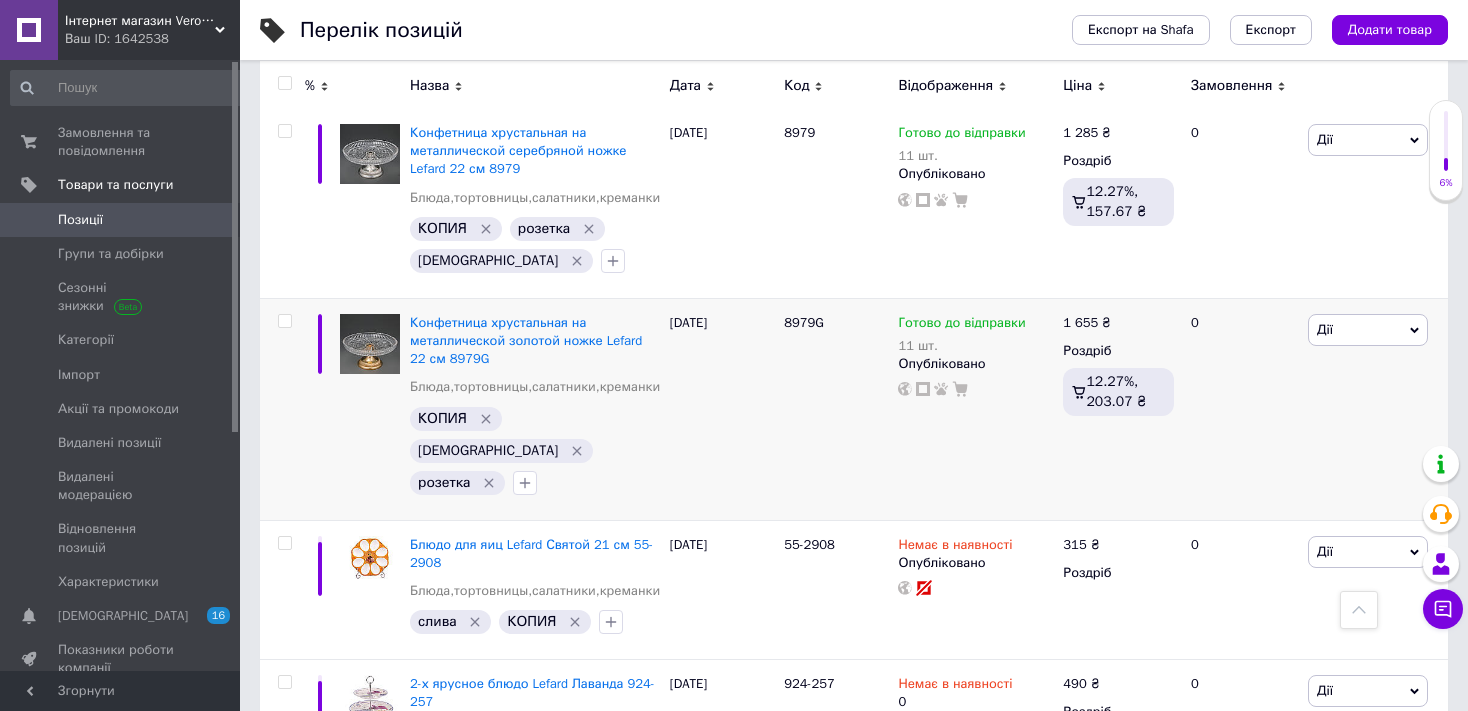 copy 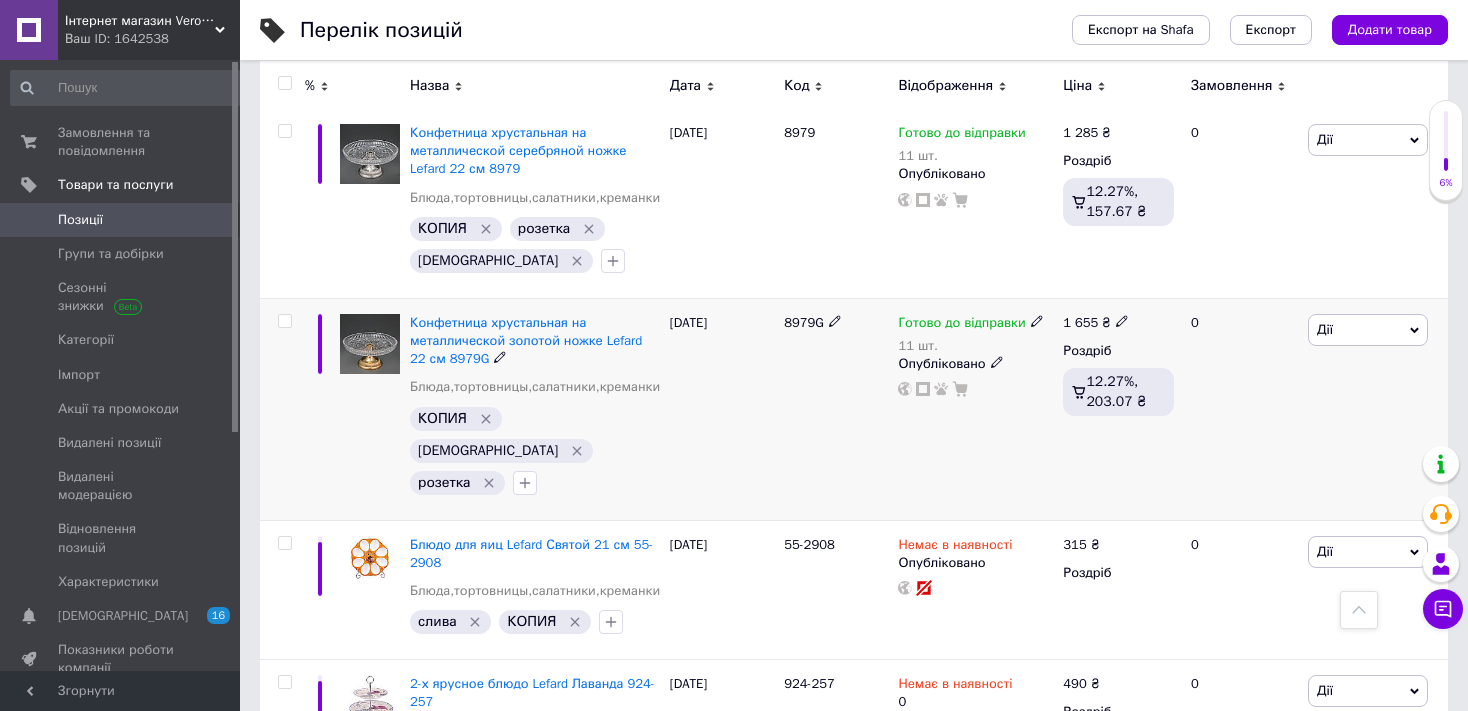 click 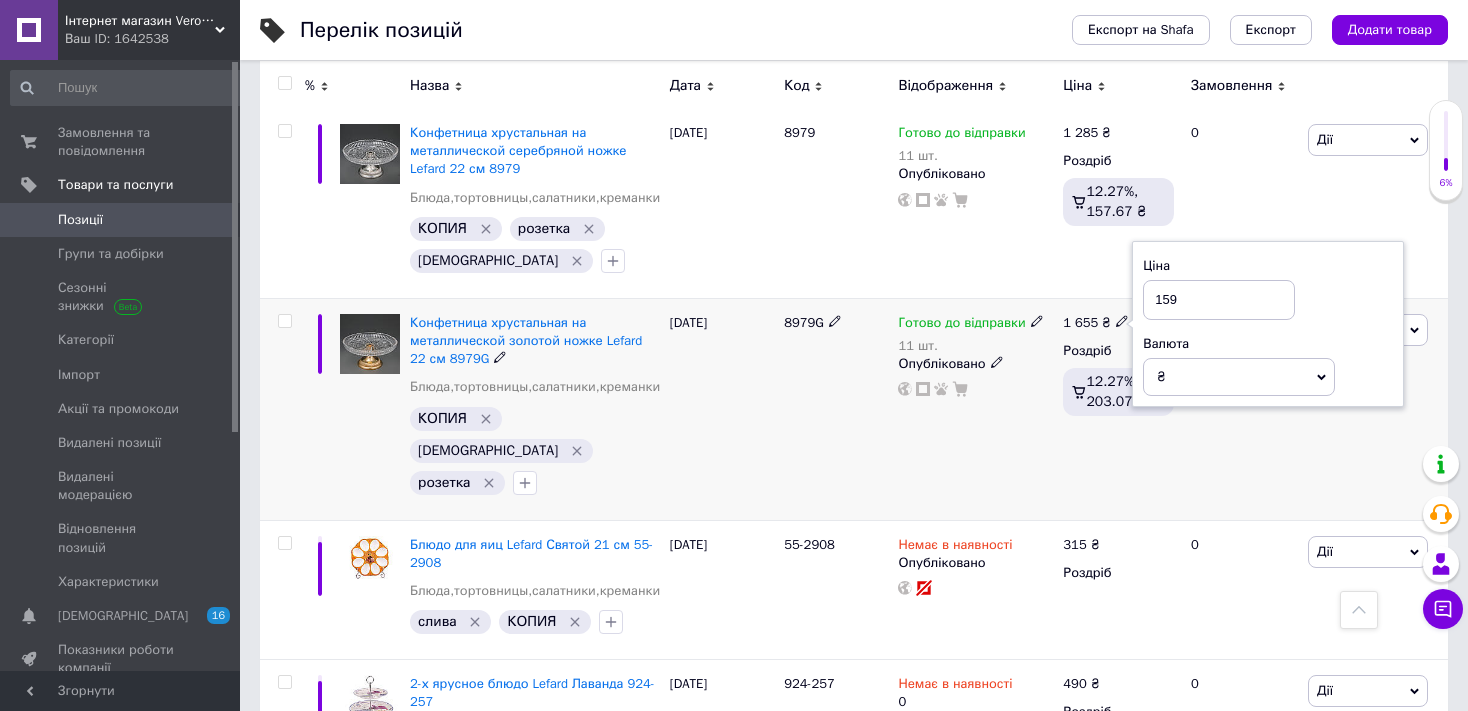 type on "1590" 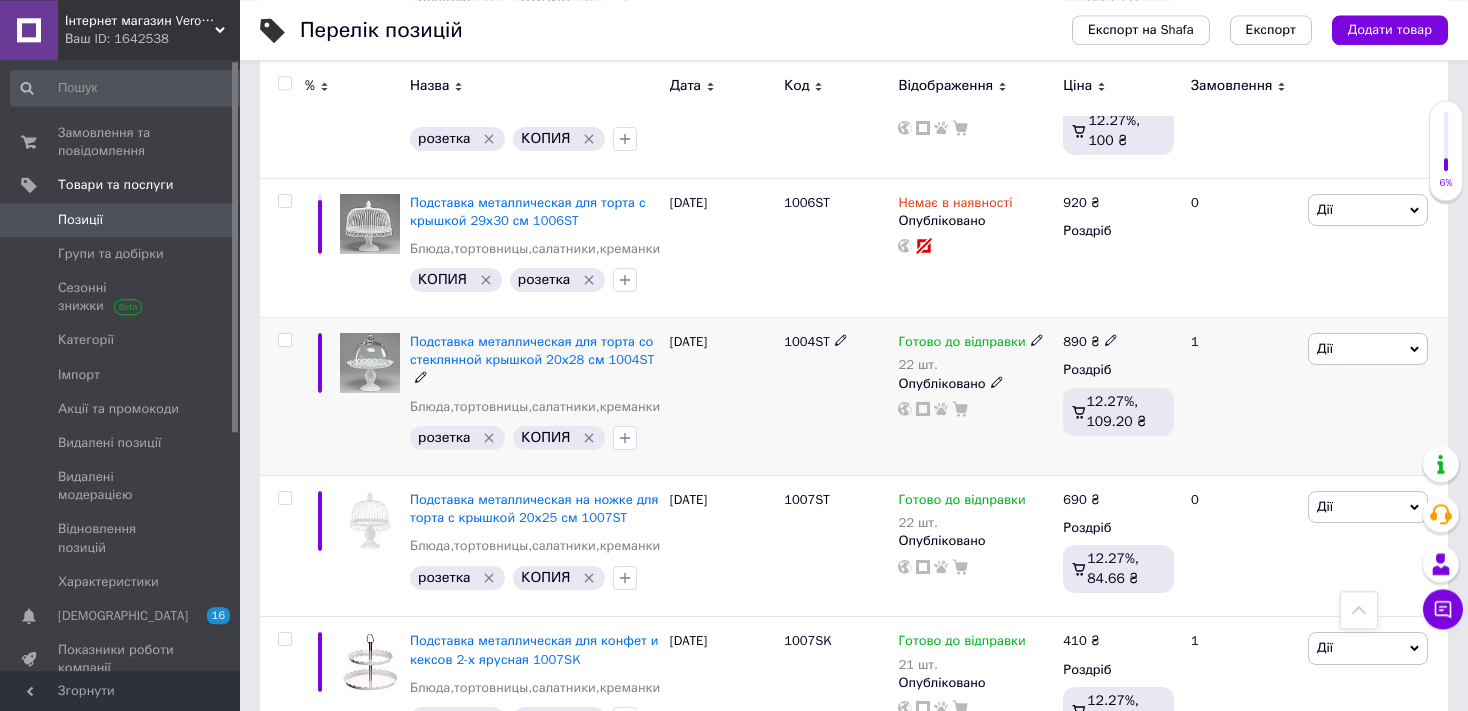 scroll, scrollTop: 5596, scrollLeft: 0, axis: vertical 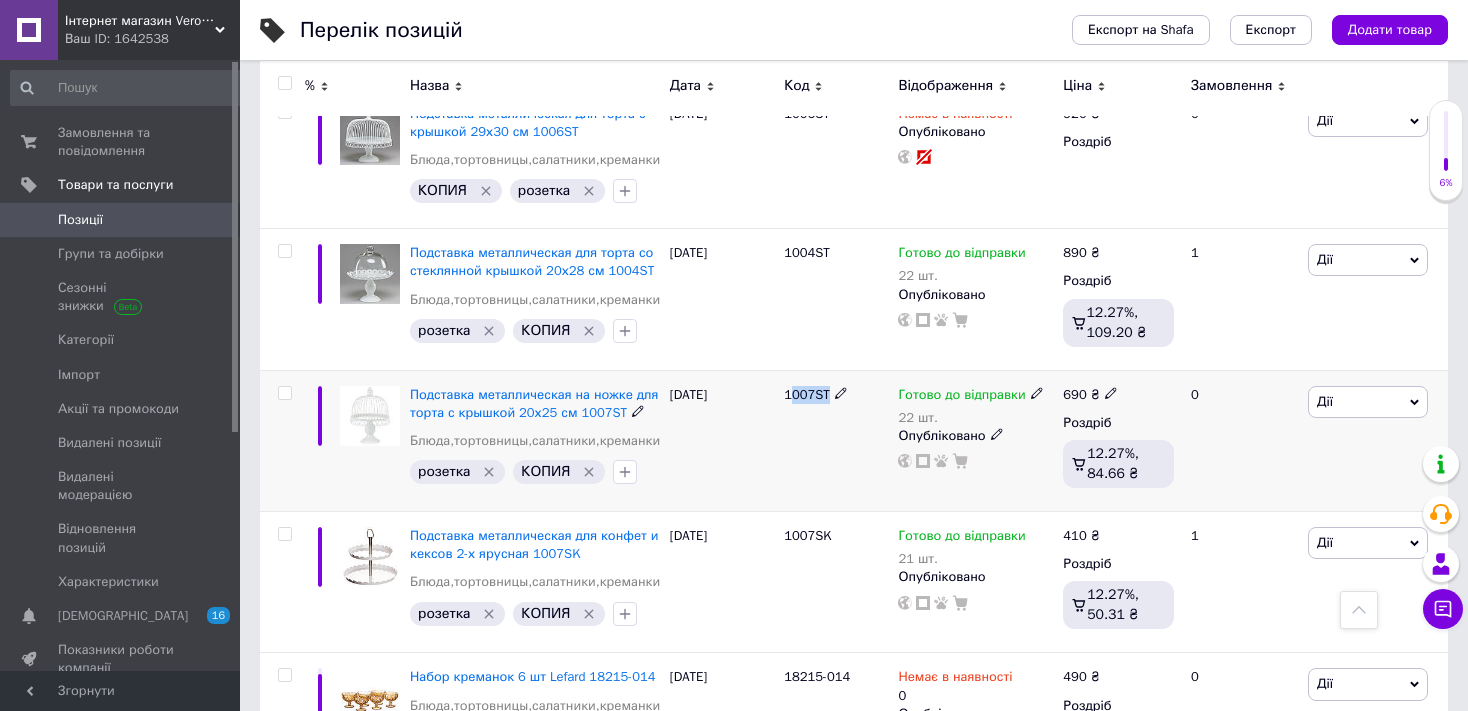 drag, startPoint x: 790, startPoint y: 290, endPoint x: 836, endPoint y: 294, distance: 46.173584 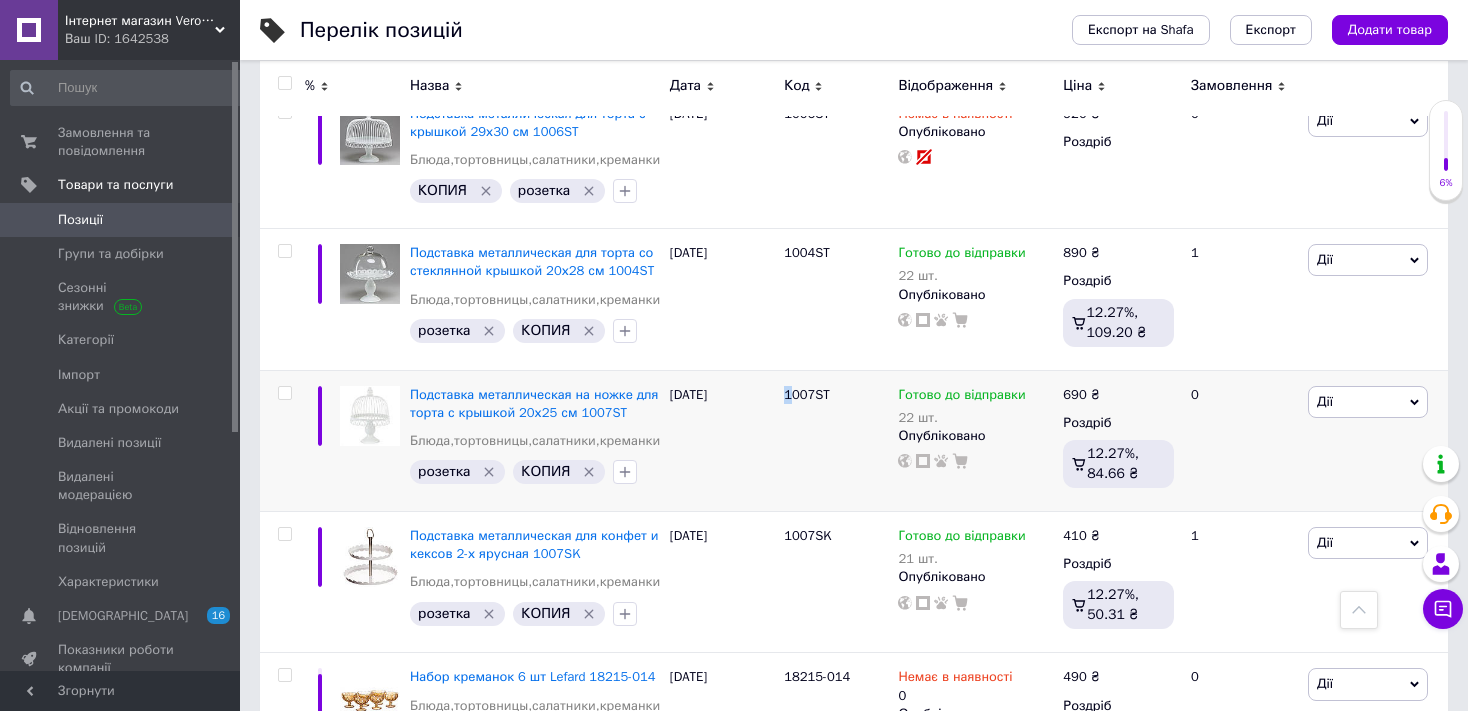 copy on "1" 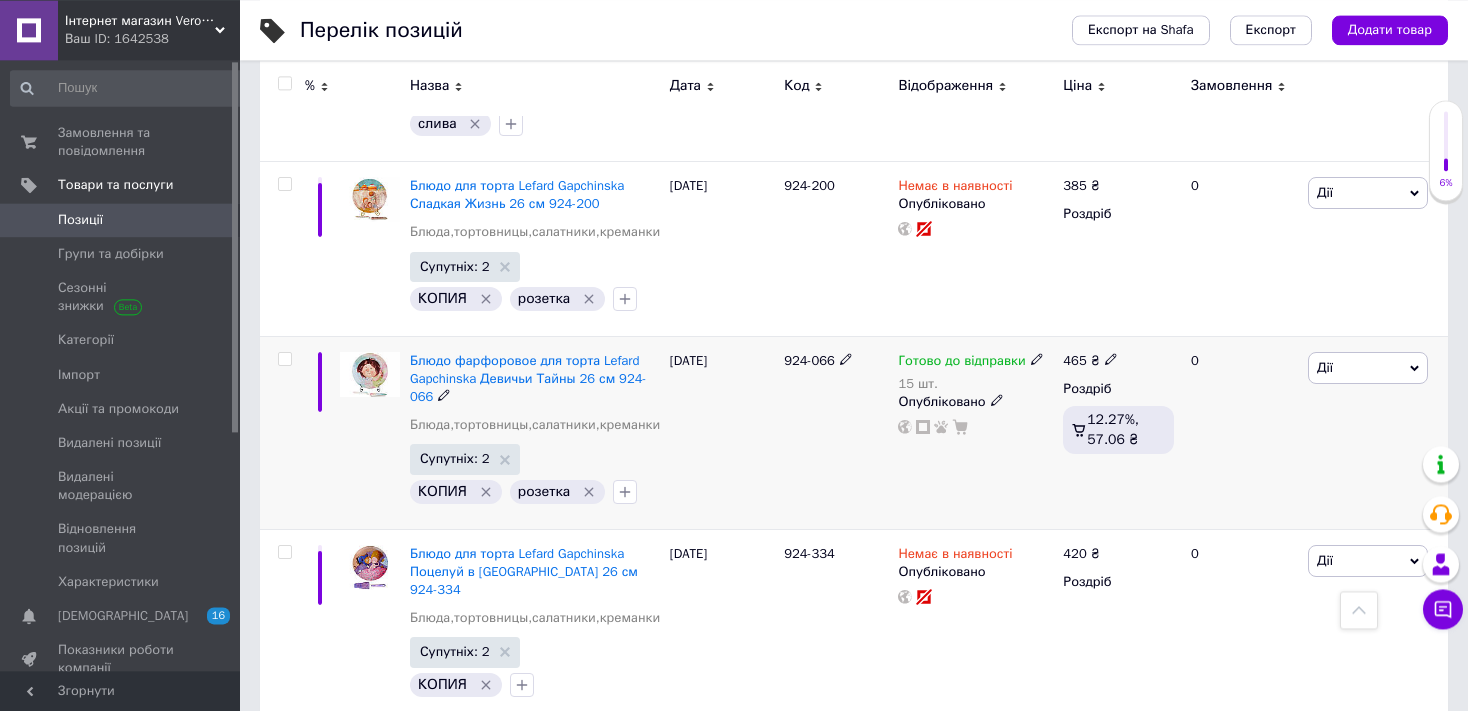 scroll, scrollTop: 8131, scrollLeft: 0, axis: vertical 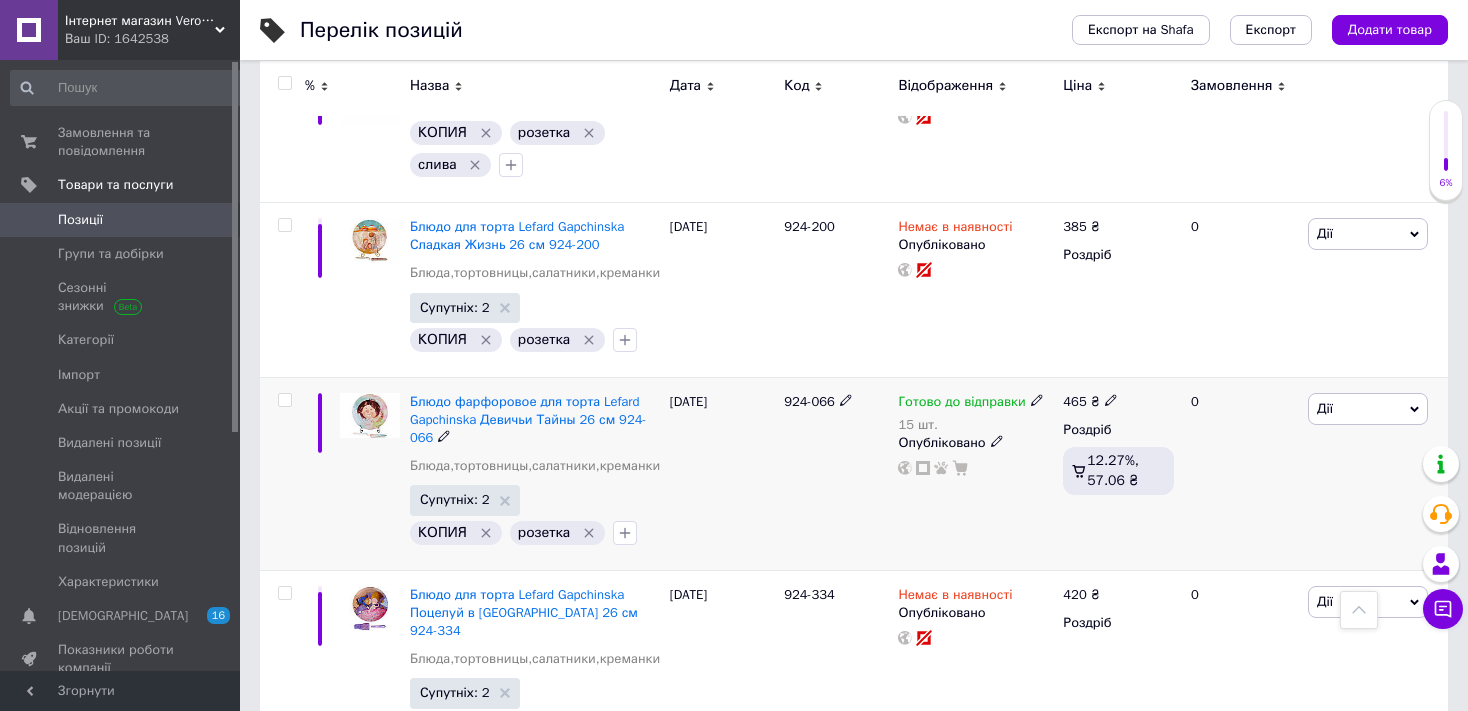 drag, startPoint x: 790, startPoint y: 310, endPoint x: 831, endPoint y: 322, distance: 42.72002 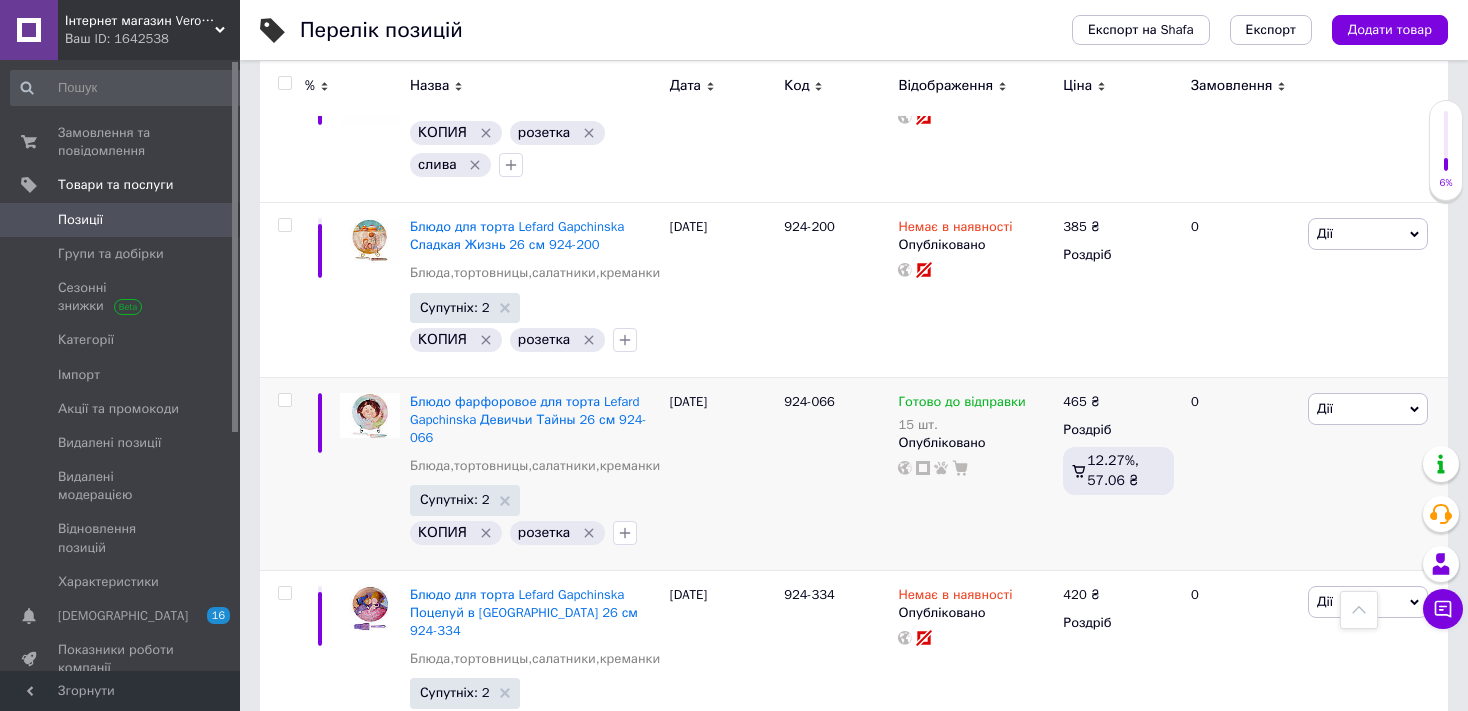 copy on "924-066" 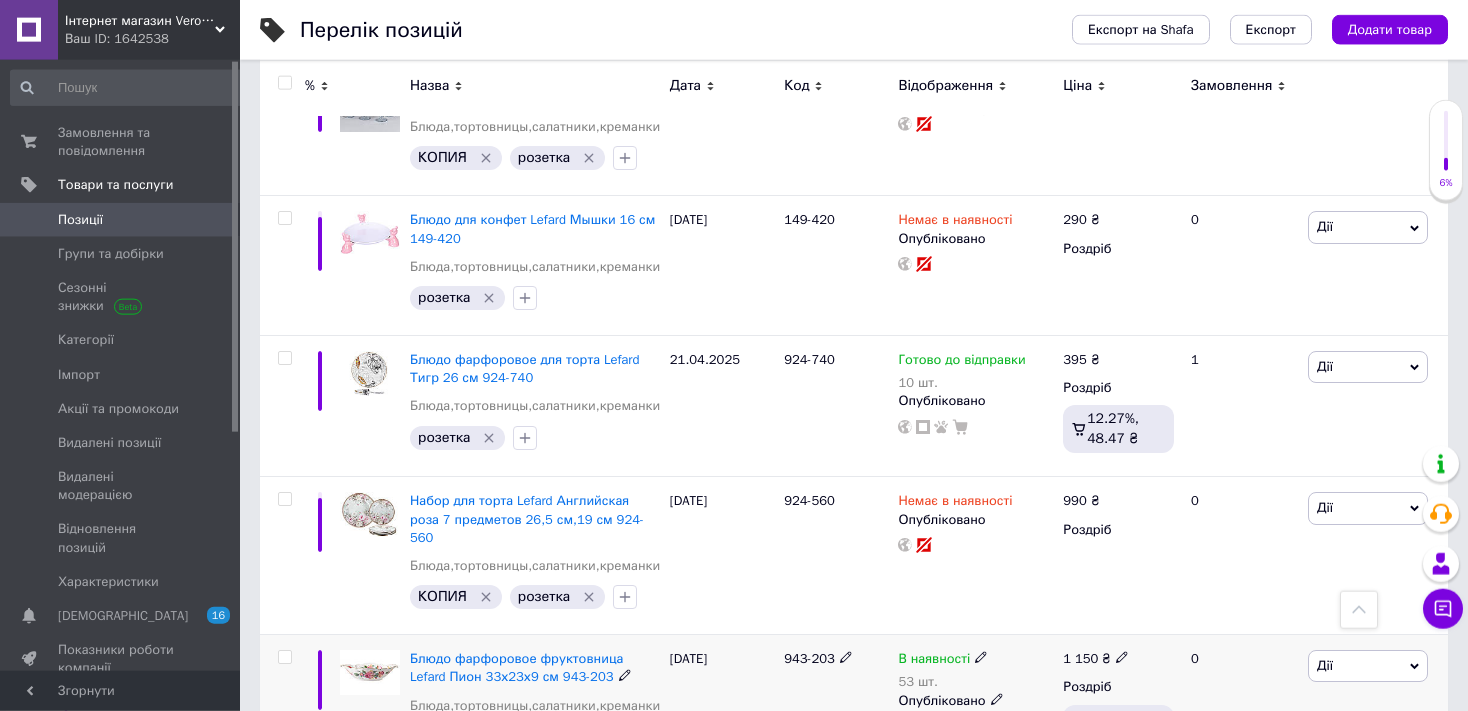 scroll, scrollTop: 10454, scrollLeft: 0, axis: vertical 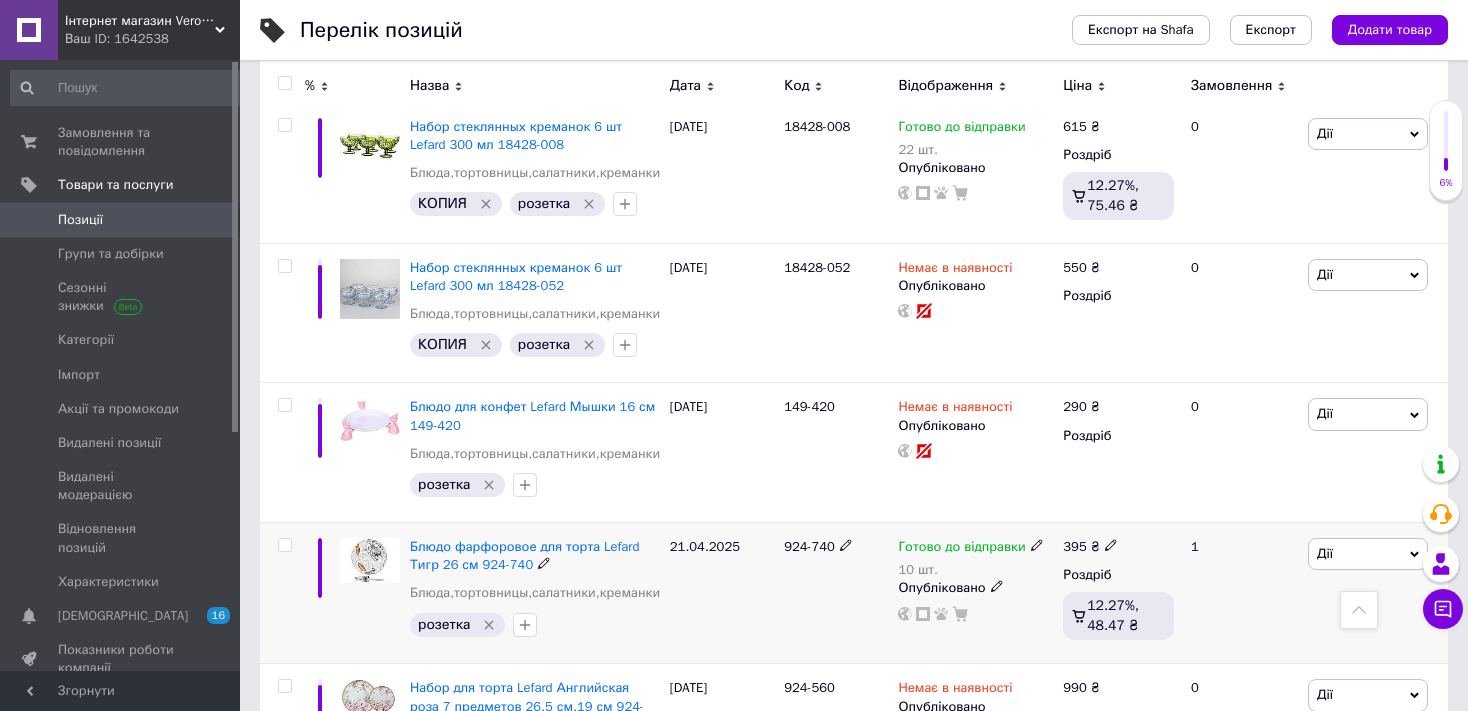 click 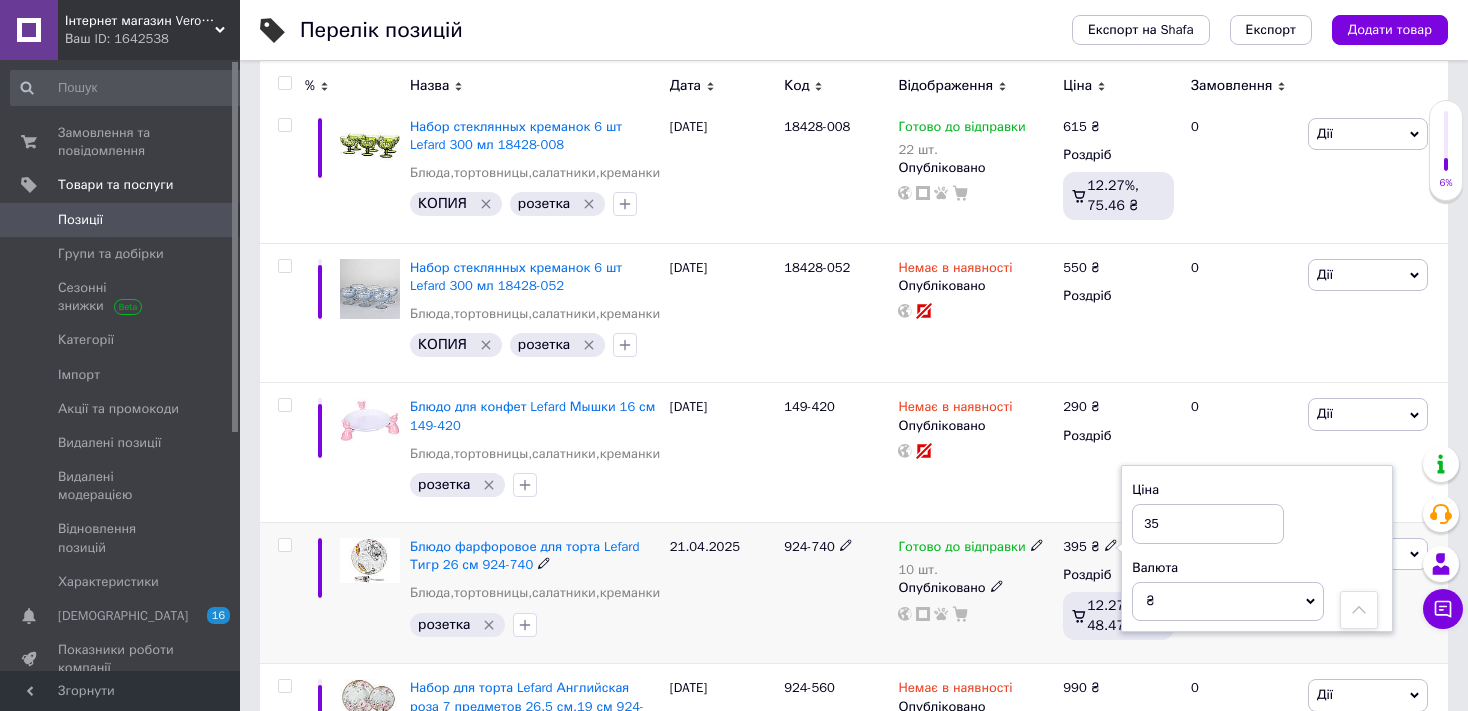 type on "355" 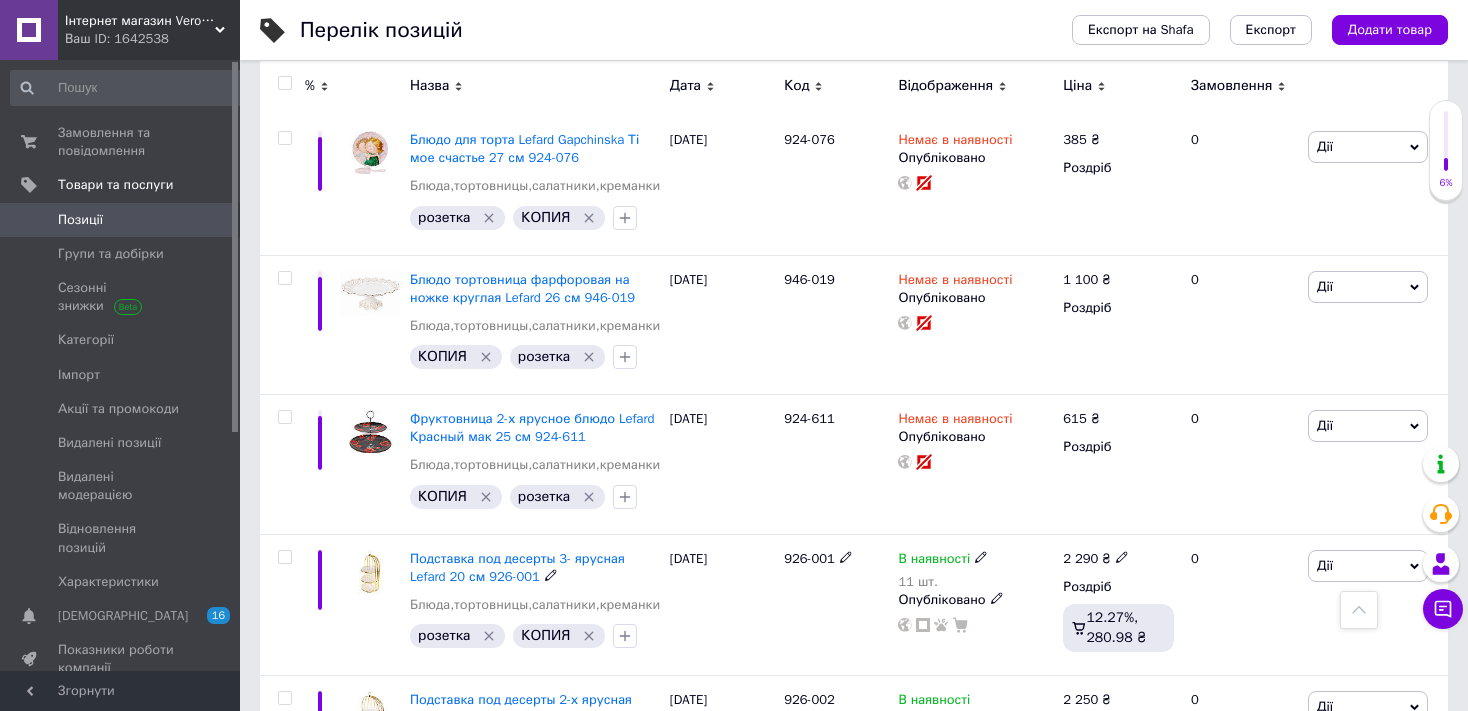 scroll, scrollTop: 14554, scrollLeft: 0, axis: vertical 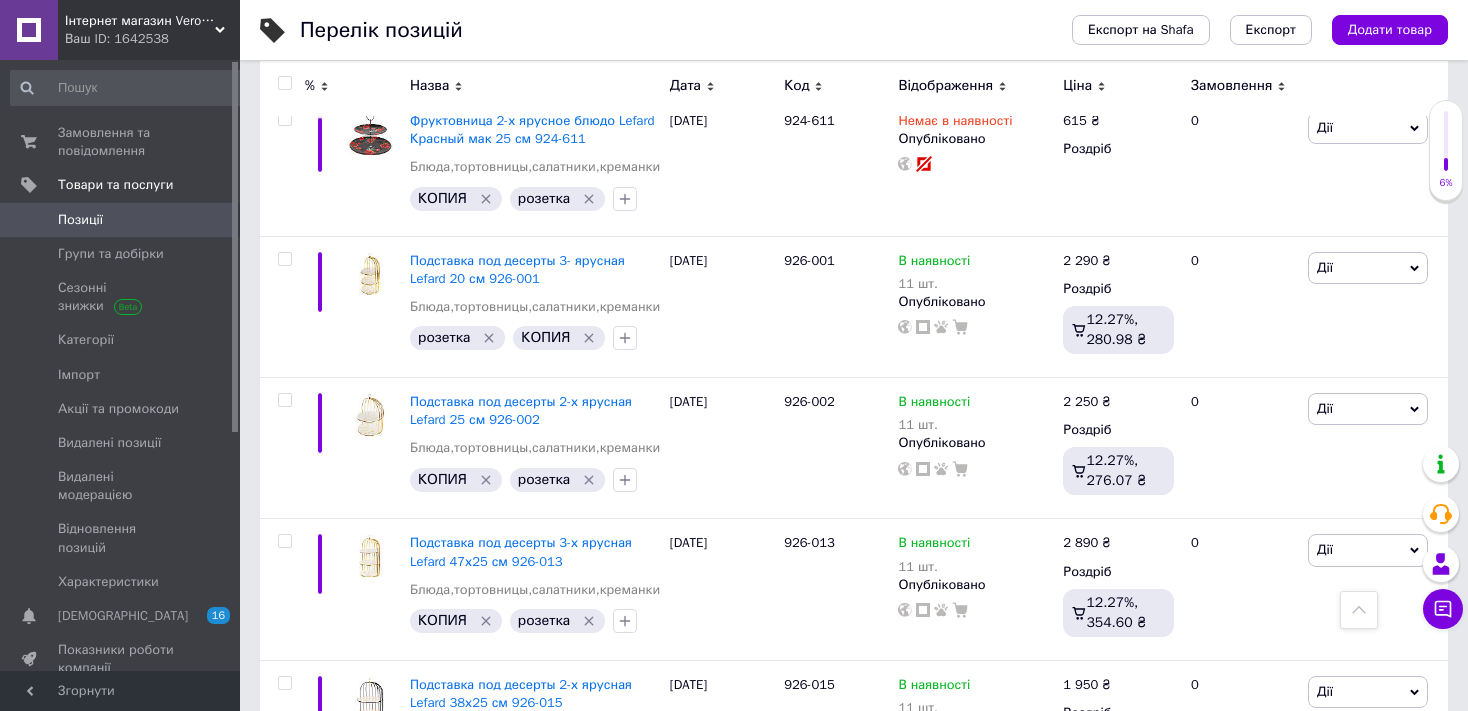 click on "Наступна" at bounding box center (405, 842) 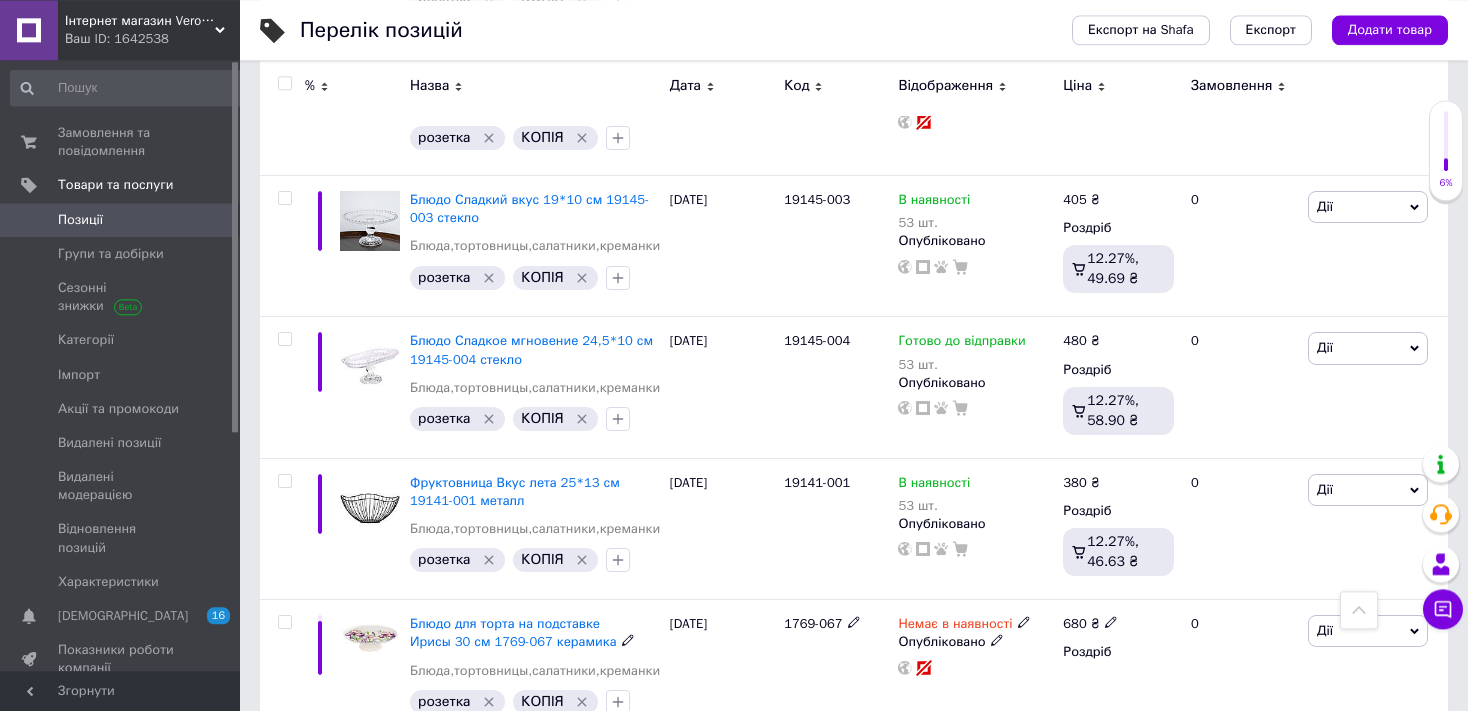 scroll, scrollTop: 4224, scrollLeft: 0, axis: vertical 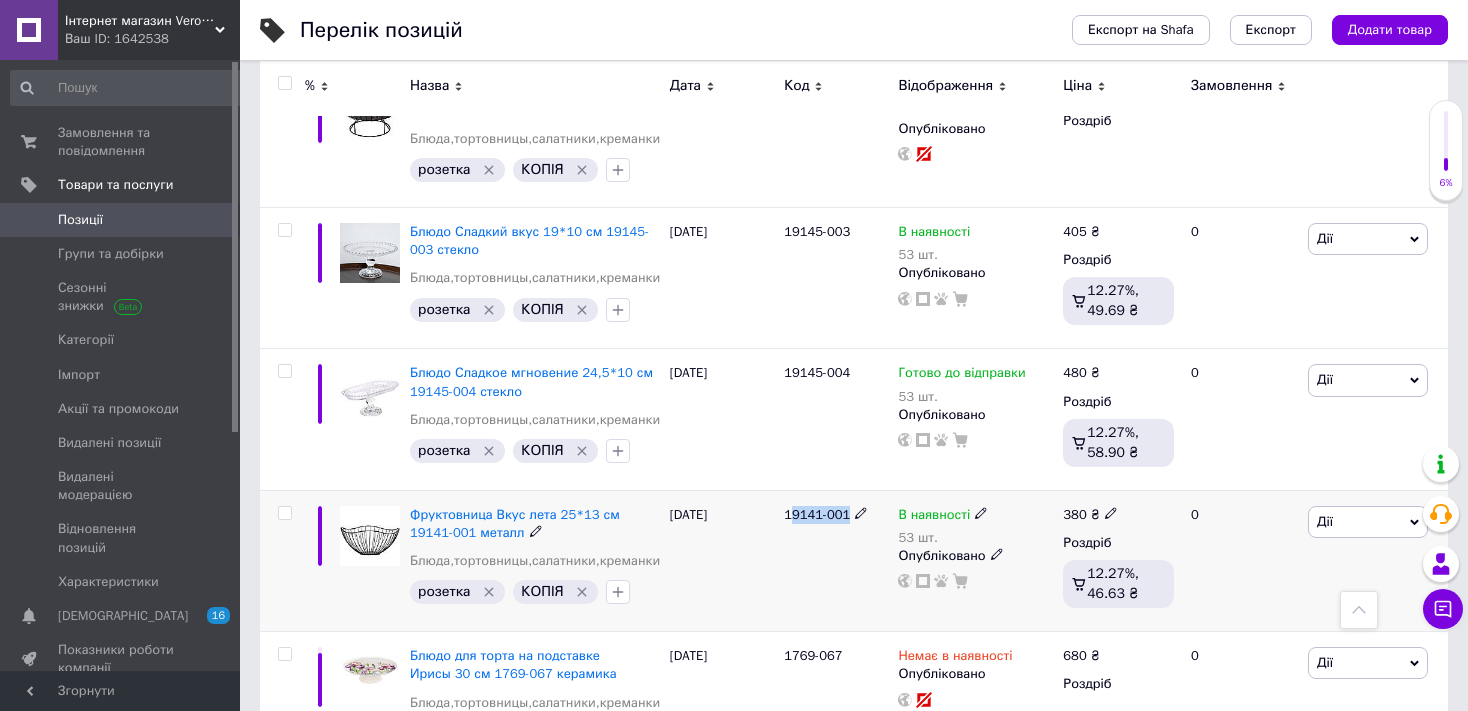 drag, startPoint x: 789, startPoint y: 509, endPoint x: 842, endPoint y: 513, distance: 53.15073 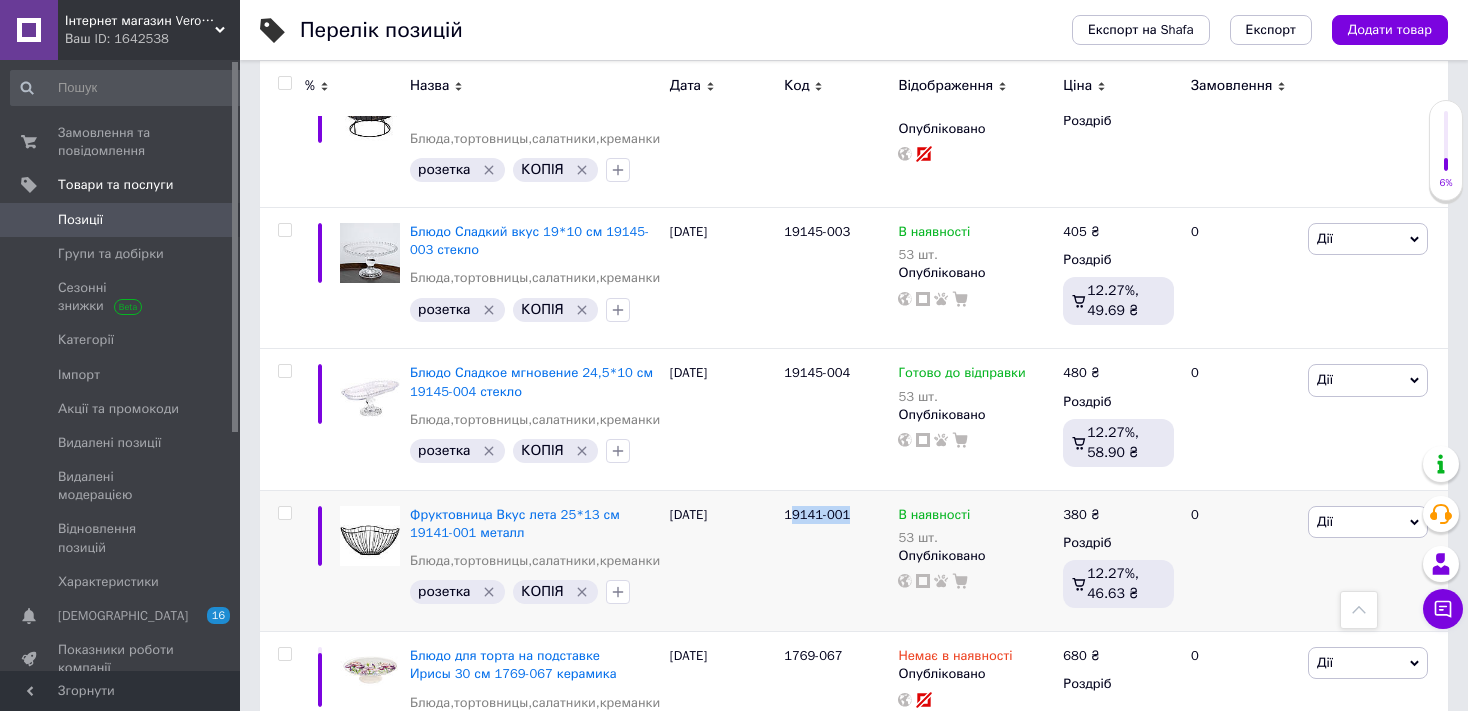copy on "9141-001" 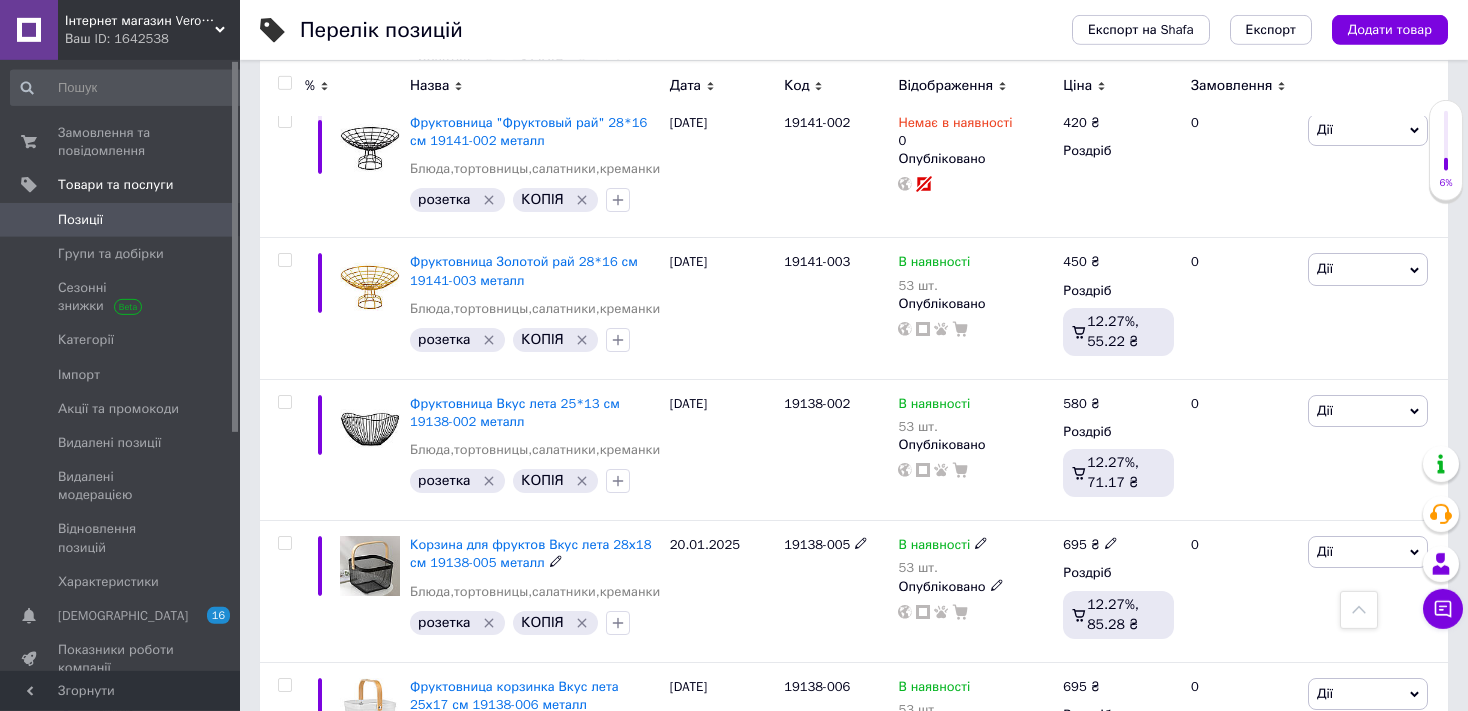 scroll, scrollTop: 2957, scrollLeft: 0, axis: vertical 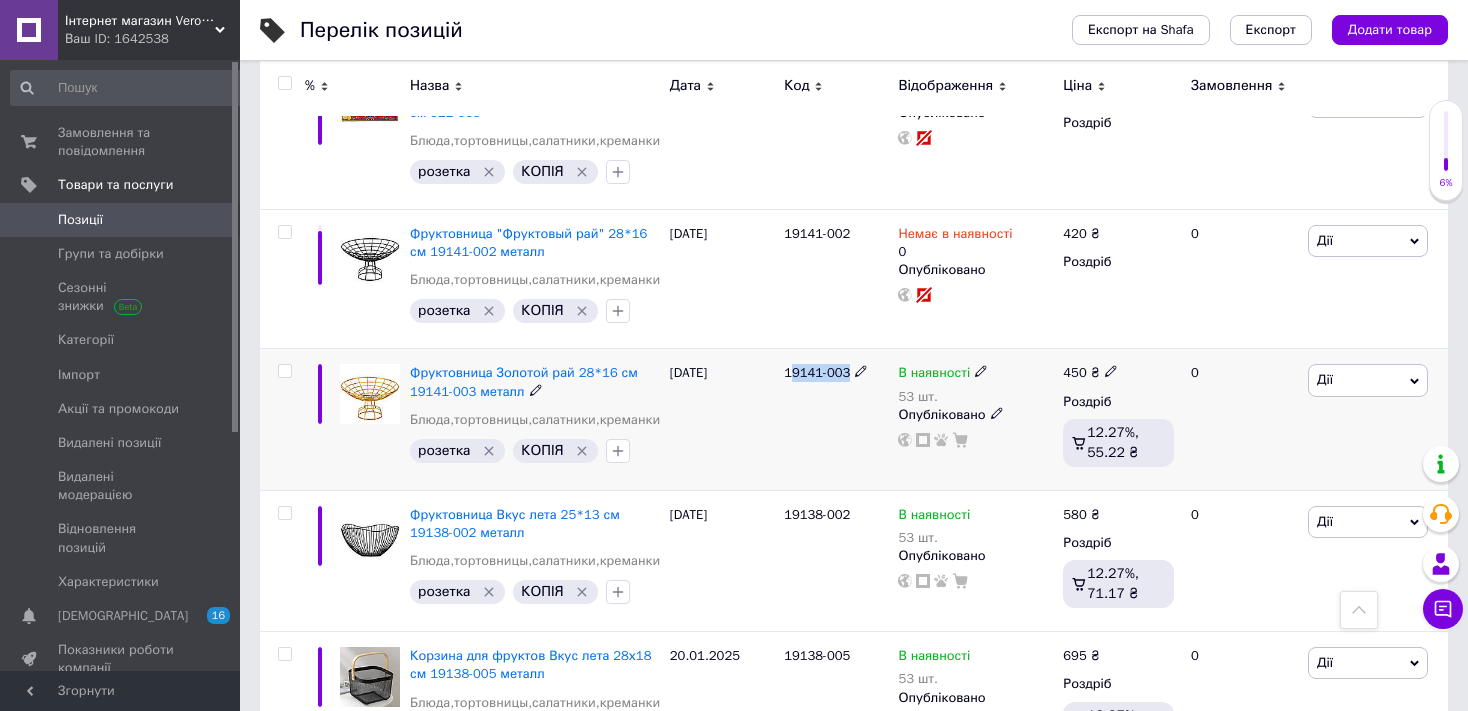 drag, startPoint x: 790, startPoint y: 377, endPoint x: 846, endPoint y: 390, distance: 57.48913 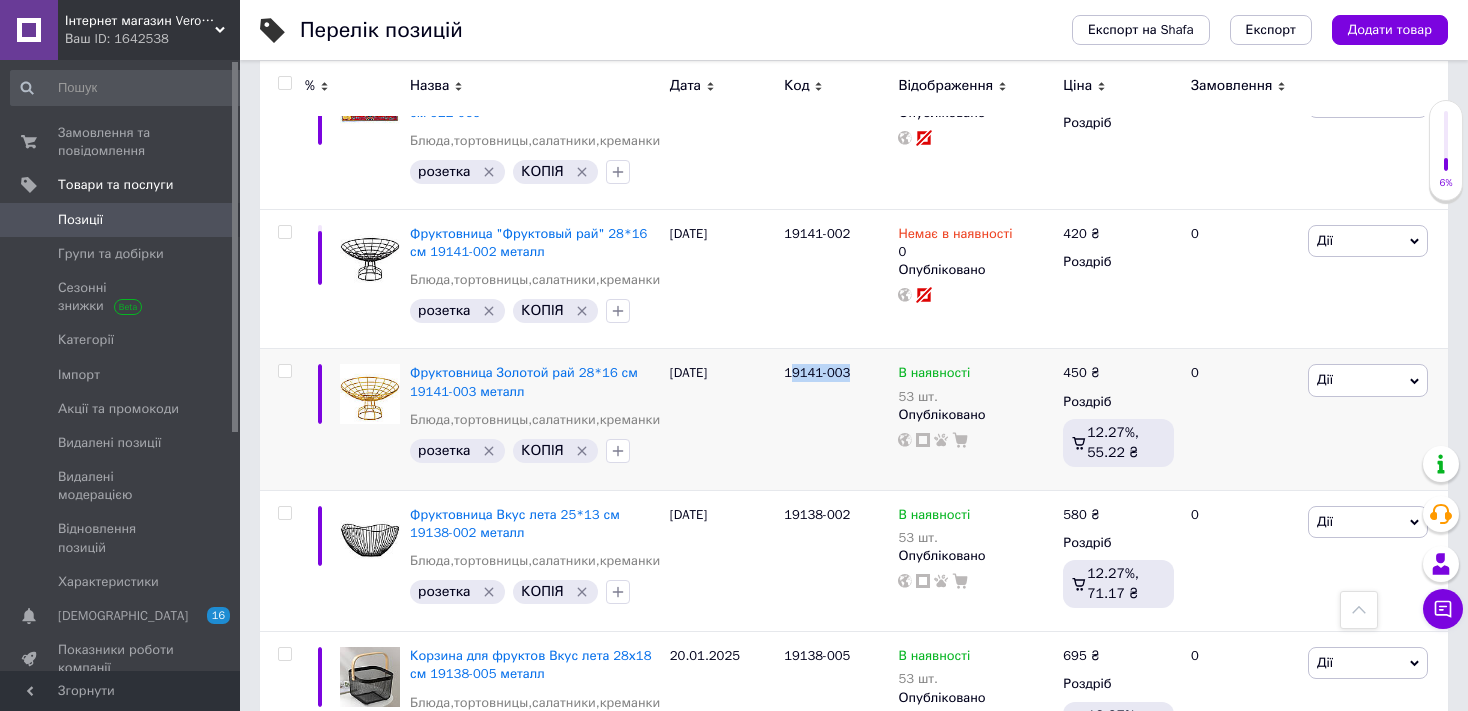 copy on "9141-003" 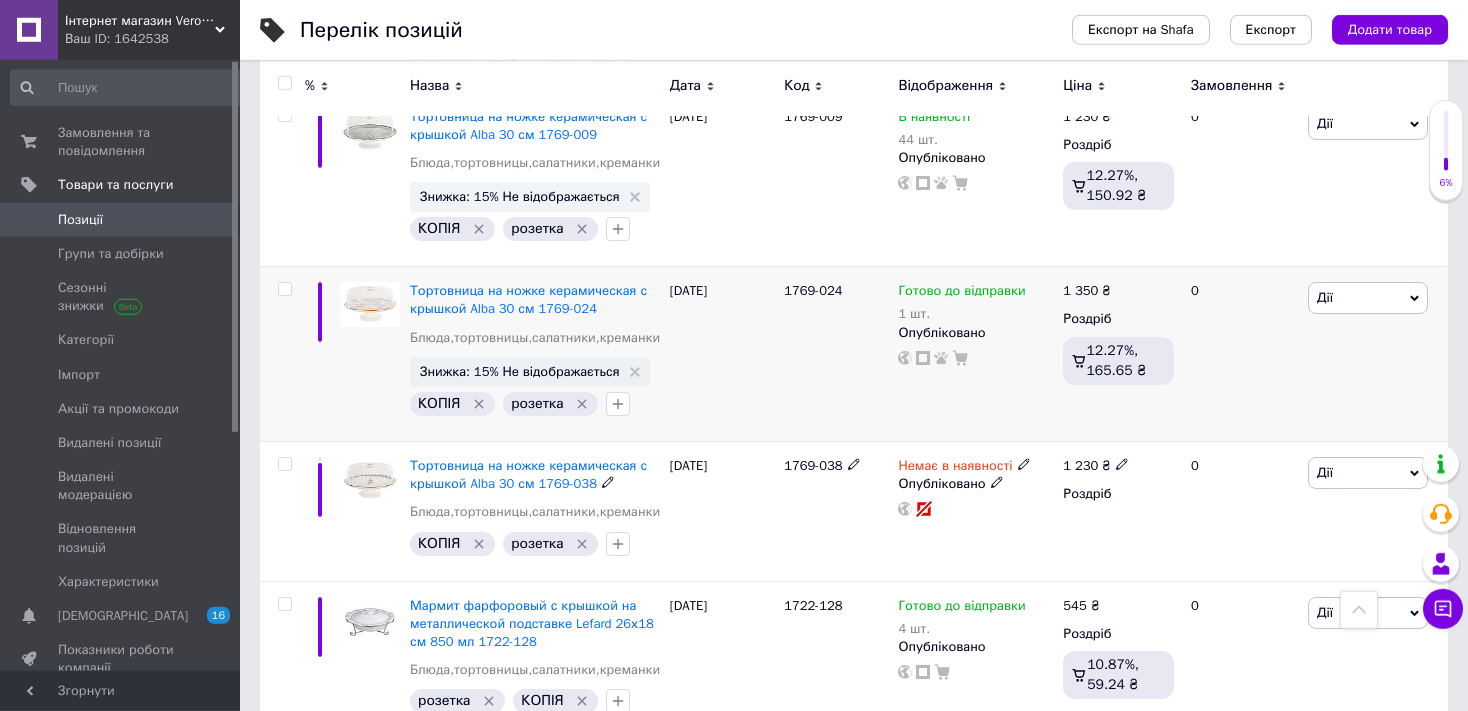 scroll, scrollTop: 2324, scrollLeft: 0, axis: vertical 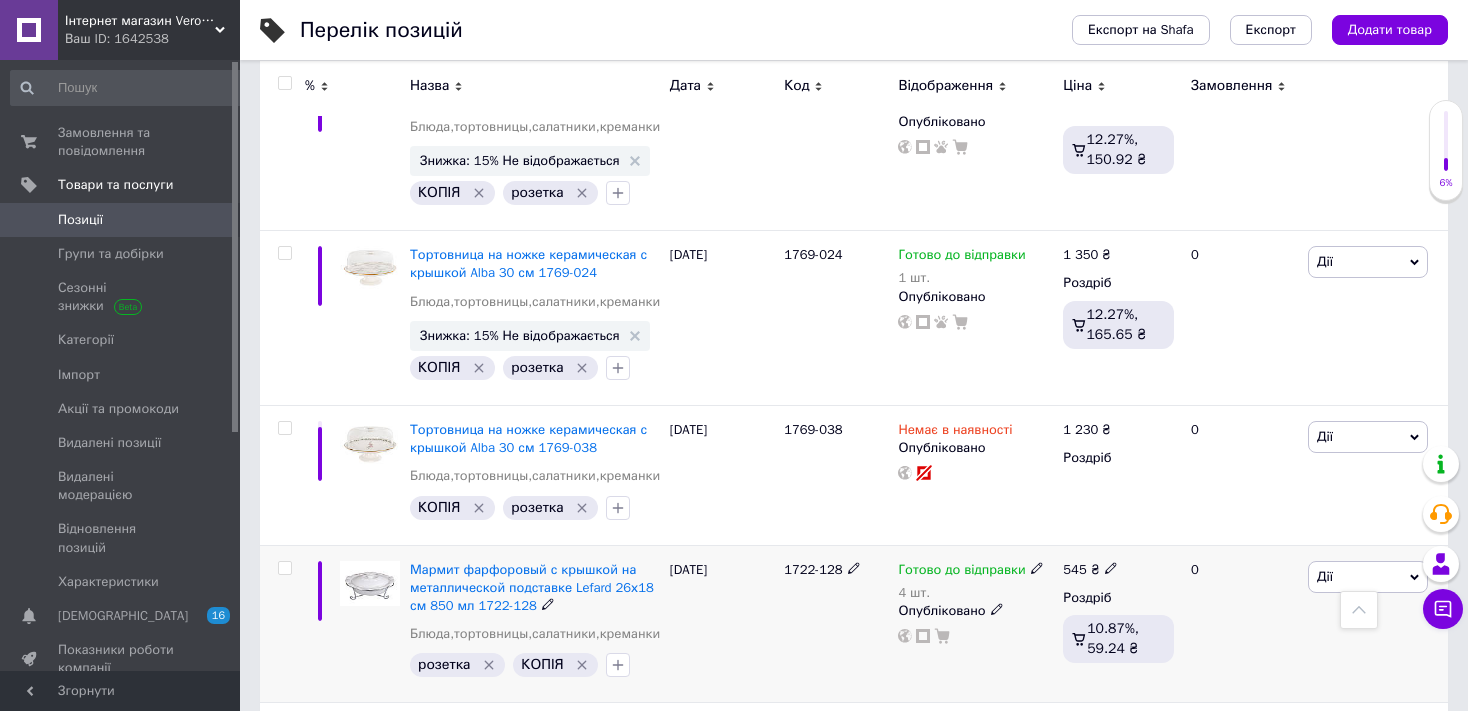 click 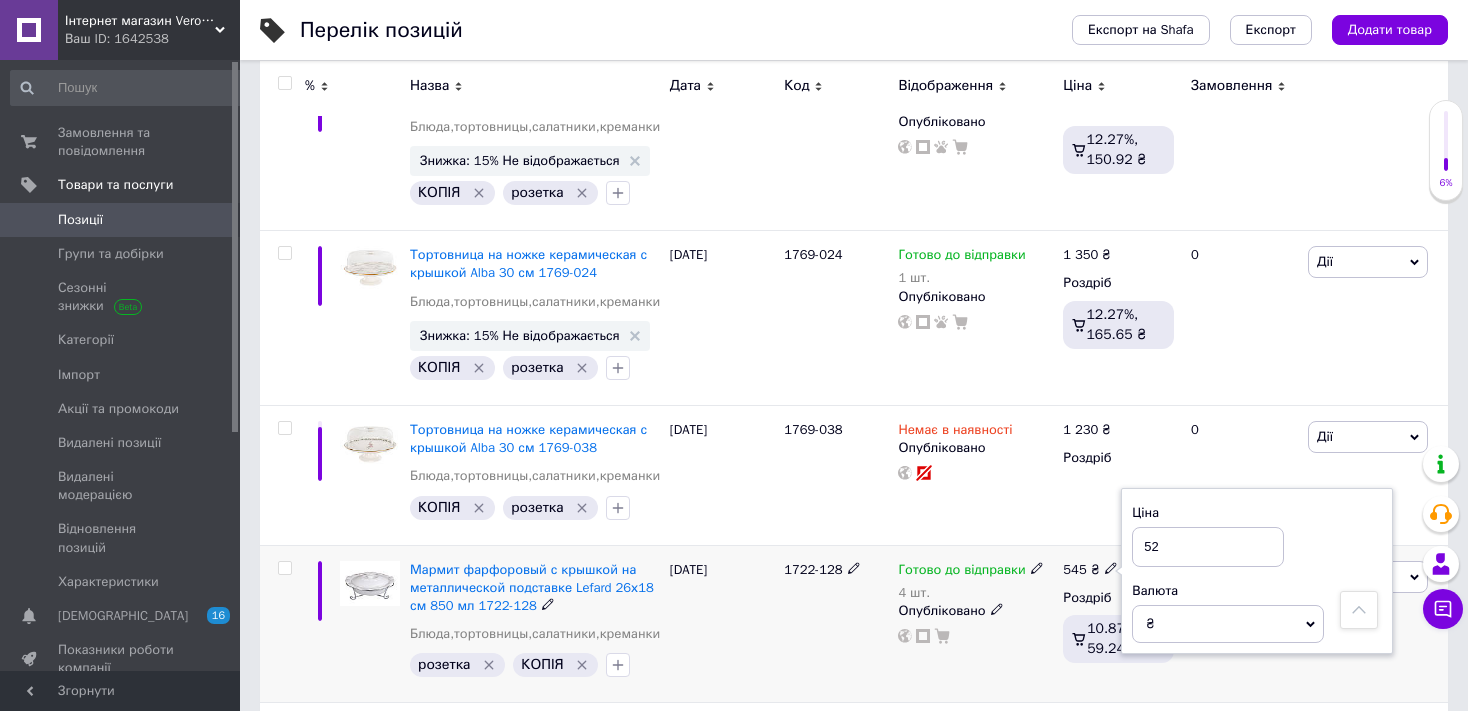 type on "522" 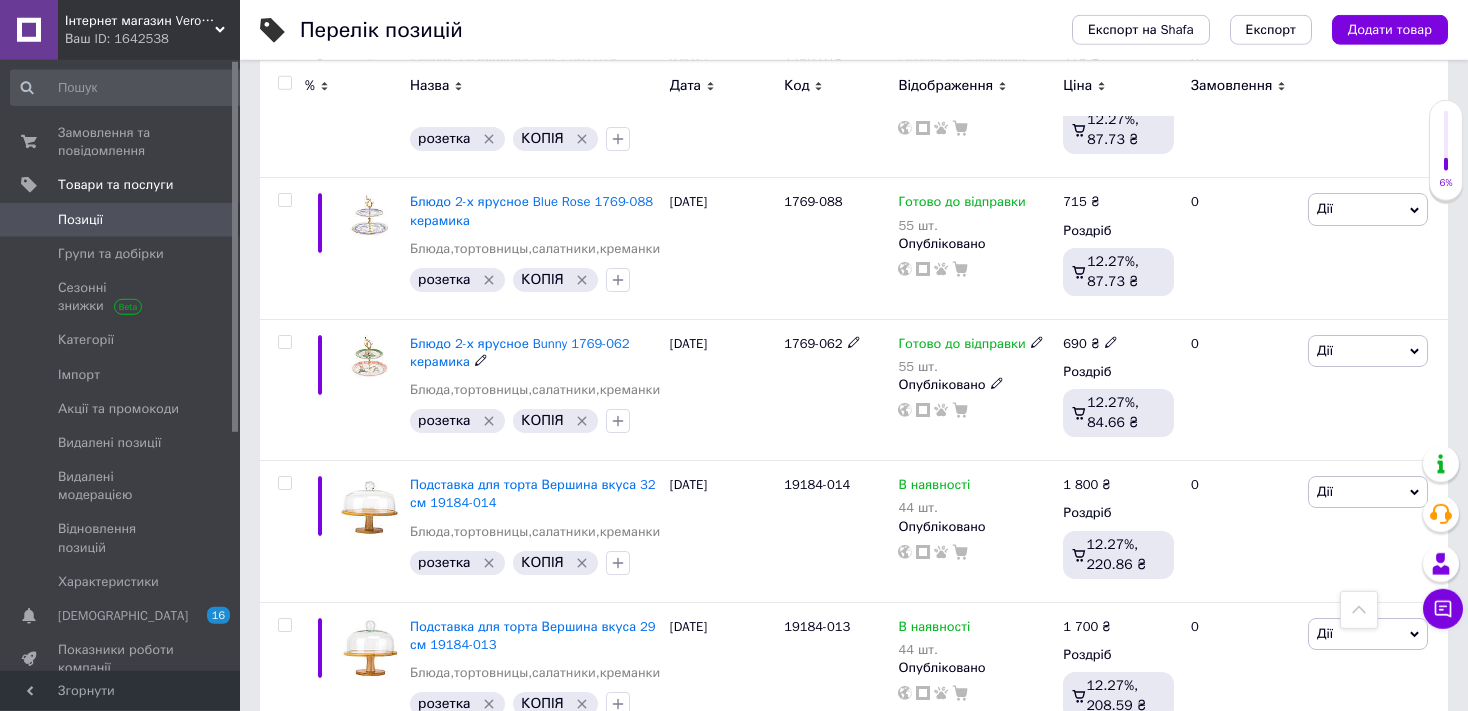 scroll, scrollTop: 5175, scrollLeft: 0, axis: vertical 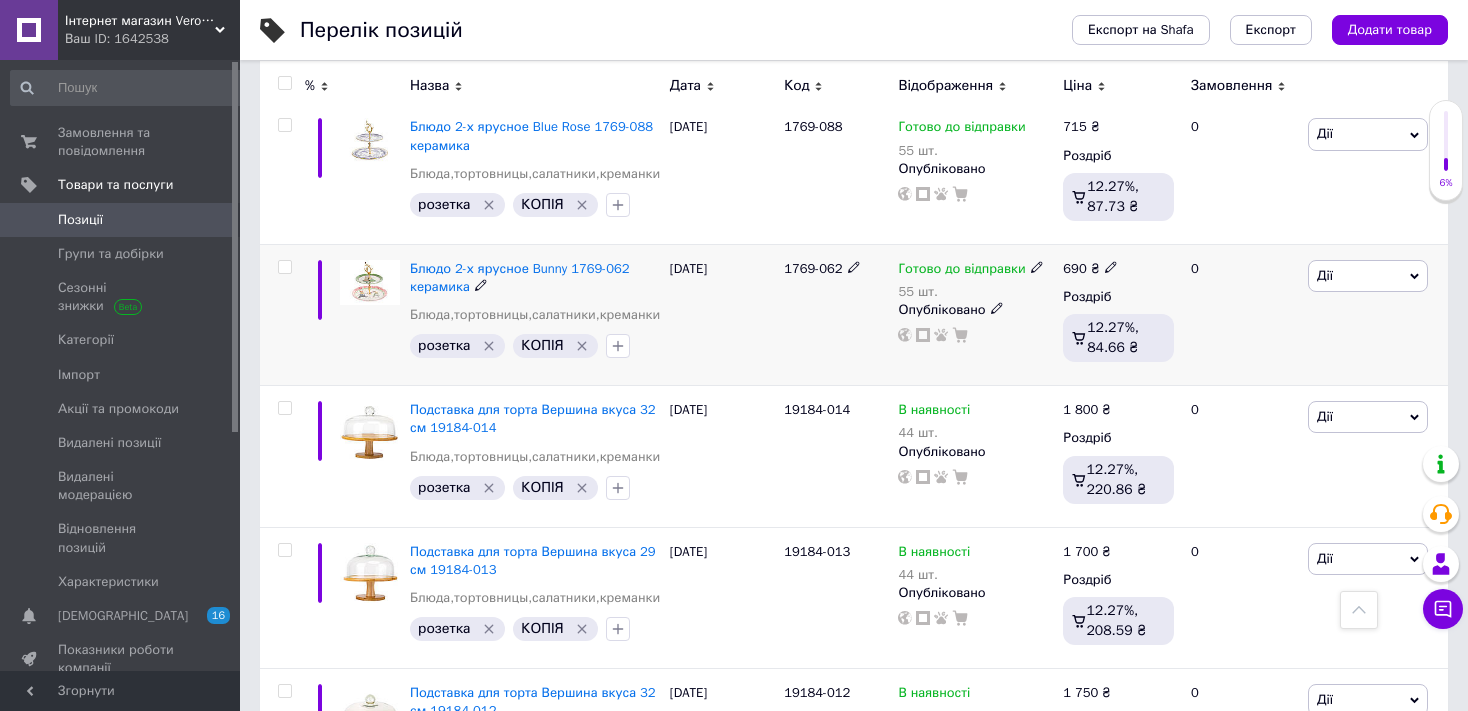 click on "Дії" at bounding box center (1368, 276) 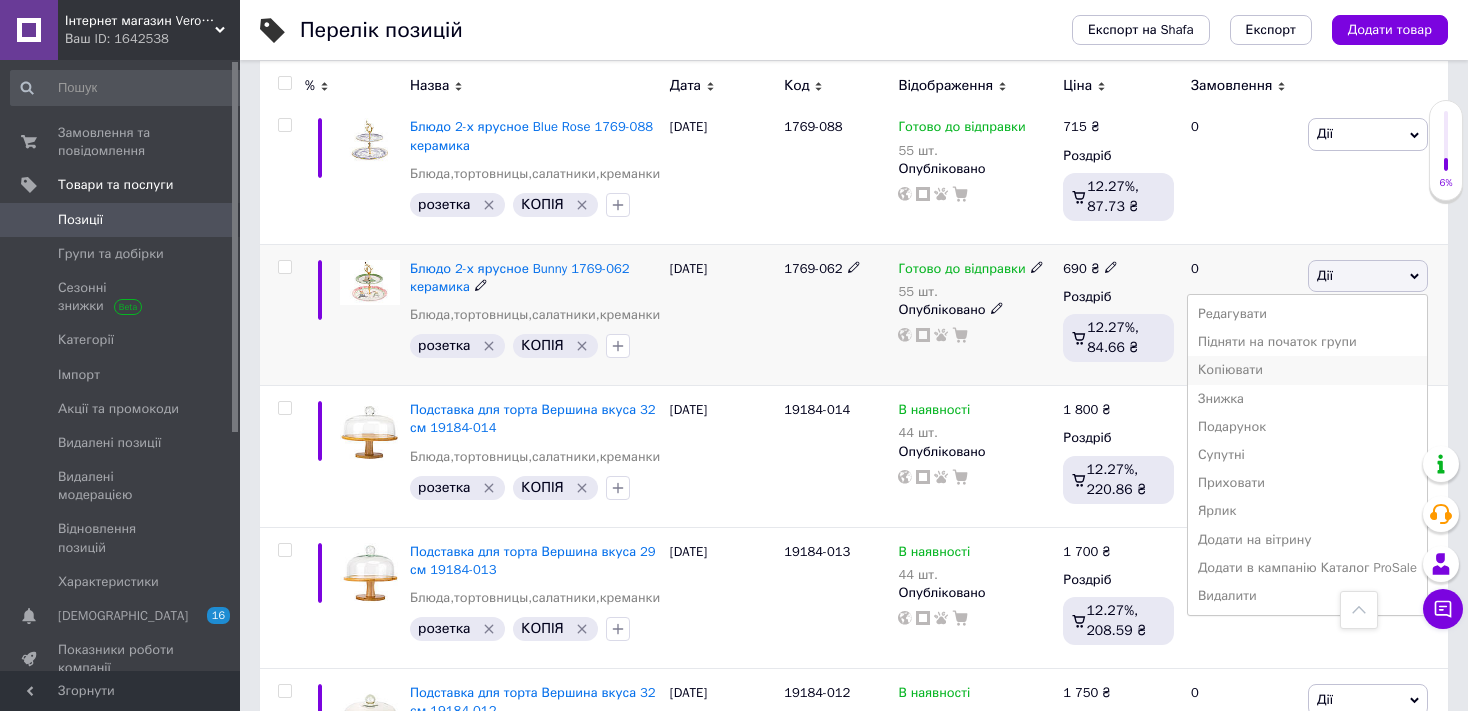 click on "Копіювати" at bounding box center (1307, 370) 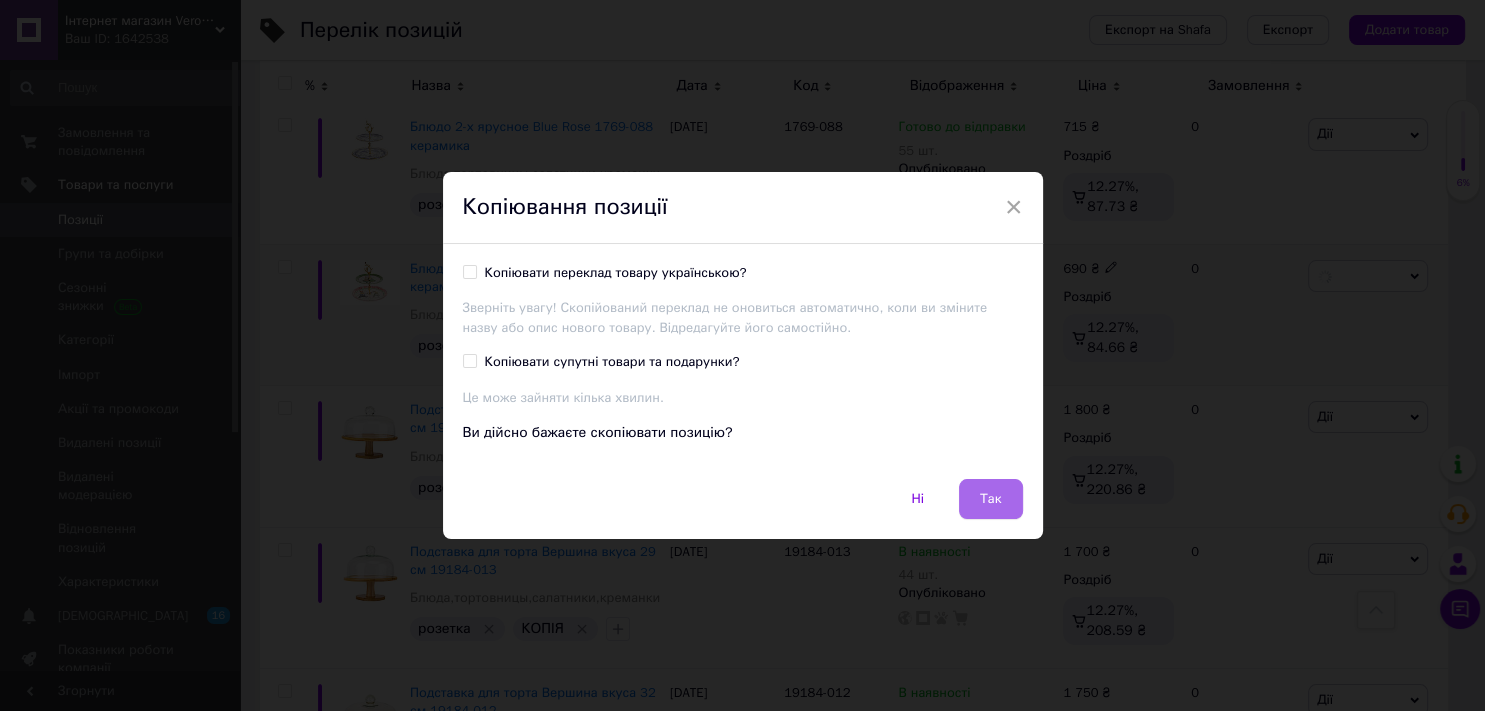 click on "Так" at bounding box center (991, 499) 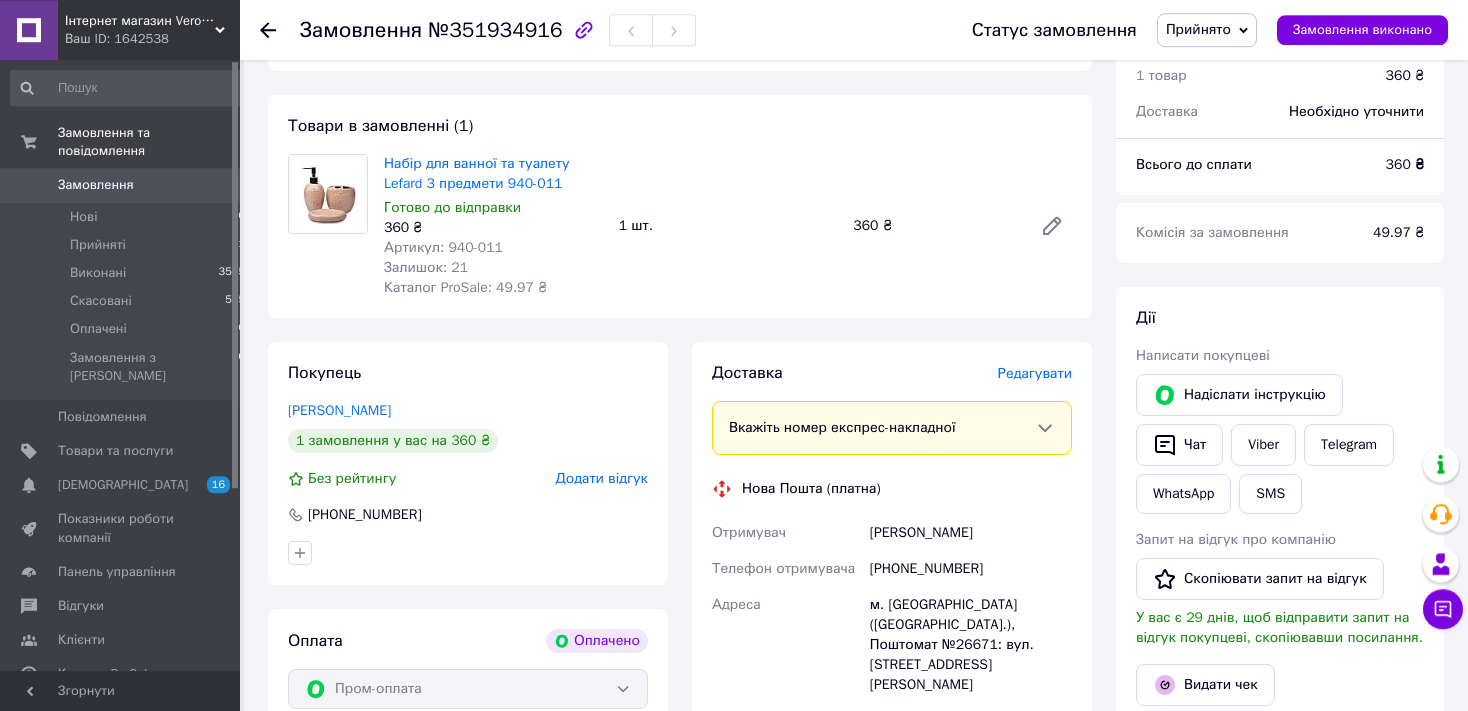 scroll, scrollTop: 950, scrollLeft: 0, axis: vertical 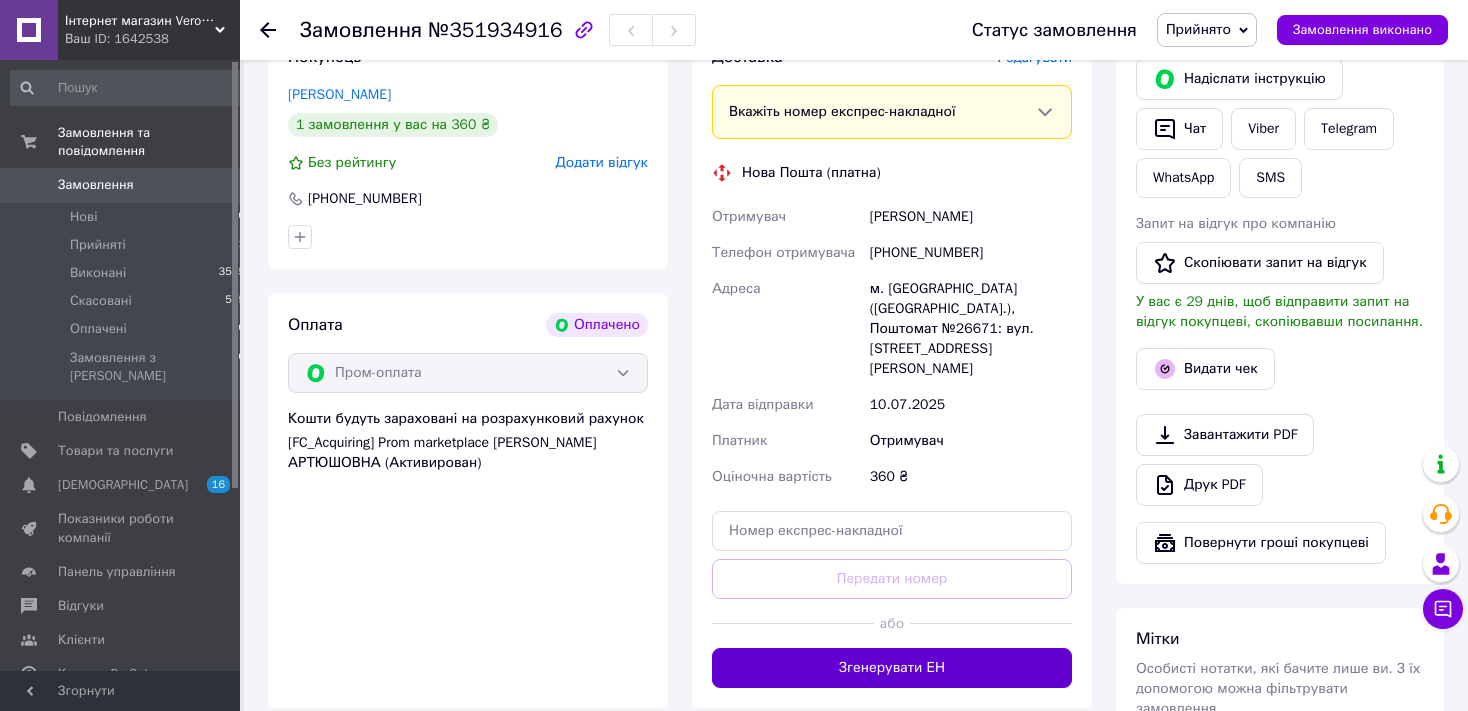click on "Згенерувати ЕН" at bounding box center [892, 668] 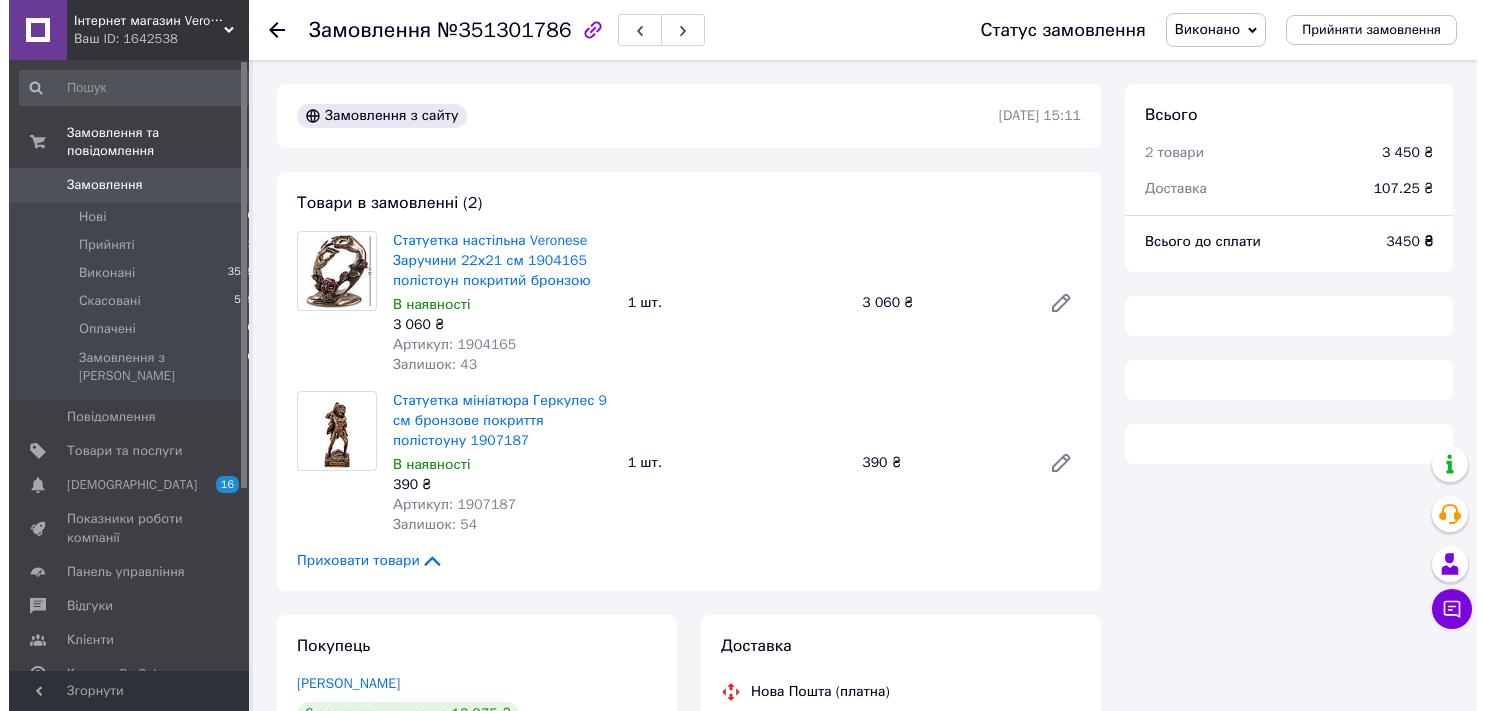 scroll, scrollTop: 211, scrollLeft: 0, axis: vertical 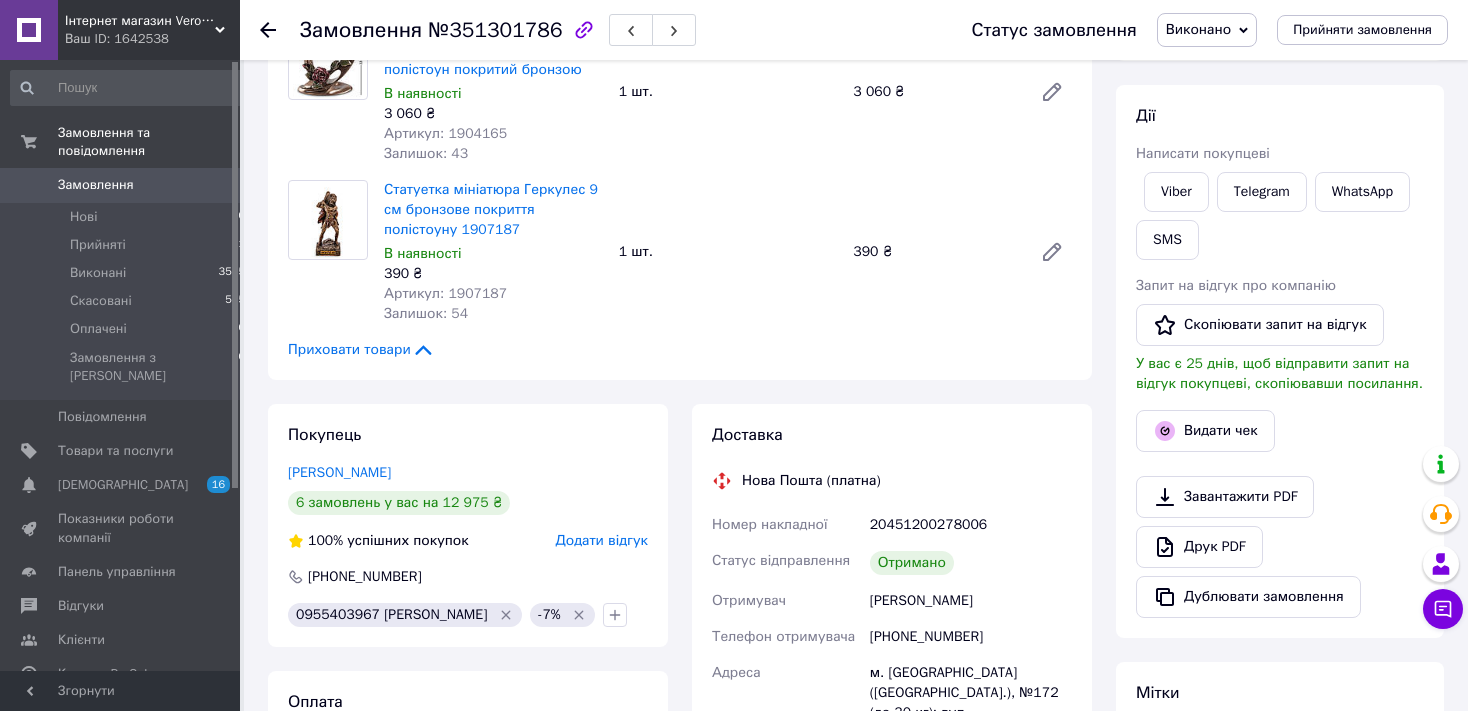click on "Додати відгук" at bounding box center (602, 540) 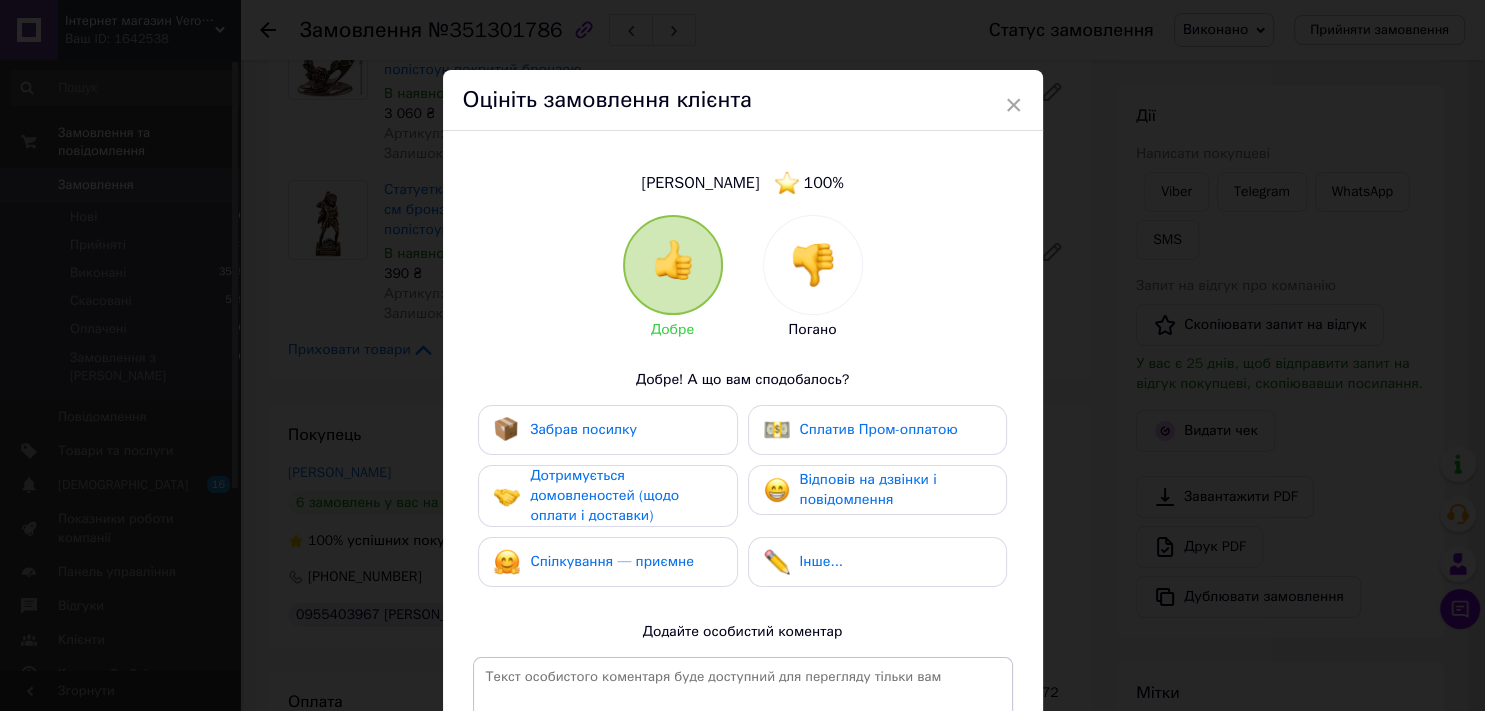 click on "Забрав посилку Сплатив Пром-оплатою Дотримується домовленостей (щодо оплати і доставки) Відповів на дзвінки і повідомлення Спілкування — приємне Інше..." at bounding box center [743, 501] 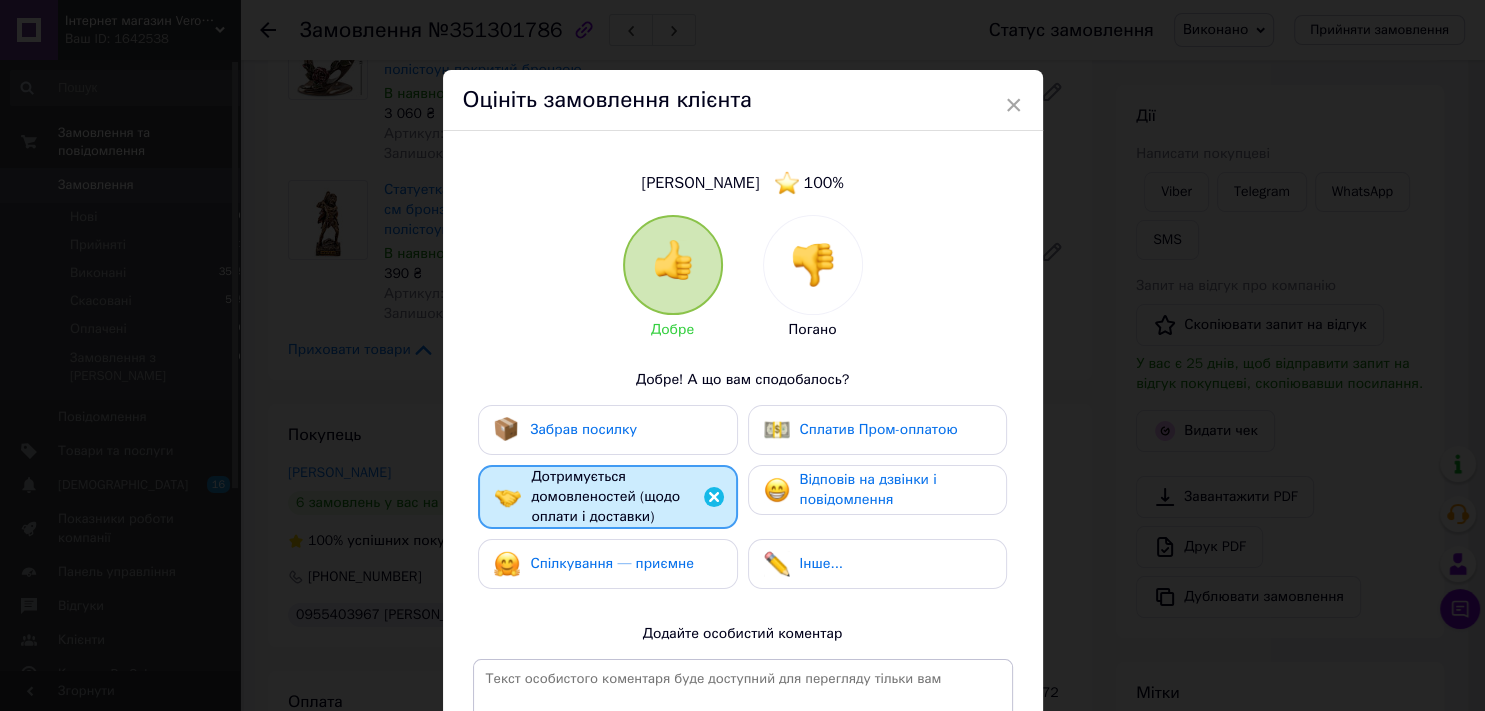 drag, startPoint x: 605, startPoint y: 554, endPoint x: 625, endPoint y: 460, distance: 96.10411 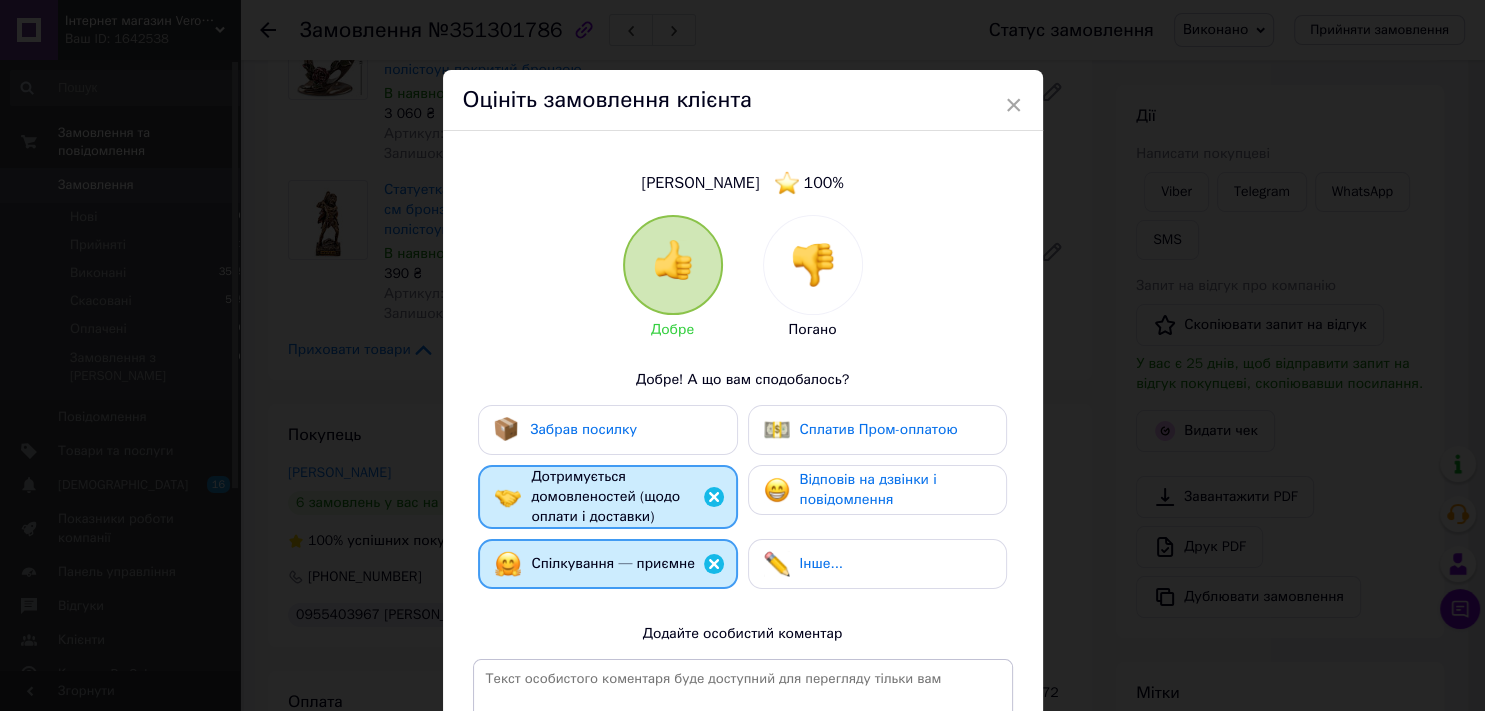 click on "Забрав посилку" at bounding box center (607, 430) 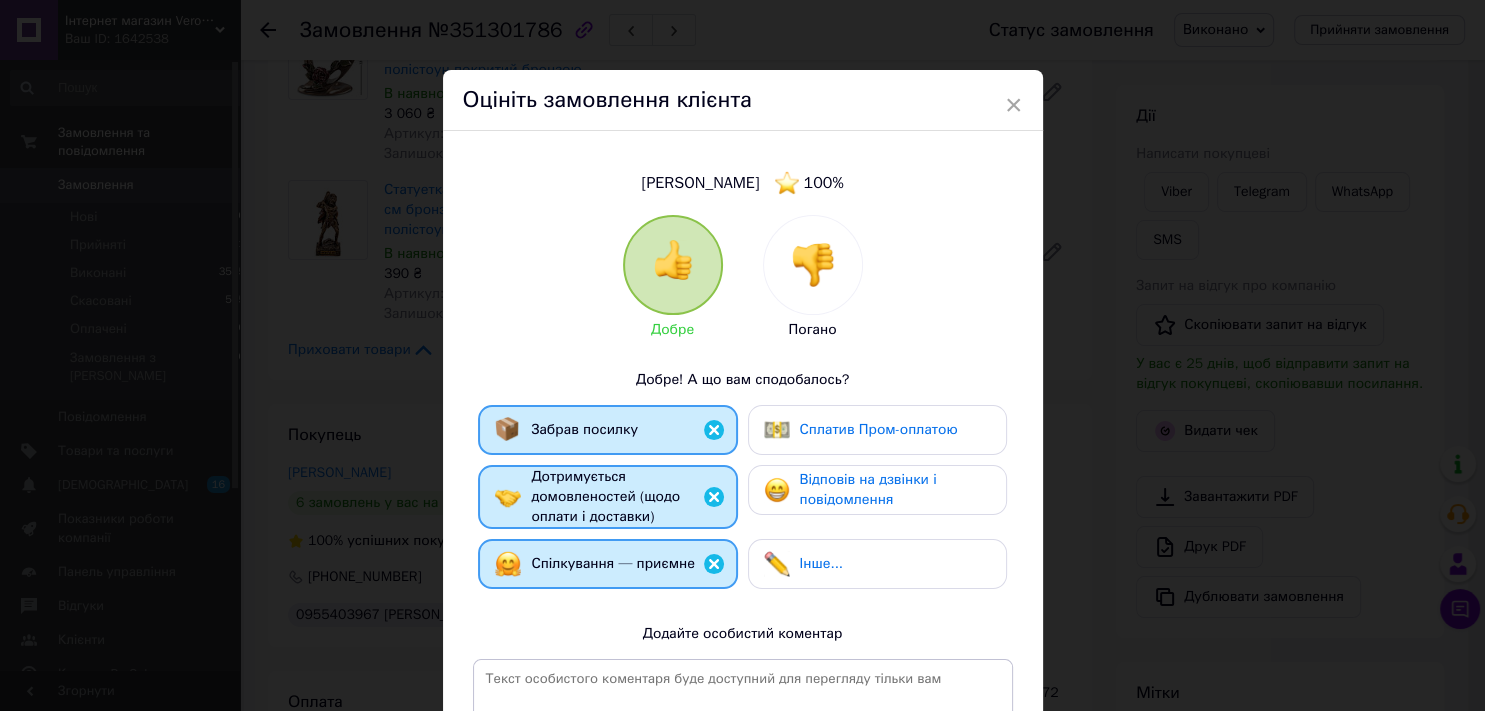 click on "Відповів на дзвінки і повідомлення" at bounding box center (868, 489) 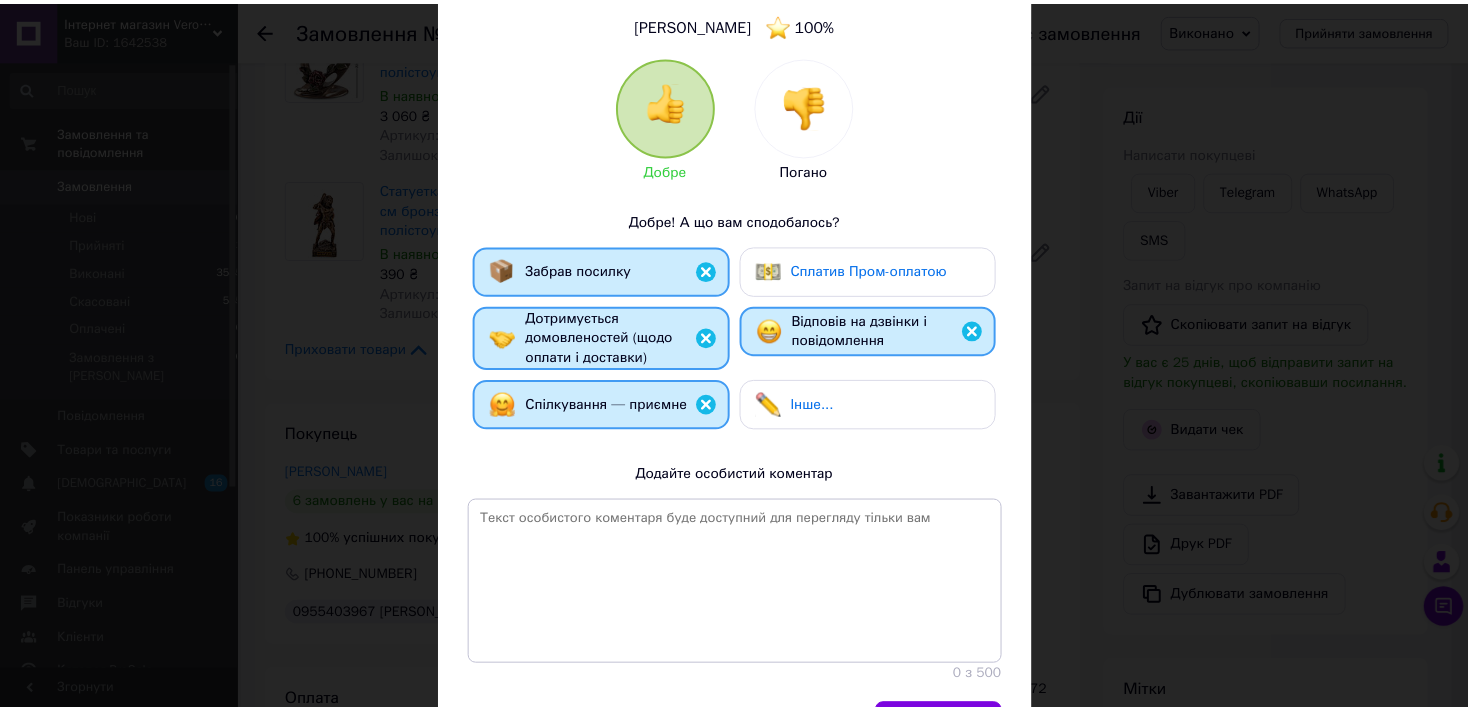 scroll, scrollTop: 311, scrollLeft: 0, axis: vertical 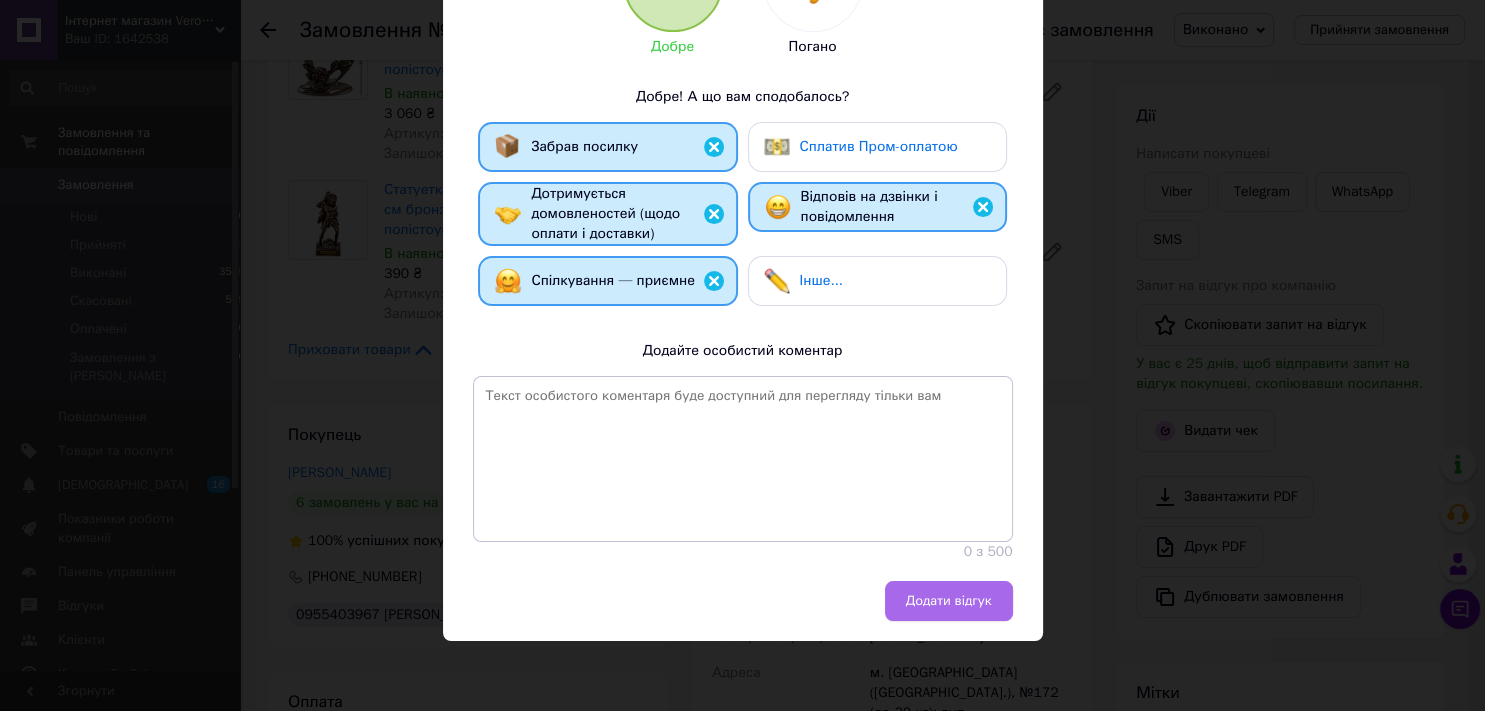 click on "Додати відгук" at bounding box center (949, 601) 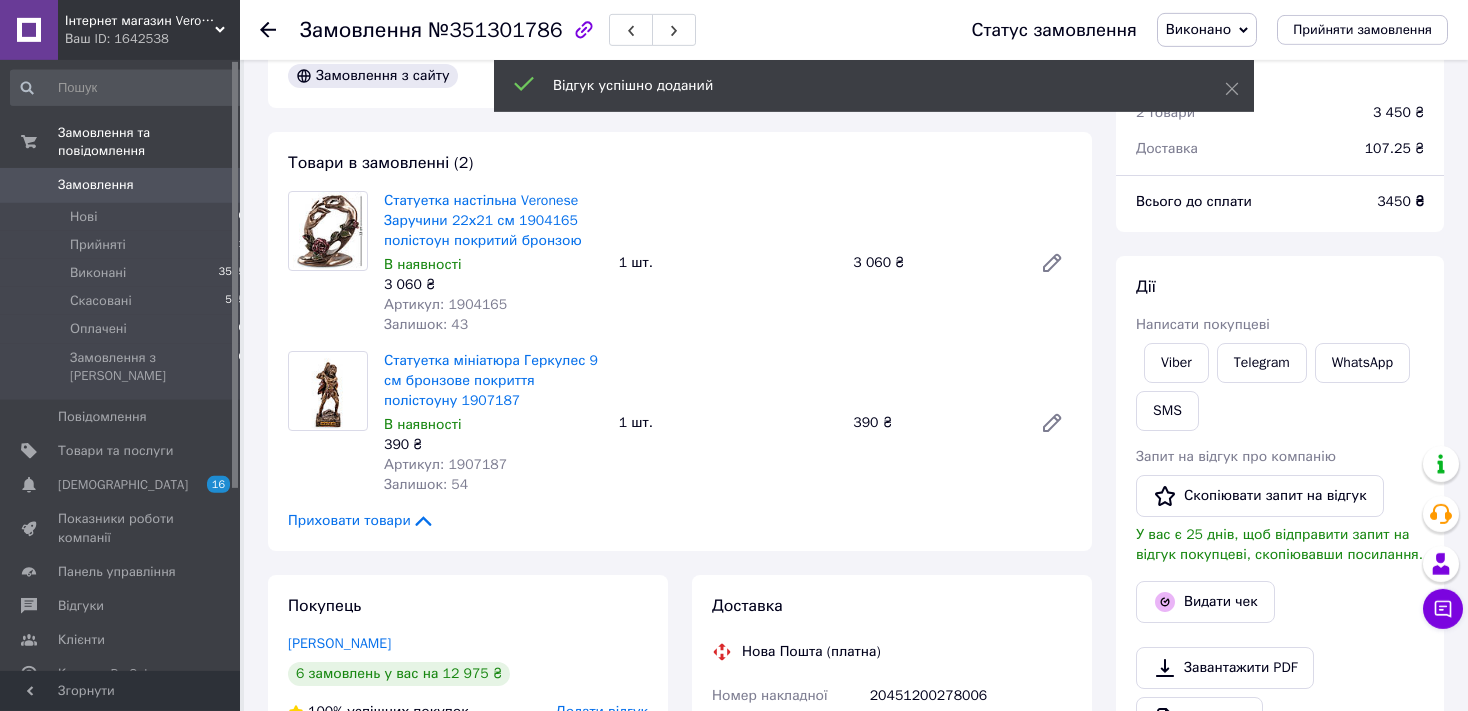 scroll, scrollTop: 0, scrollLeft: 0, axis: both 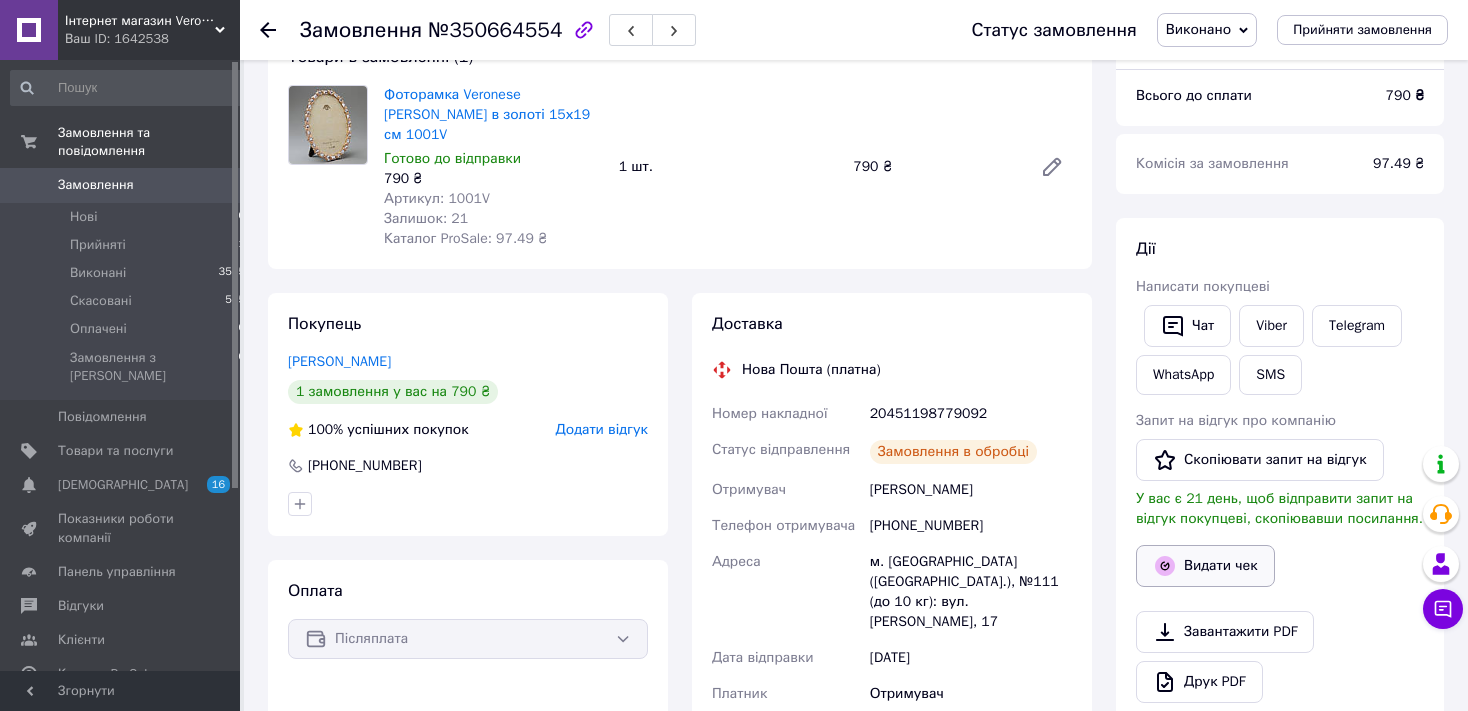 click on "Видати чек" at bounding box center [1205, 566] 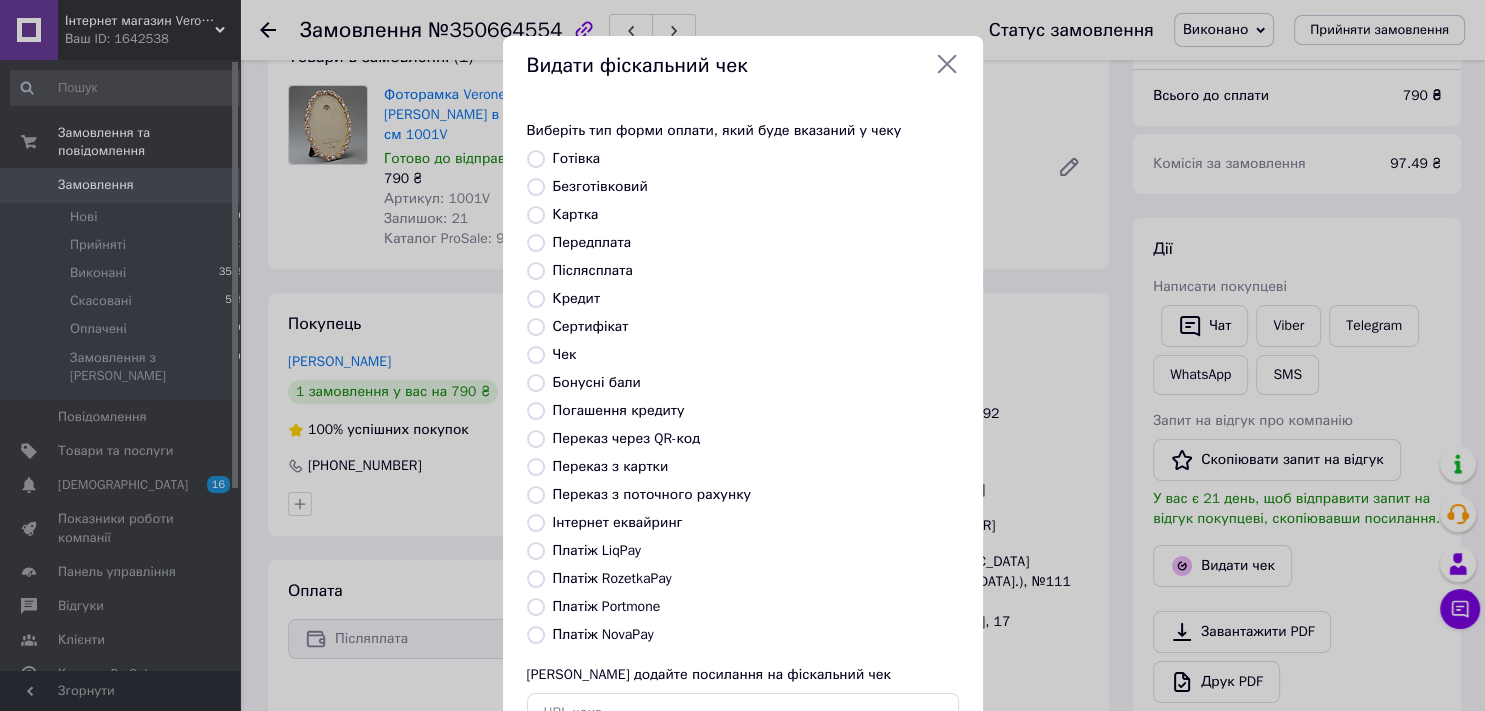 click on "Картка" at bounding box center (536, 215) 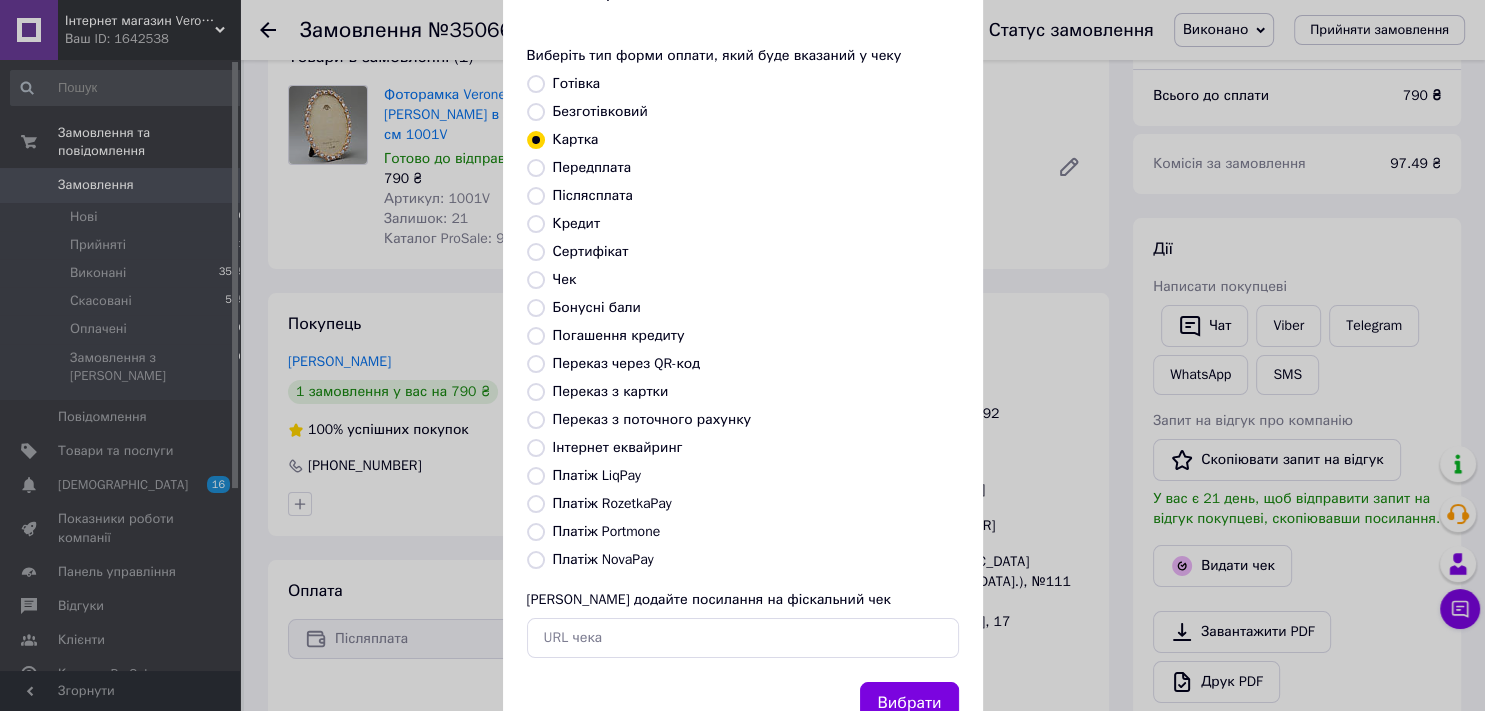 scroll, scrollTop: 147, scrollLeft: 0, axis: vertical 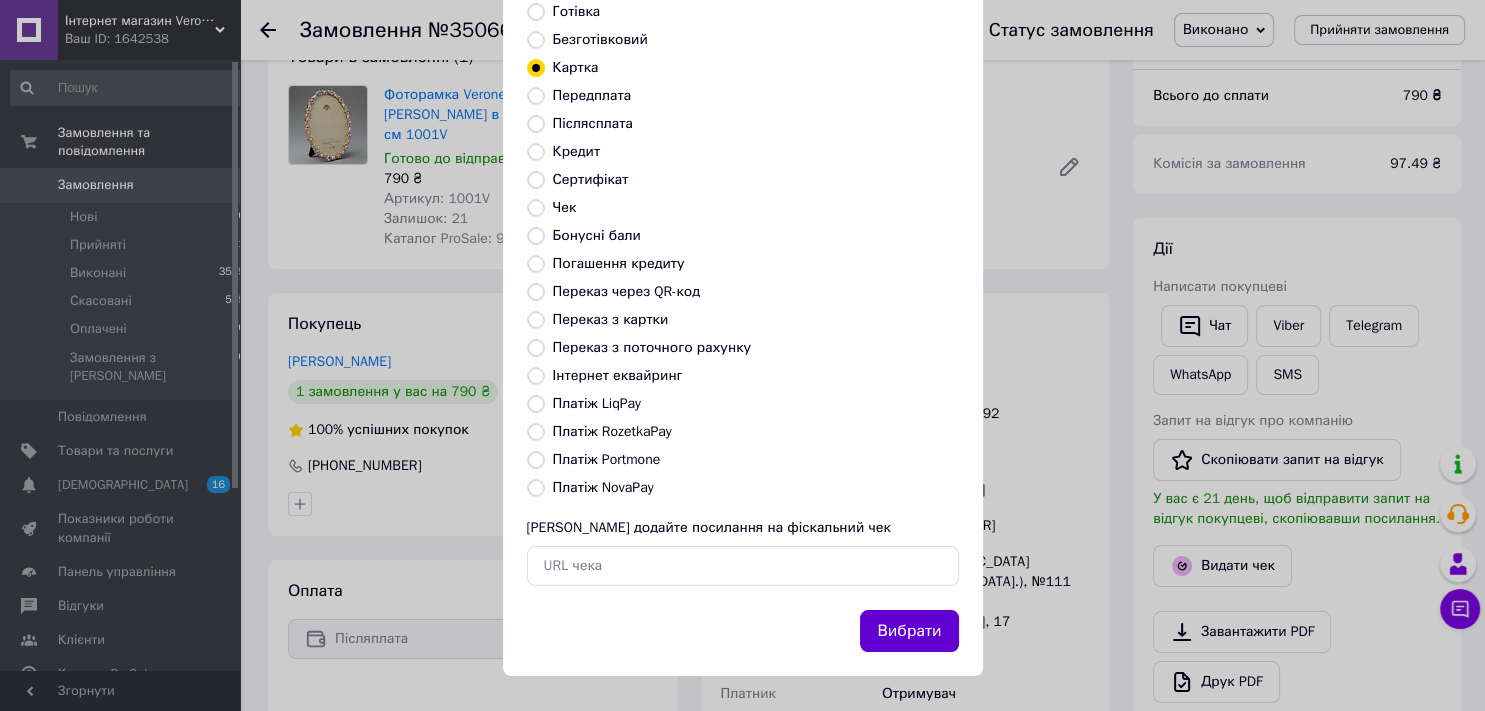 click on "Вибрати" at bounding box center (909, 631) 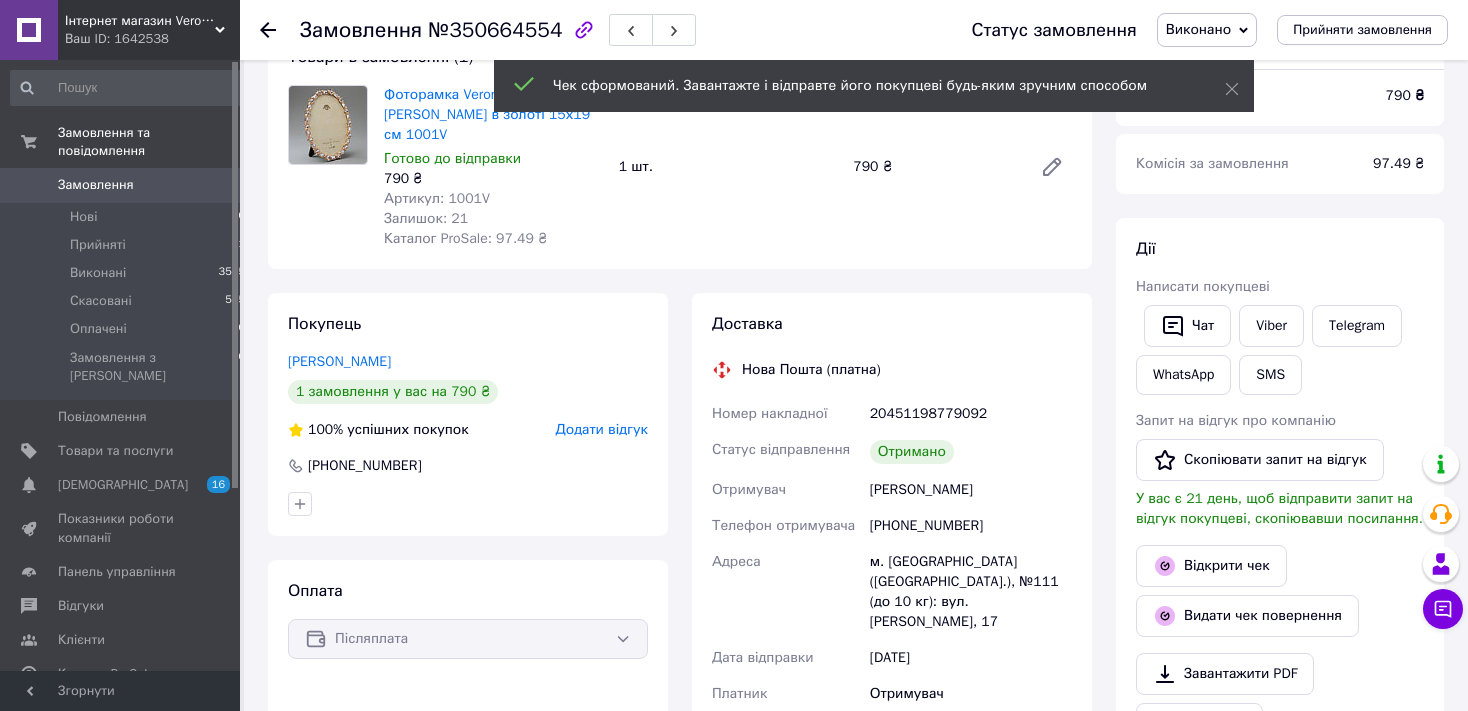 click on "Додати відгук" at bounding box center [602, 429] 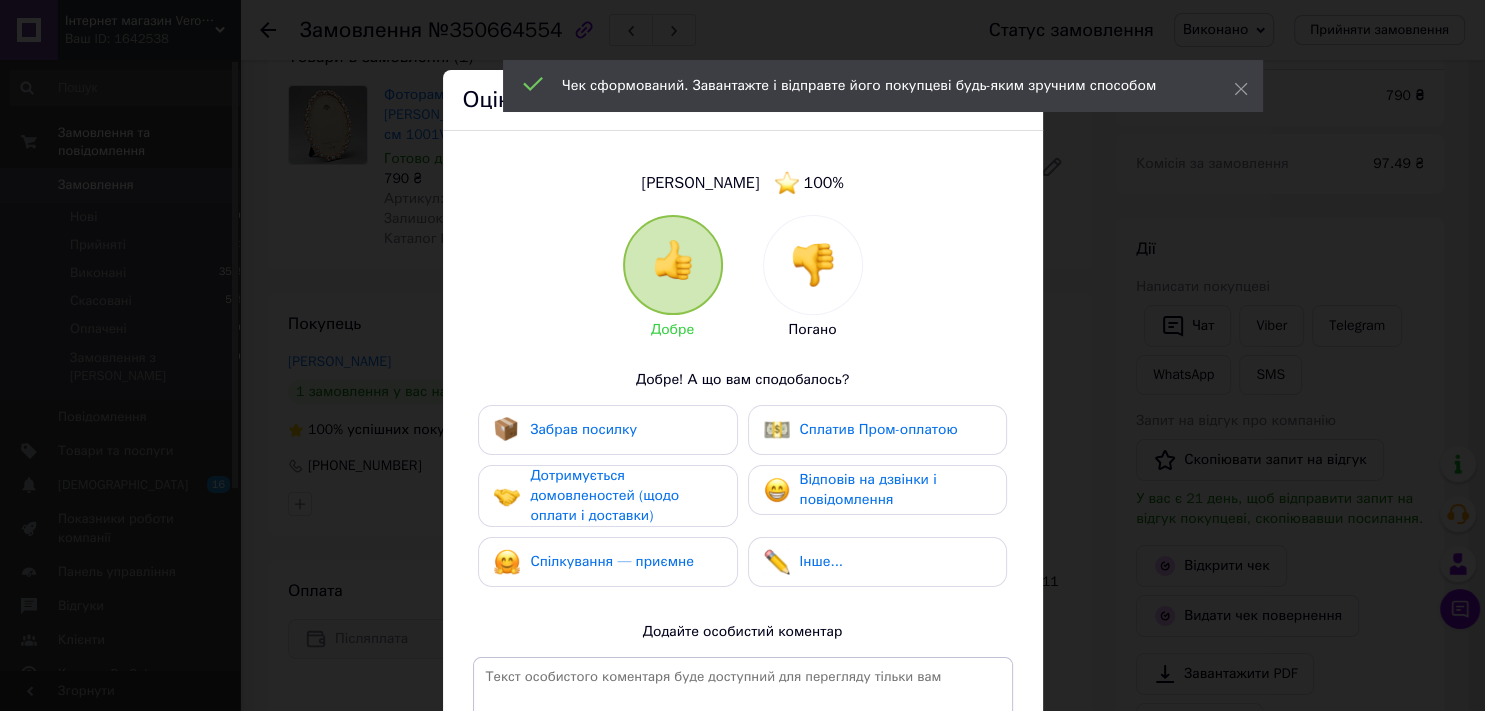 click on "Забрав посилку" at bounding box center (583, 429) 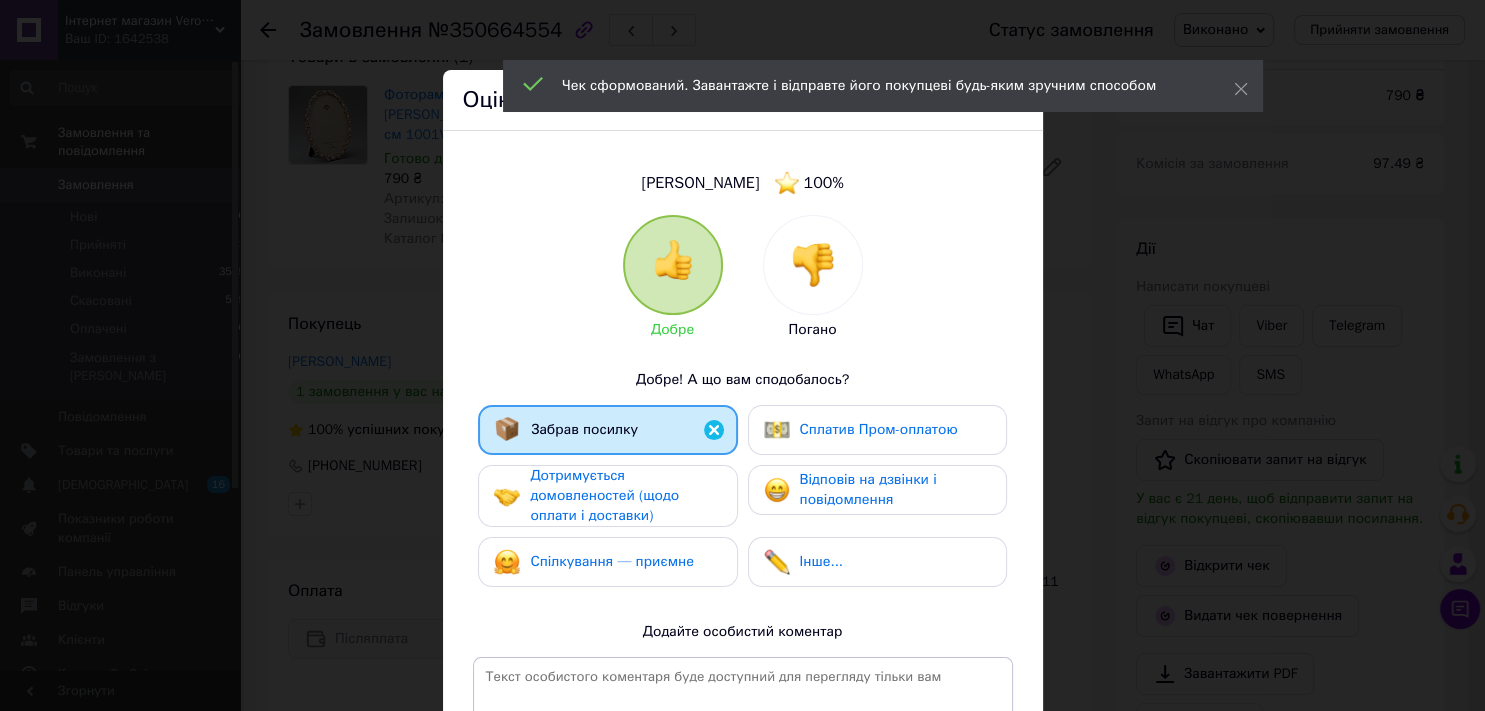 click on "Забрав посилку" at bounding box center [607, 430] 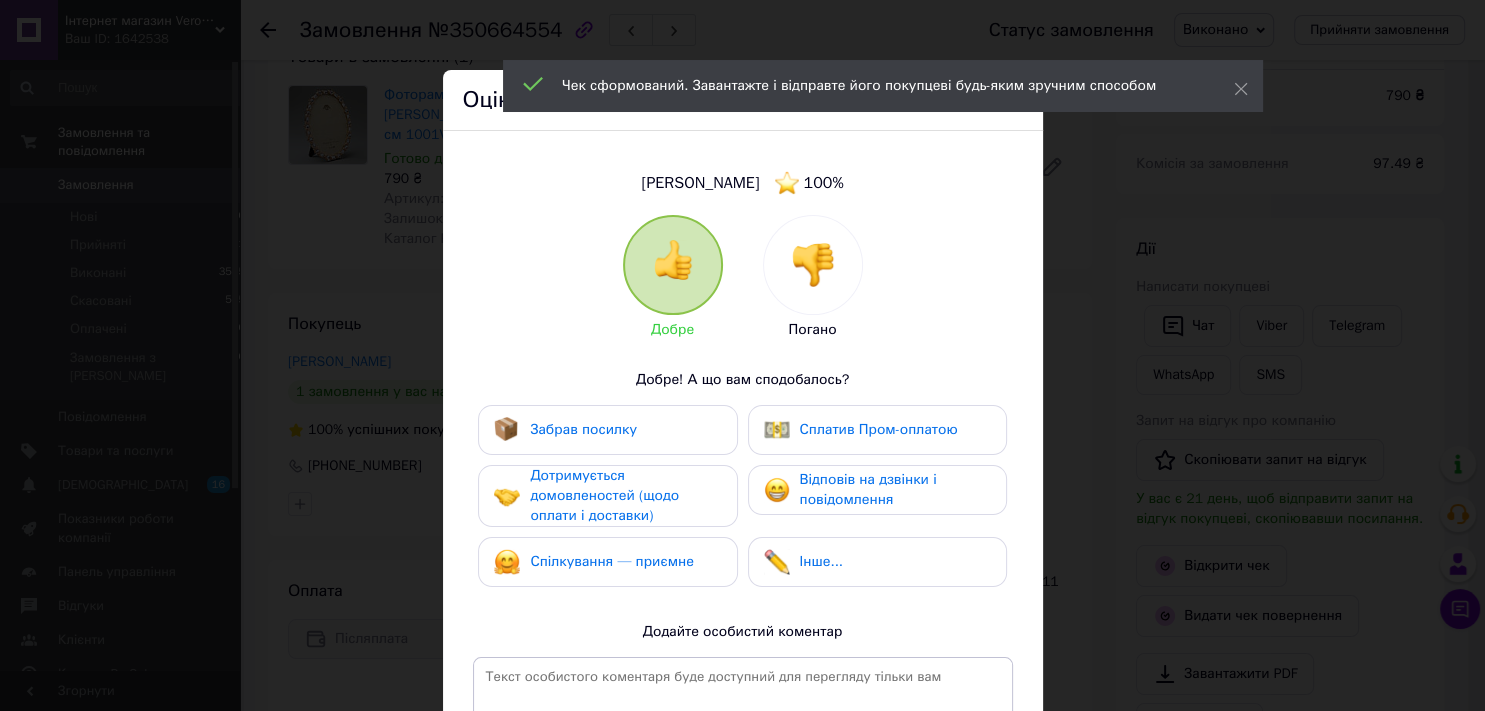click on "Дотримується домовленостей (щодо оплати і доставки)" at bounding box center (604, 495) 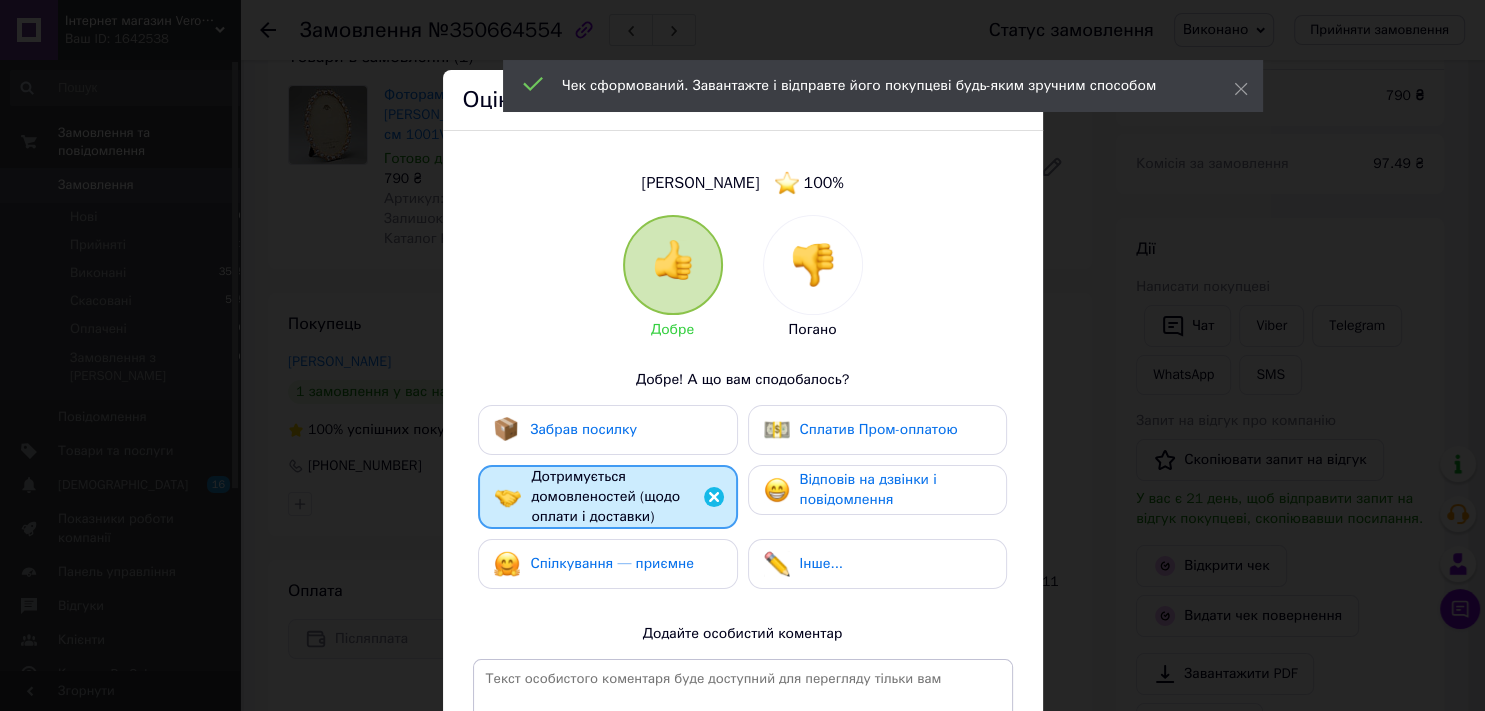 click on "Забрав посилку" at bounding box center (583, 430) 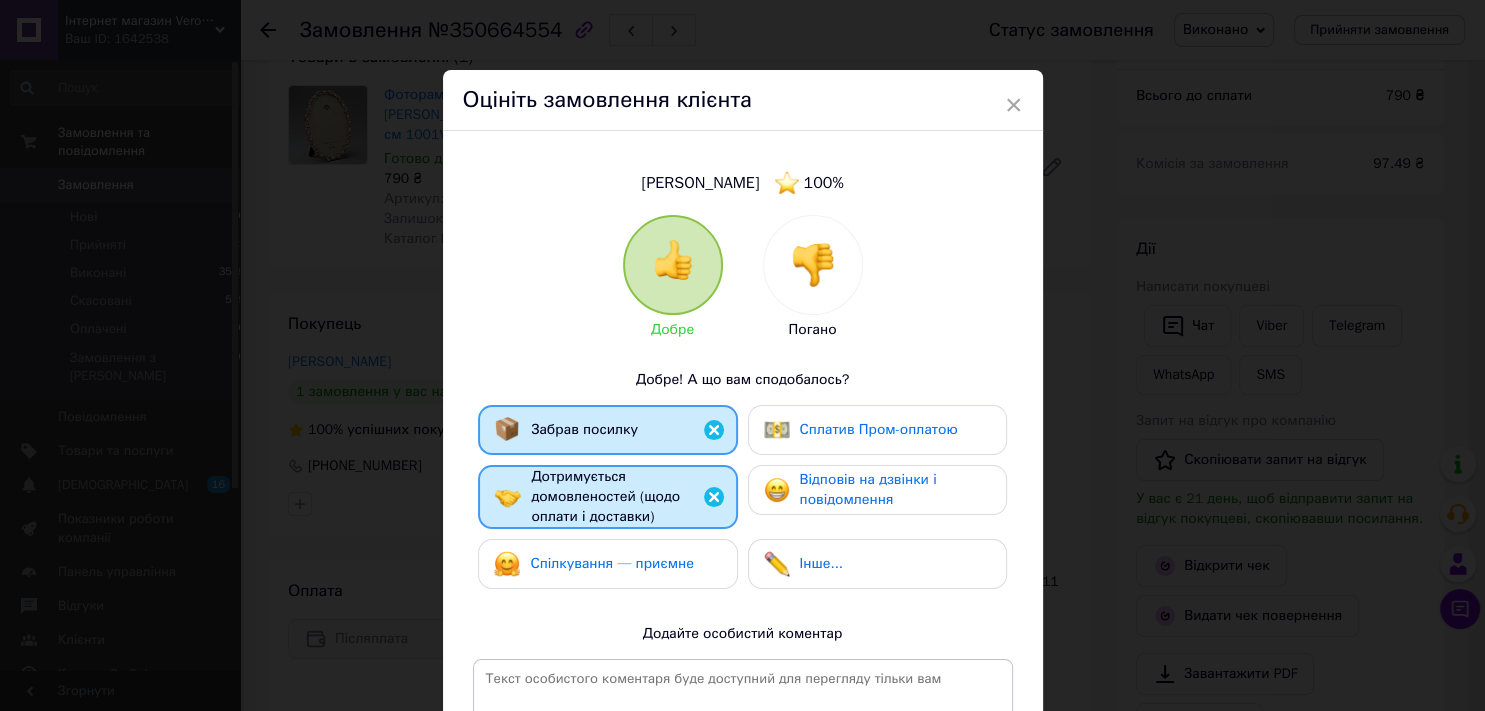click on "Спілкування — приємне" at bounding box center (607, 564) 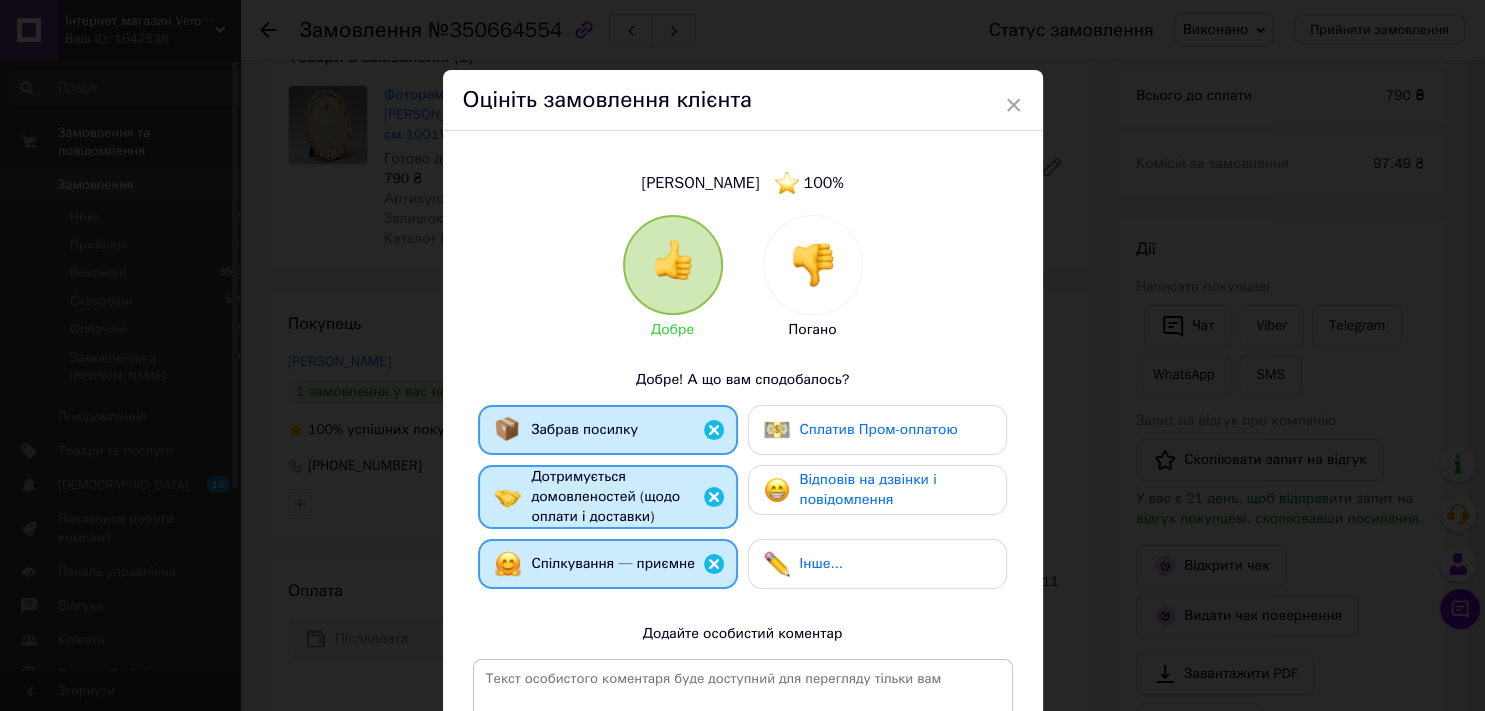 click on "Відповів на дзвінки і повідомлення" at bounding box center (868, 489) 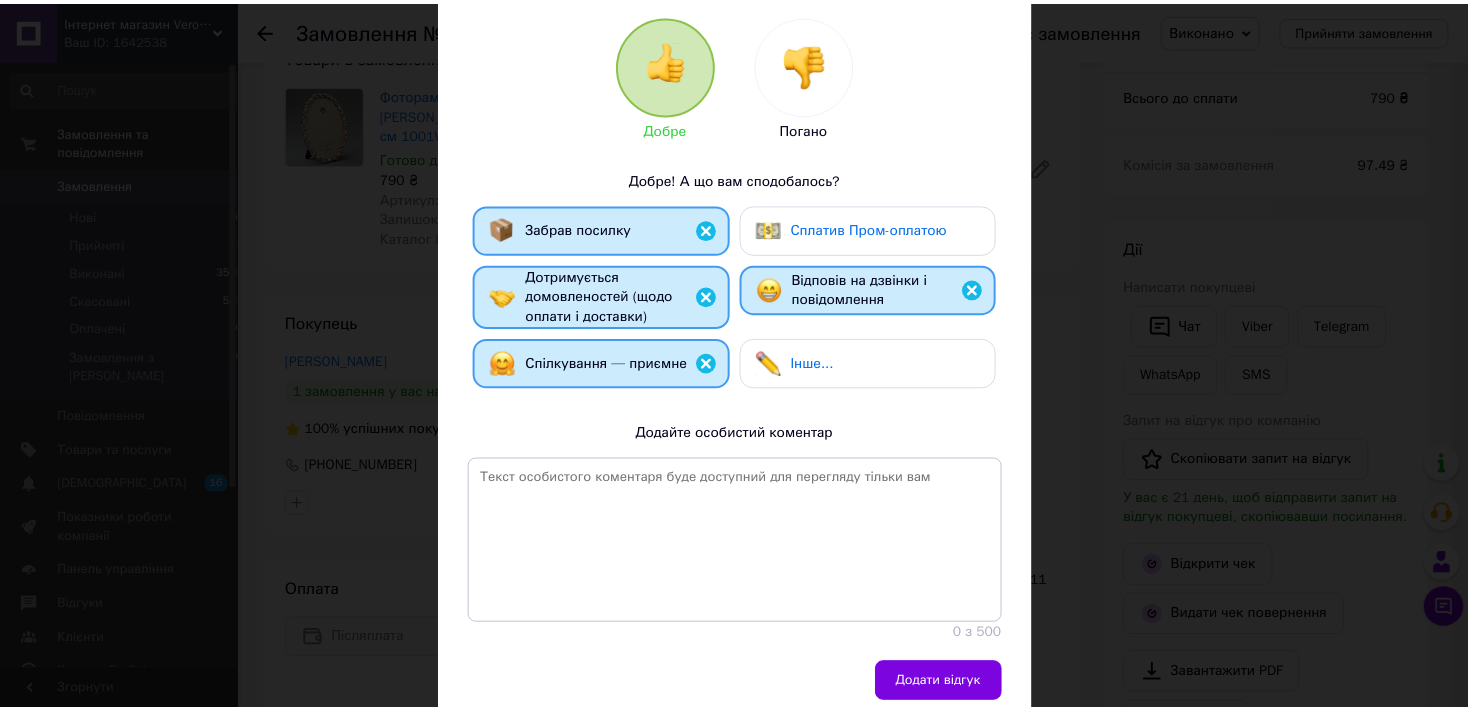 scroll, scrollTop: 311, scrollLeft: 0, axis: vertical 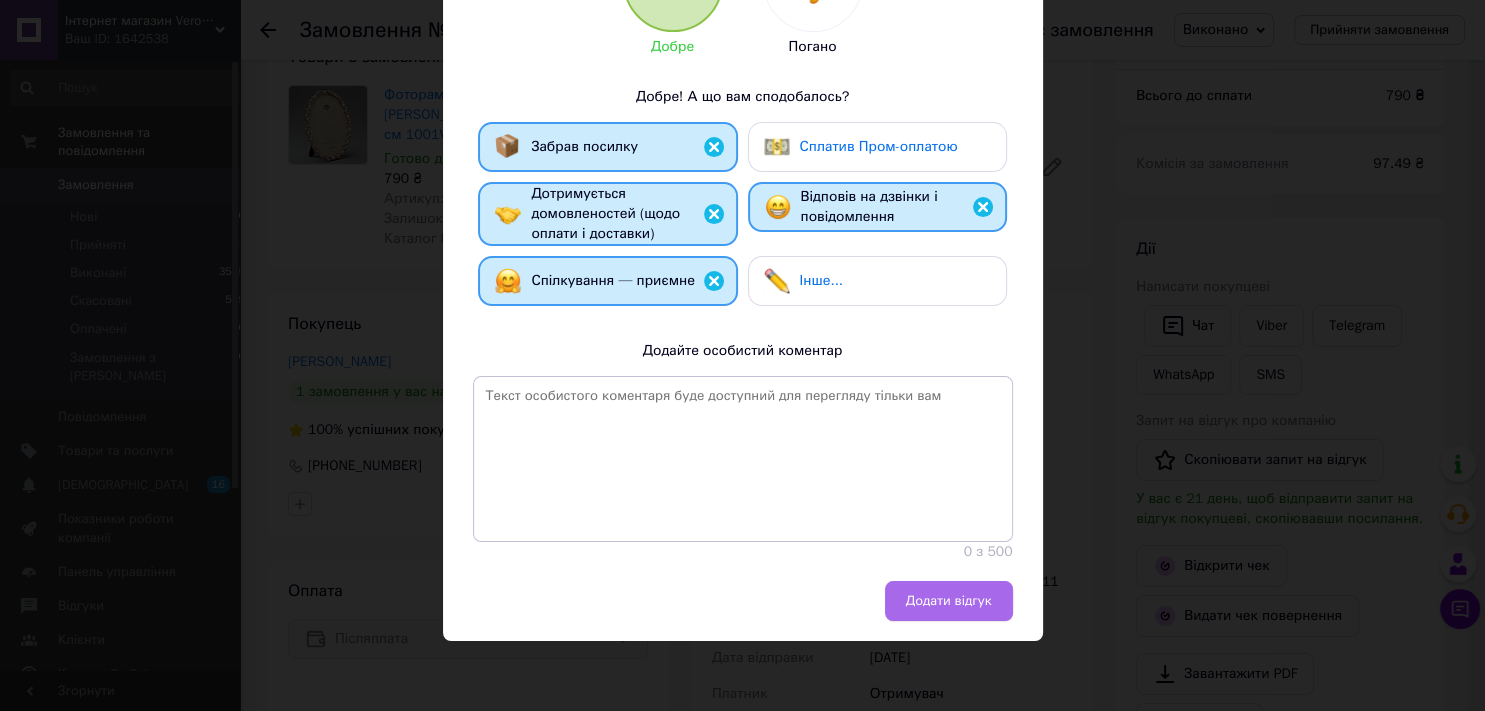 click on "Додати відгук" at bounding box center [949, 601] 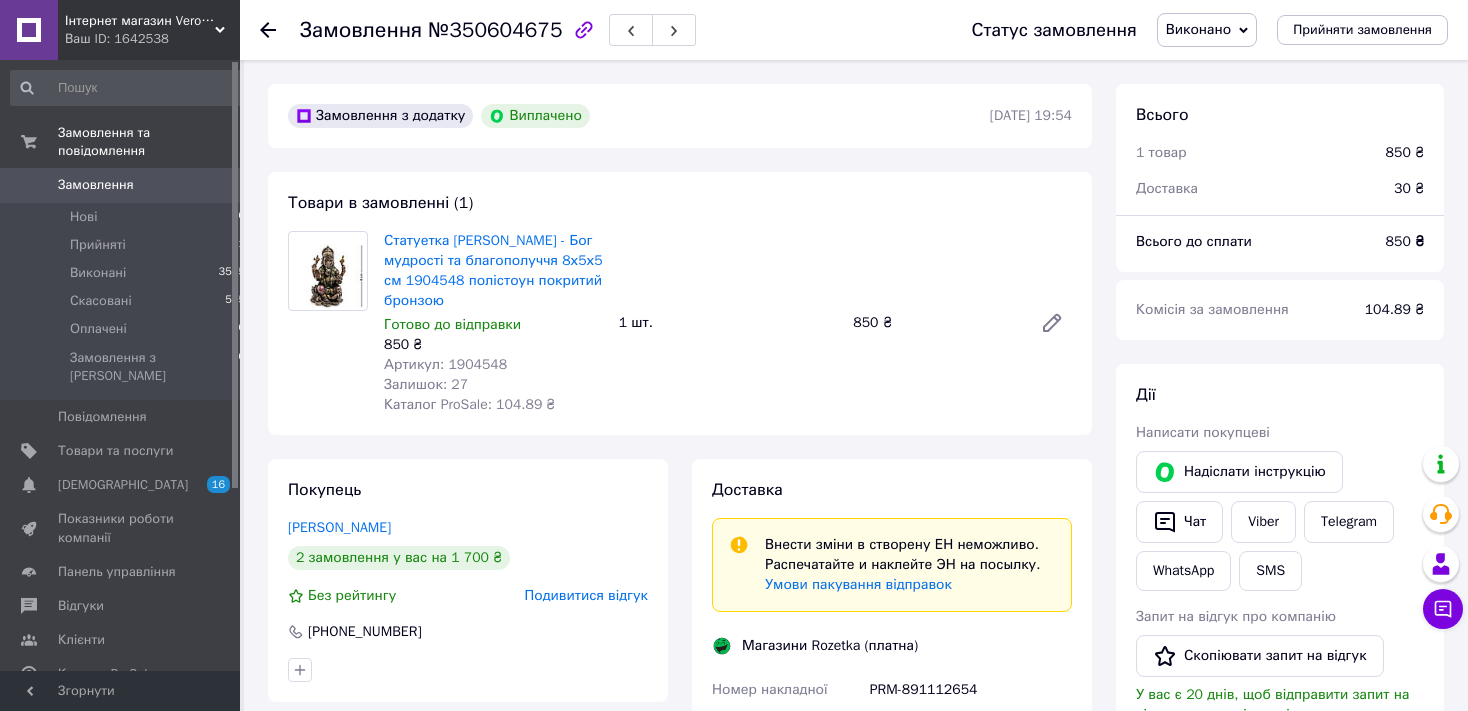scroll, scrollTop: 0, scrollLeft: 0, axis: both 